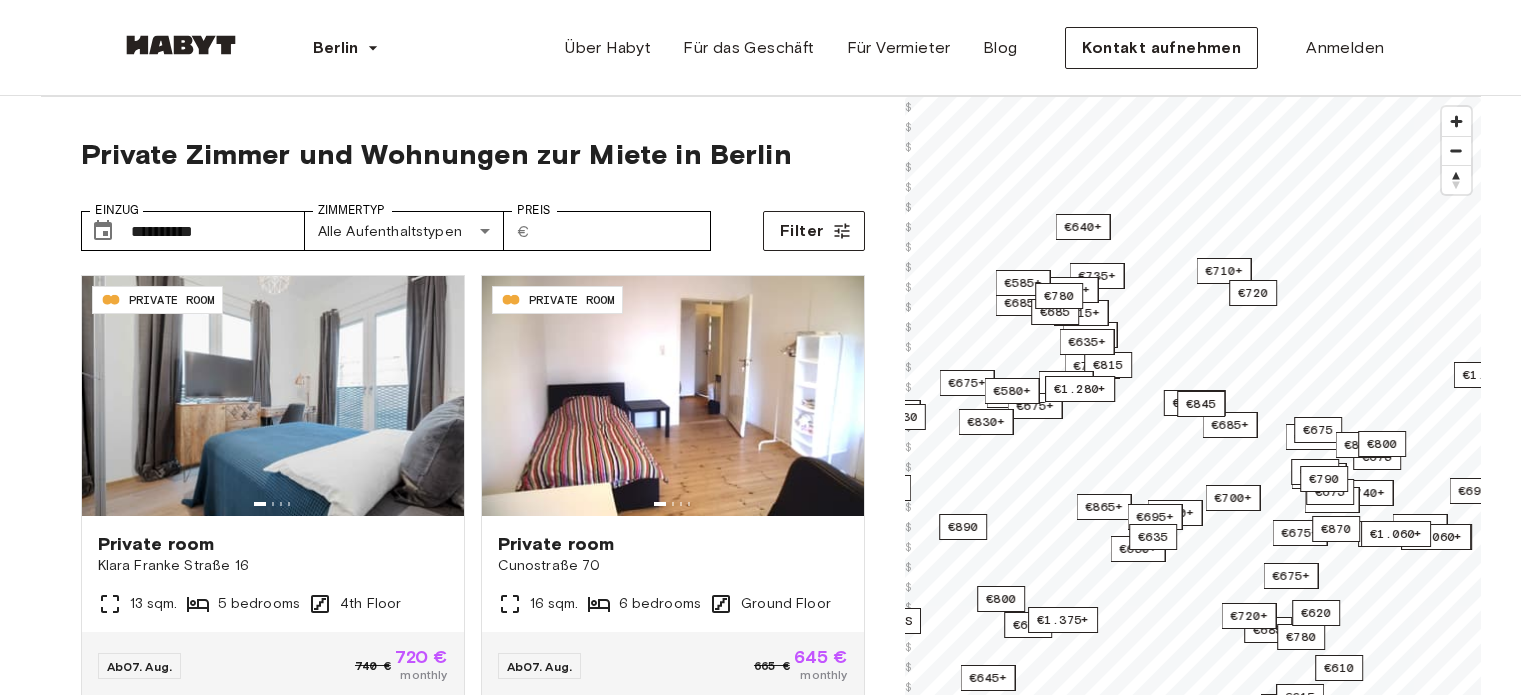 scroll, scrollTop: 0, scrollLeft: 0, axis: both 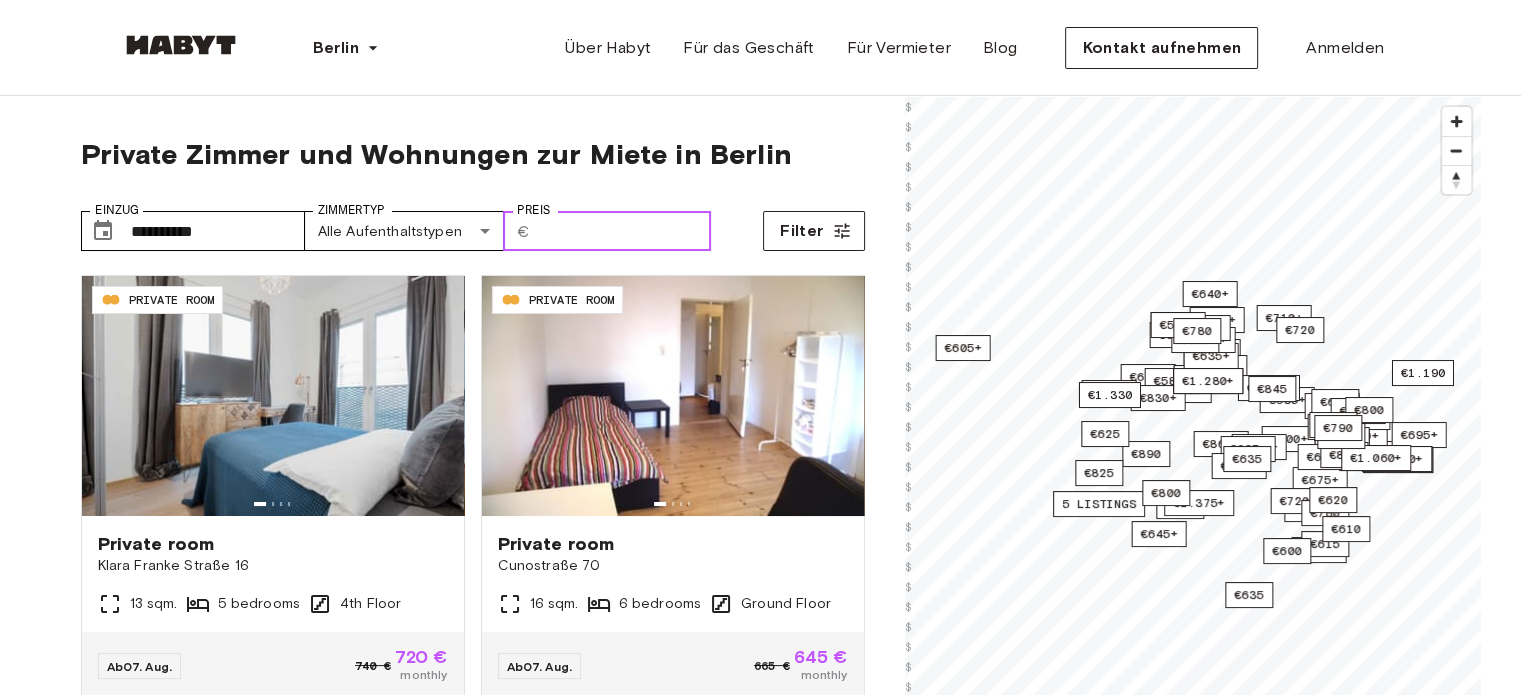 drag, startPoint x: 1327, startPoint y: 13, endPoint x: 628, endPoint y: 236, distance: 733.7098 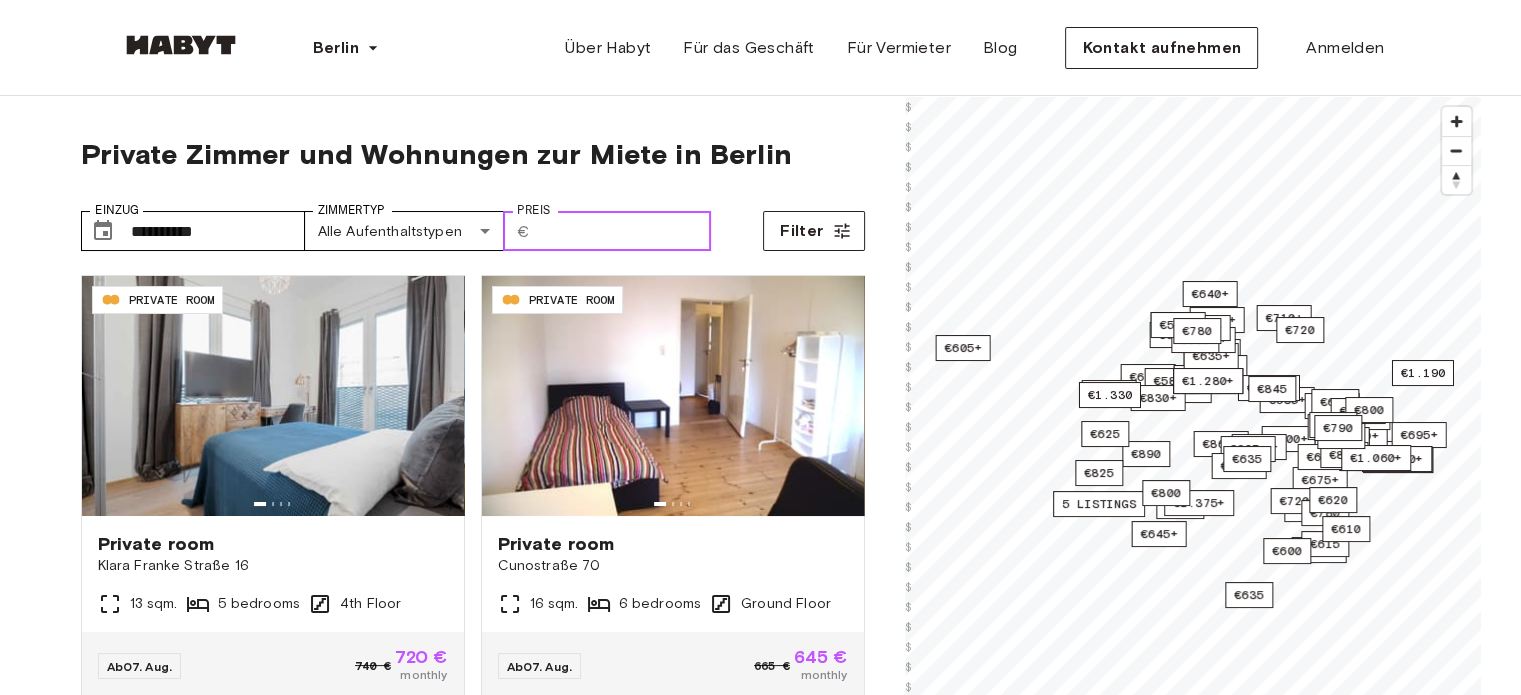 click on "Preis" at bounding box center (624, 231) 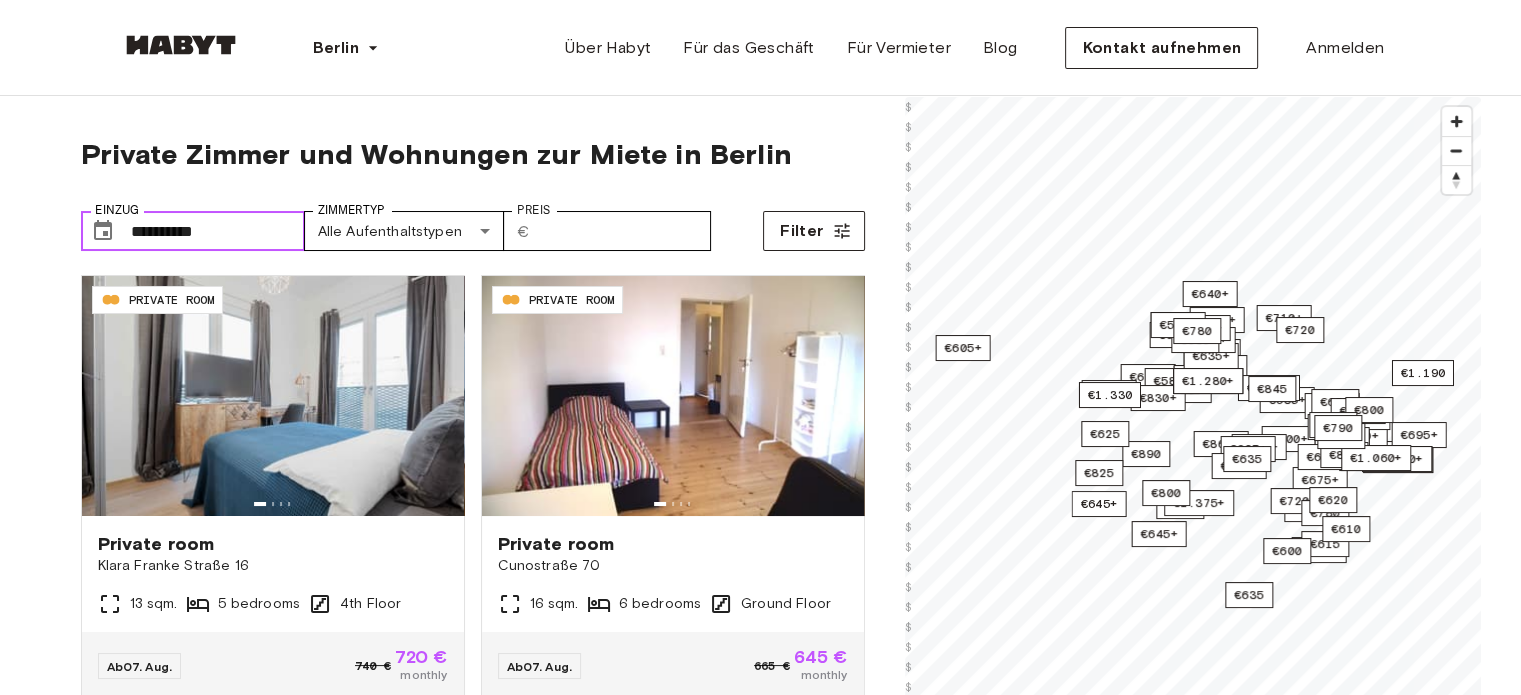 click on "**********" at bounding box center (218, 231) 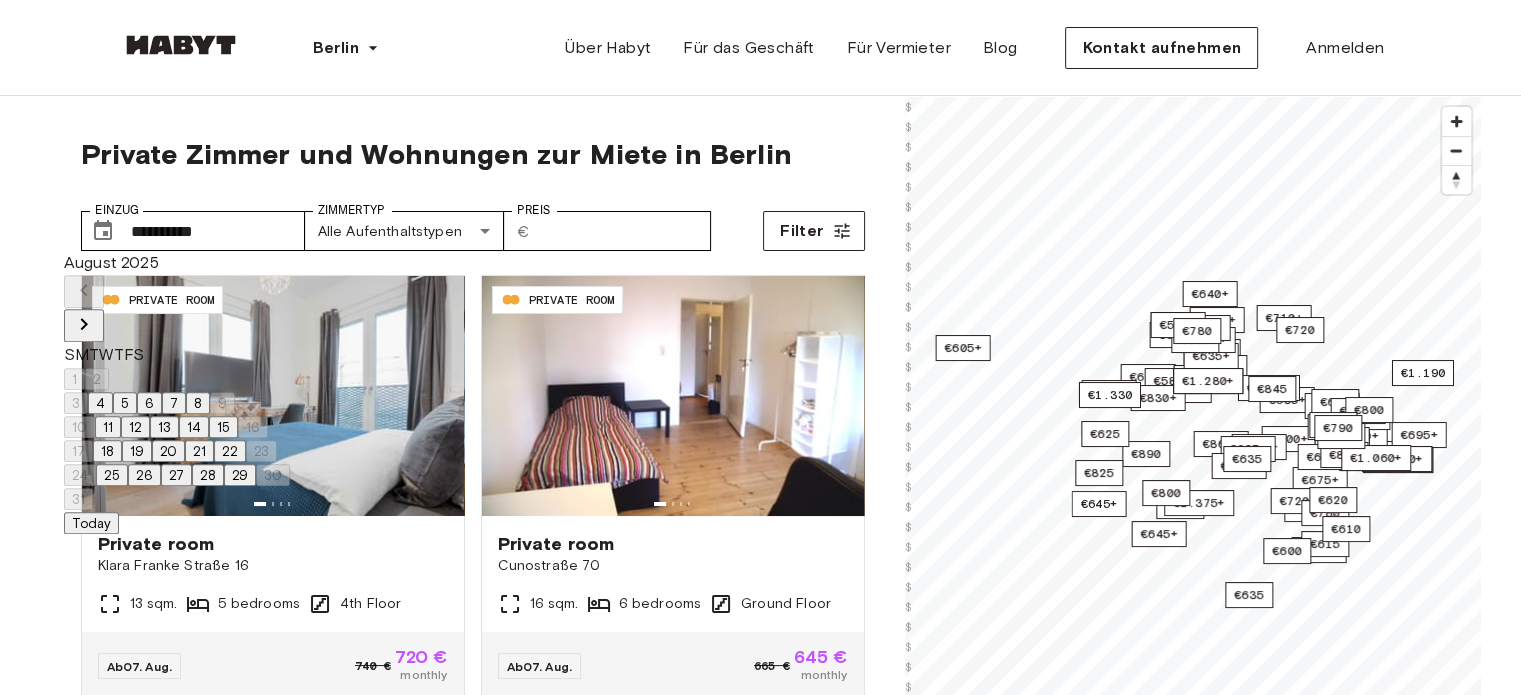 click on "**********" at bounding box center [473, 533] 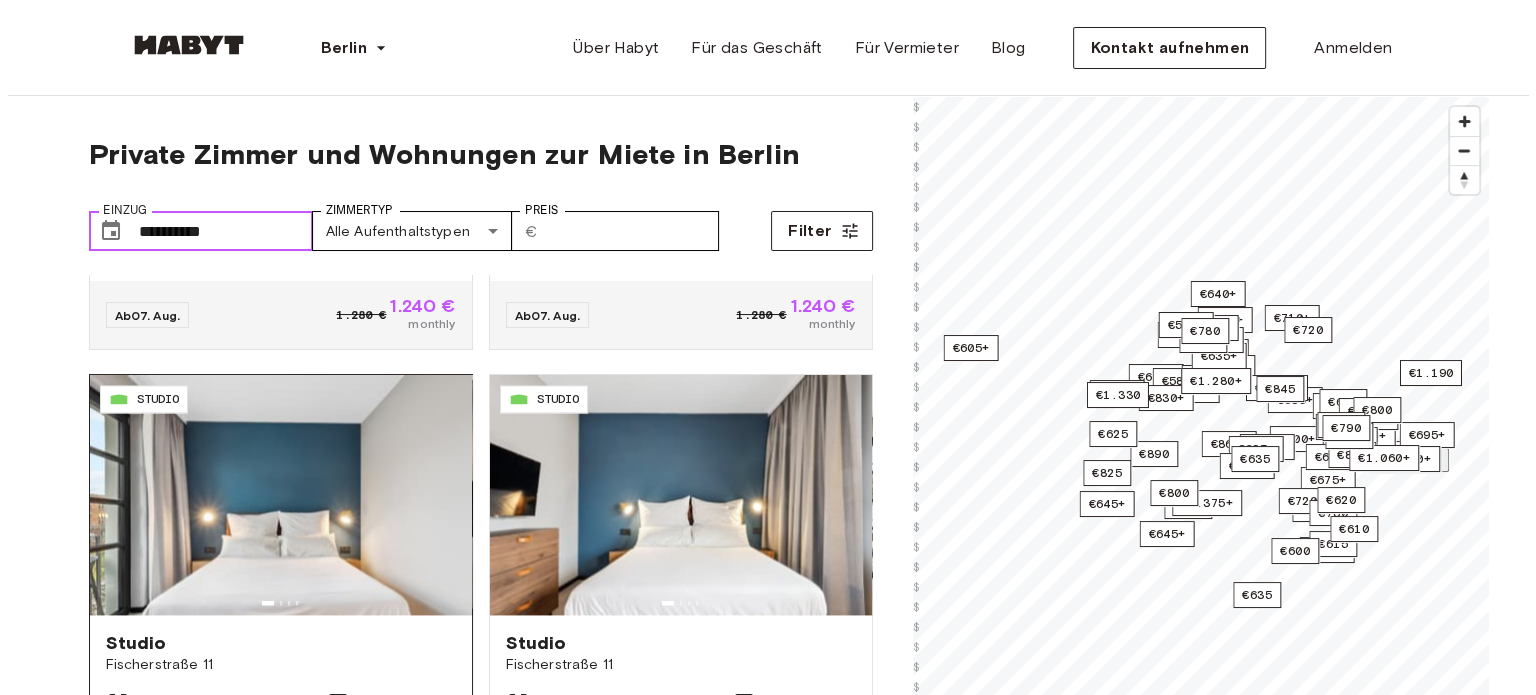 scroll, scrollTop: 3100, scrollLeft: 0, axis: vertical 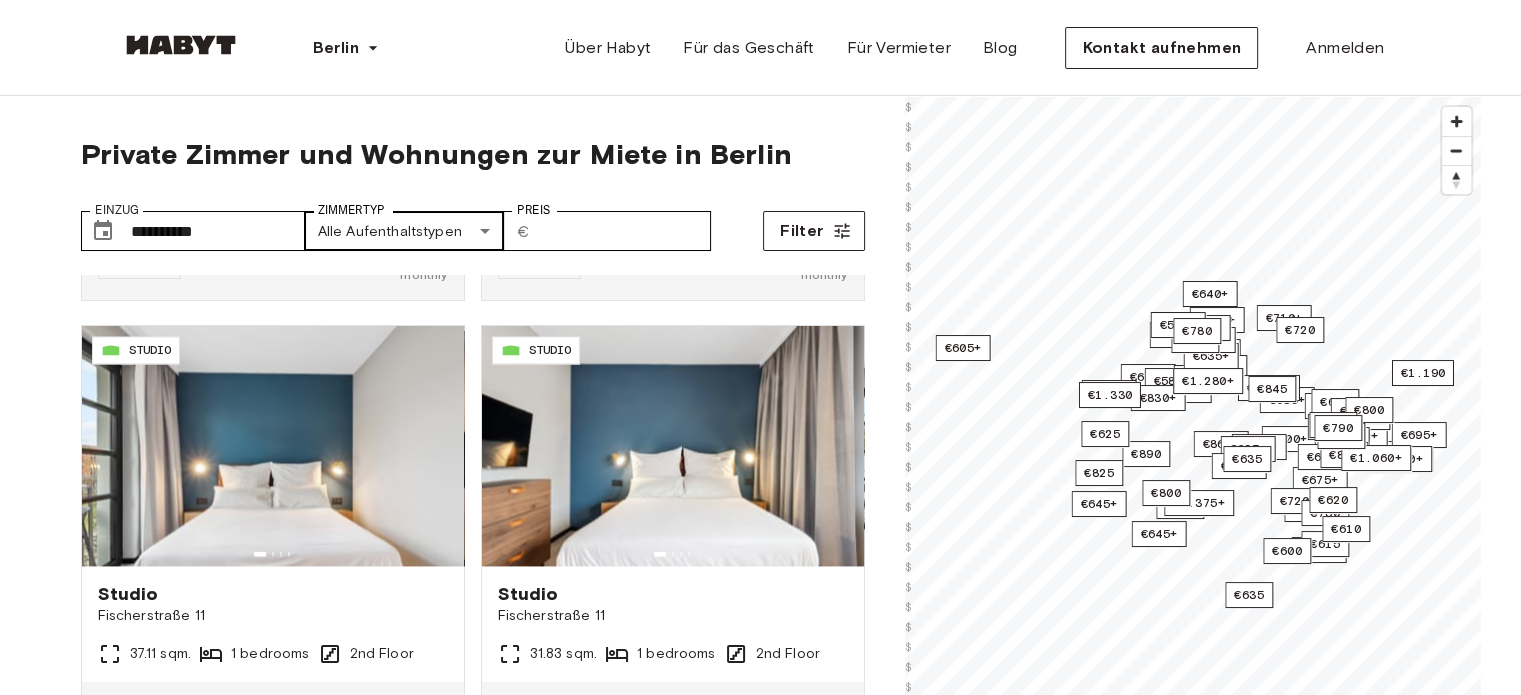 click on "**********" at bounding box center [760, 2368] 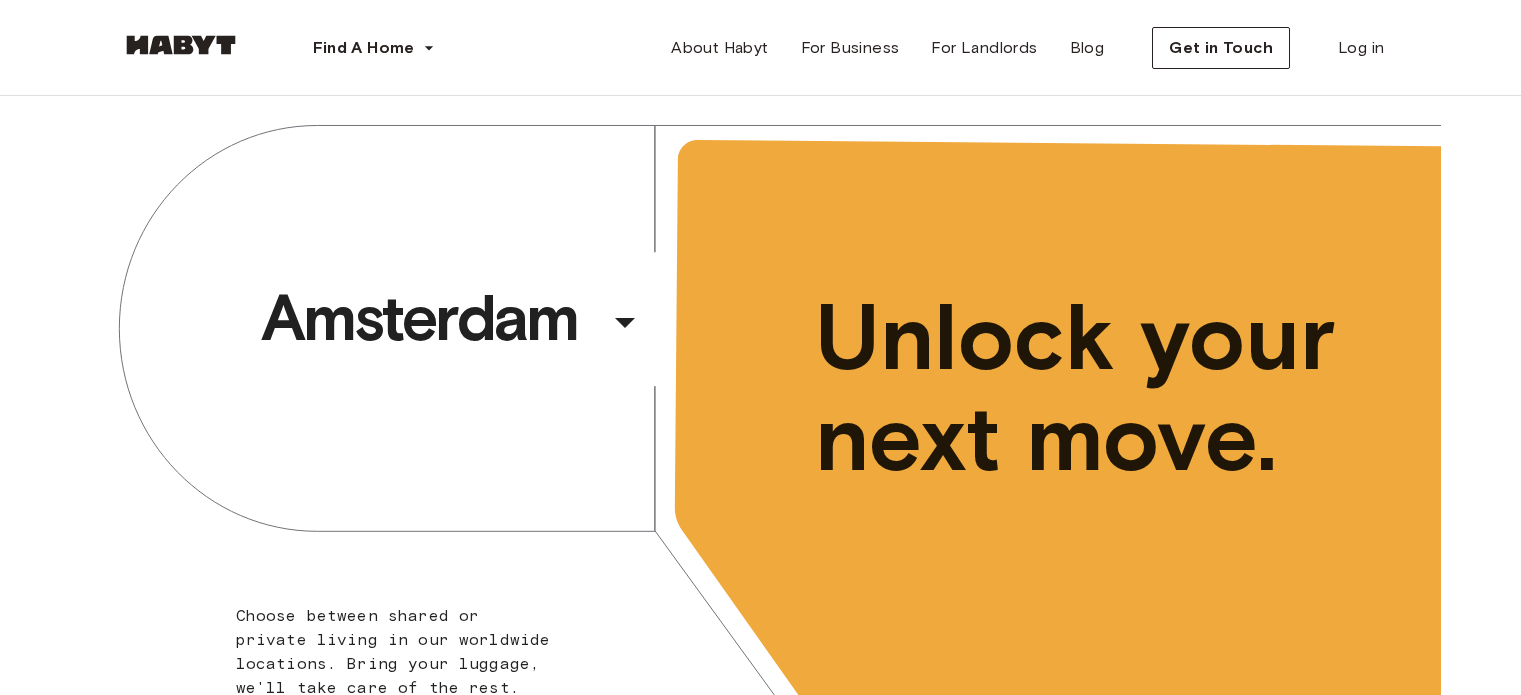scroll, scrollTop: 0, scrollLeft: 0, axis: both 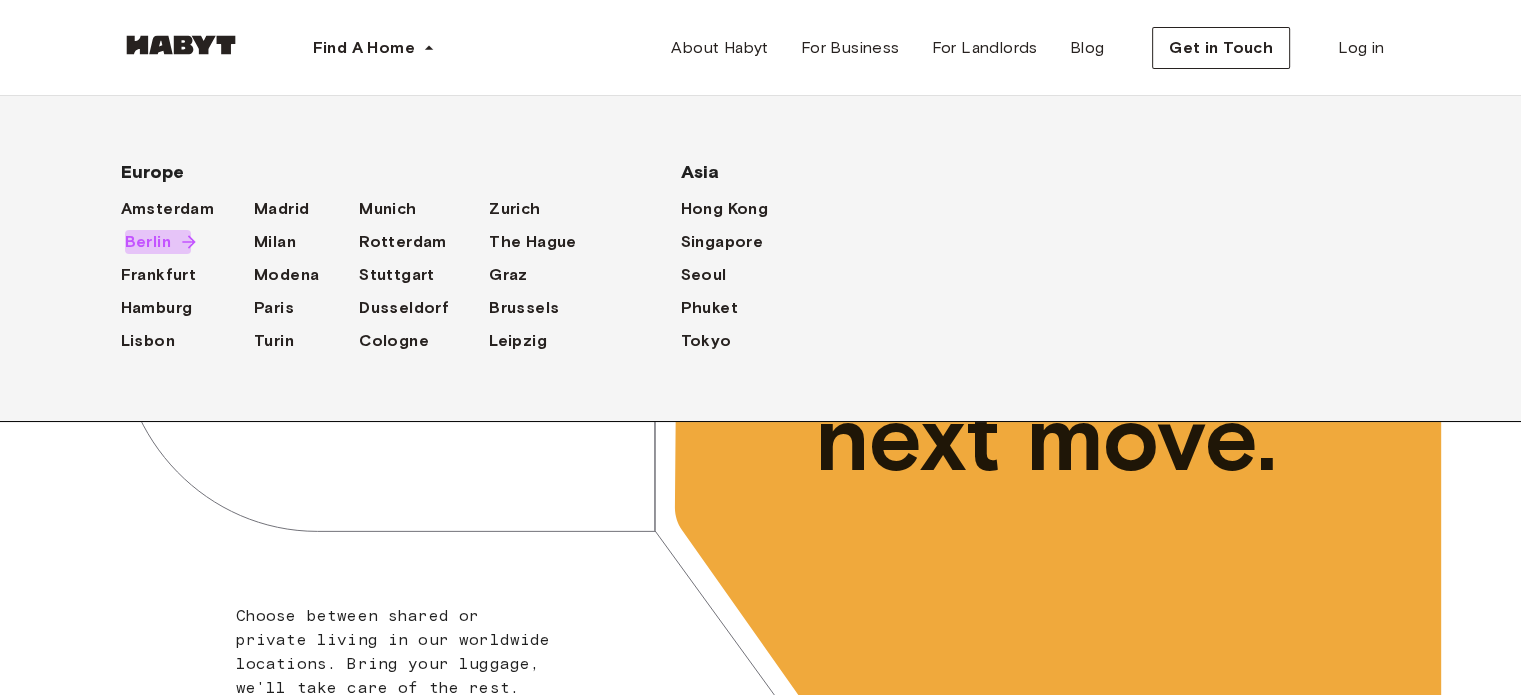 click on "Berlin" at bounding box center (148, 242) 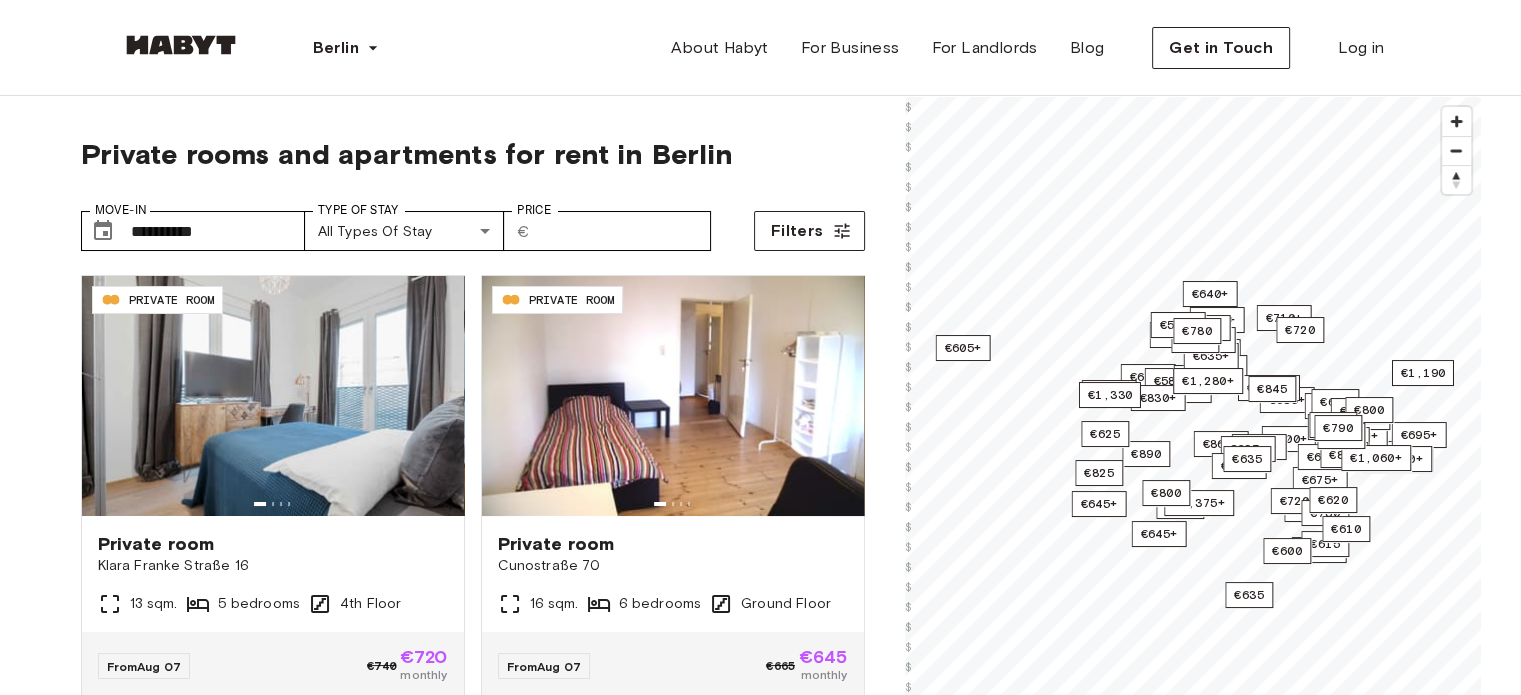 click on "Berlin Europe Amsterdam Berlin Frankfurt Hamburg Lisbon Madrid Milan Modena Paris Turin Munich Rotterdam Stuttgart Dusseldorf Cologne Zurich The Hague Graz Brussels Leipzig Asia Hong Kong Singapore Seoul Phuket Tokyo About Habyt For Business For Landlords Blog Get in Touch Log in" at bounding box center [761, 48] 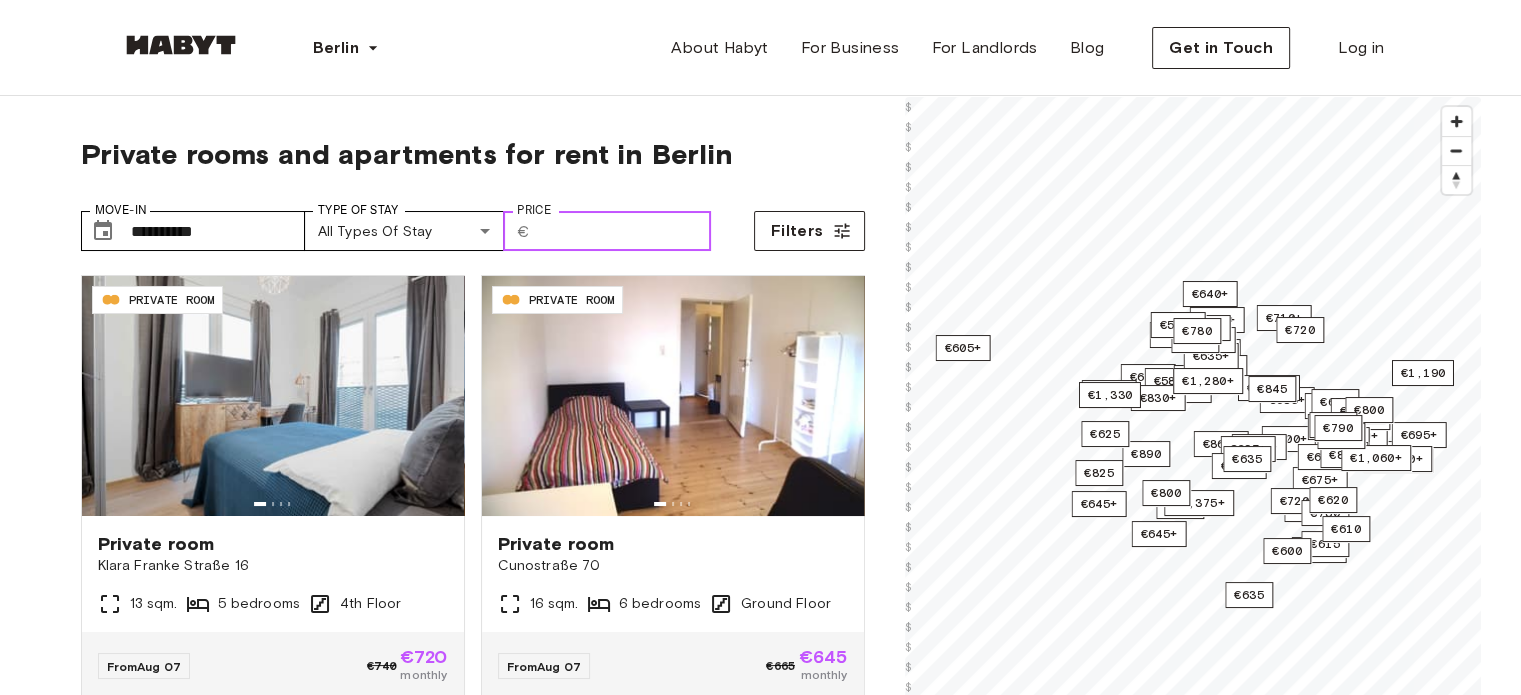 click on "Price" at bounding box center (624, 231) 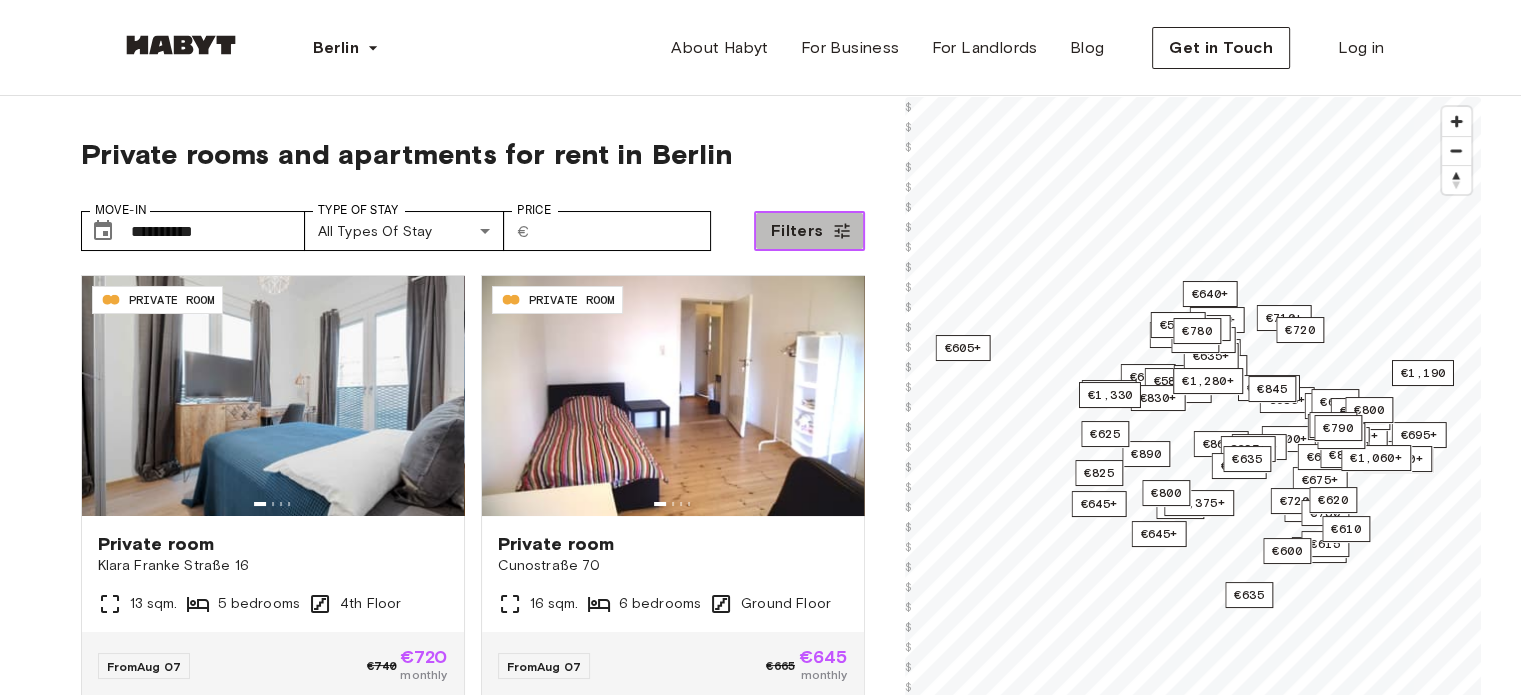 click on "Filters" at bounding box center [809, 231] 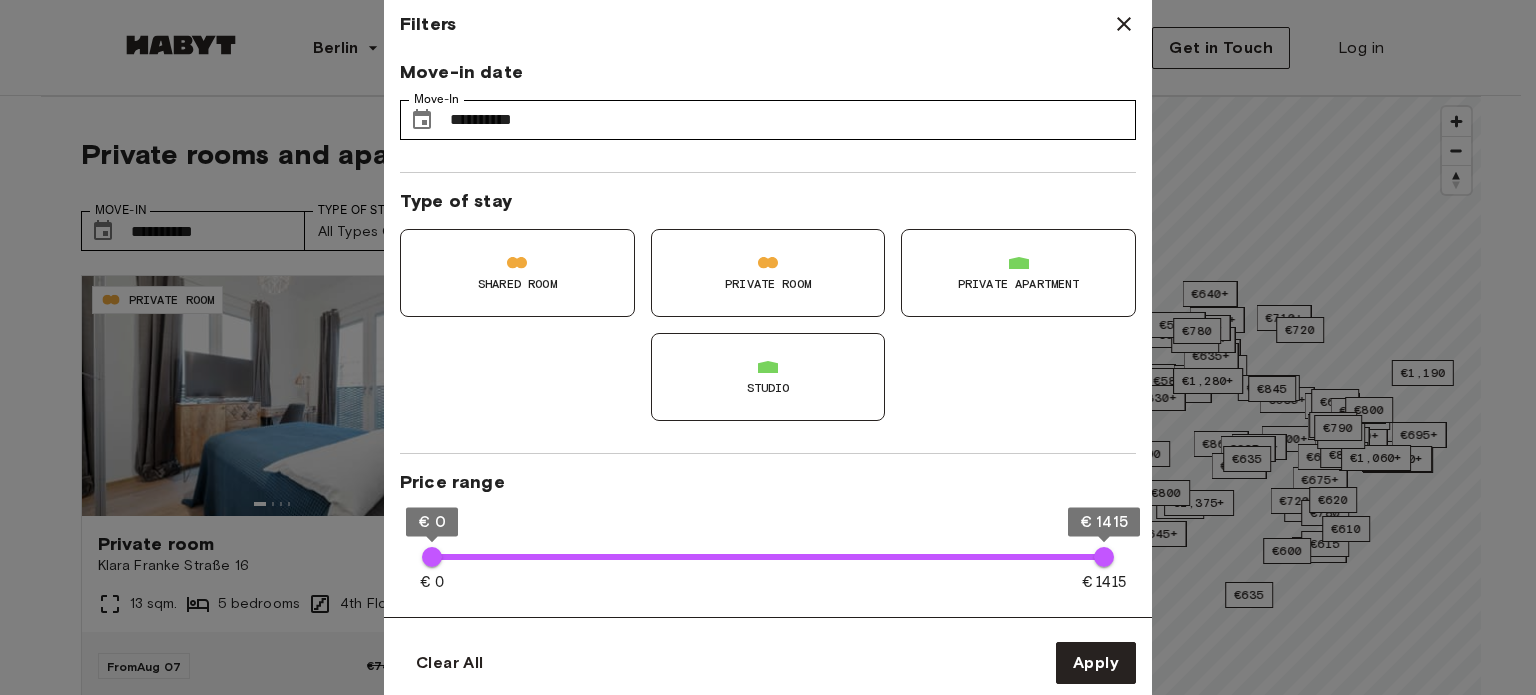 click on "Private Room" at bounding box center [768, 273] 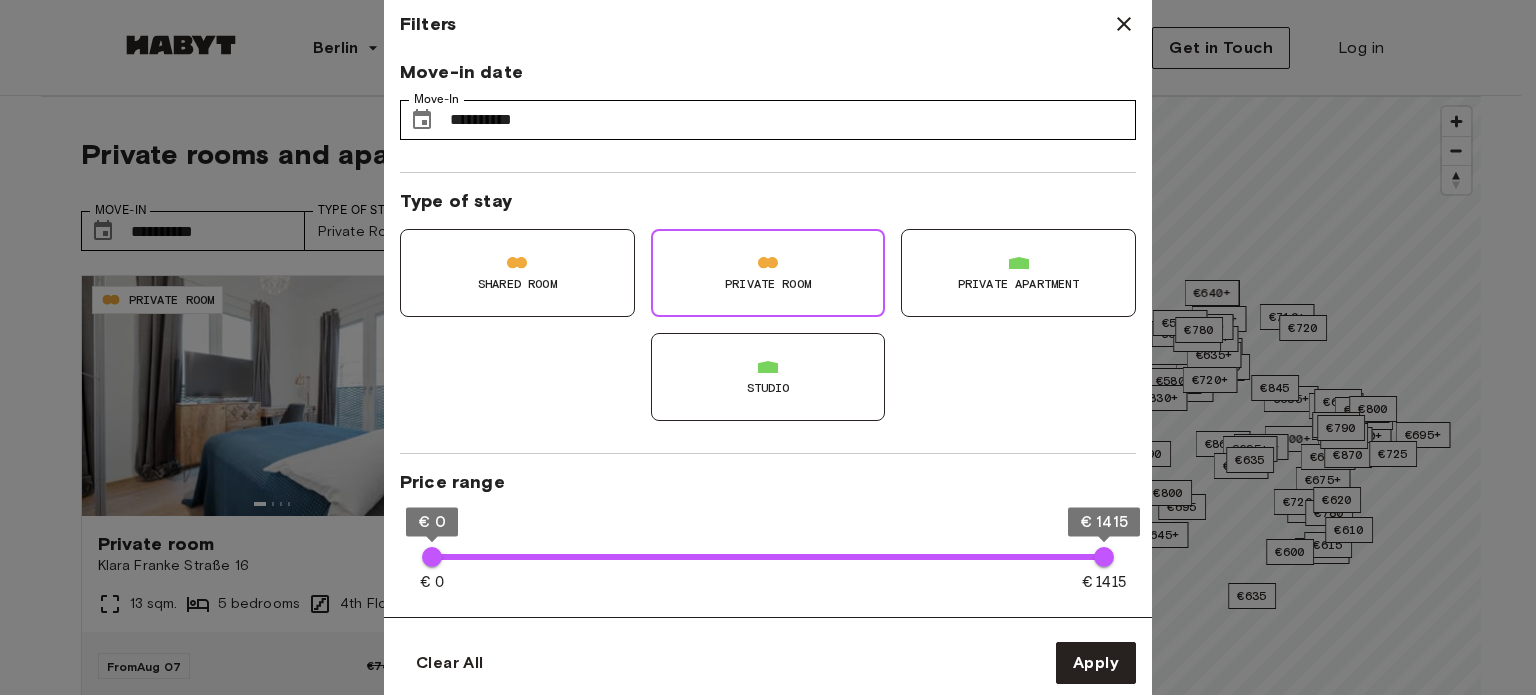 type on "**" 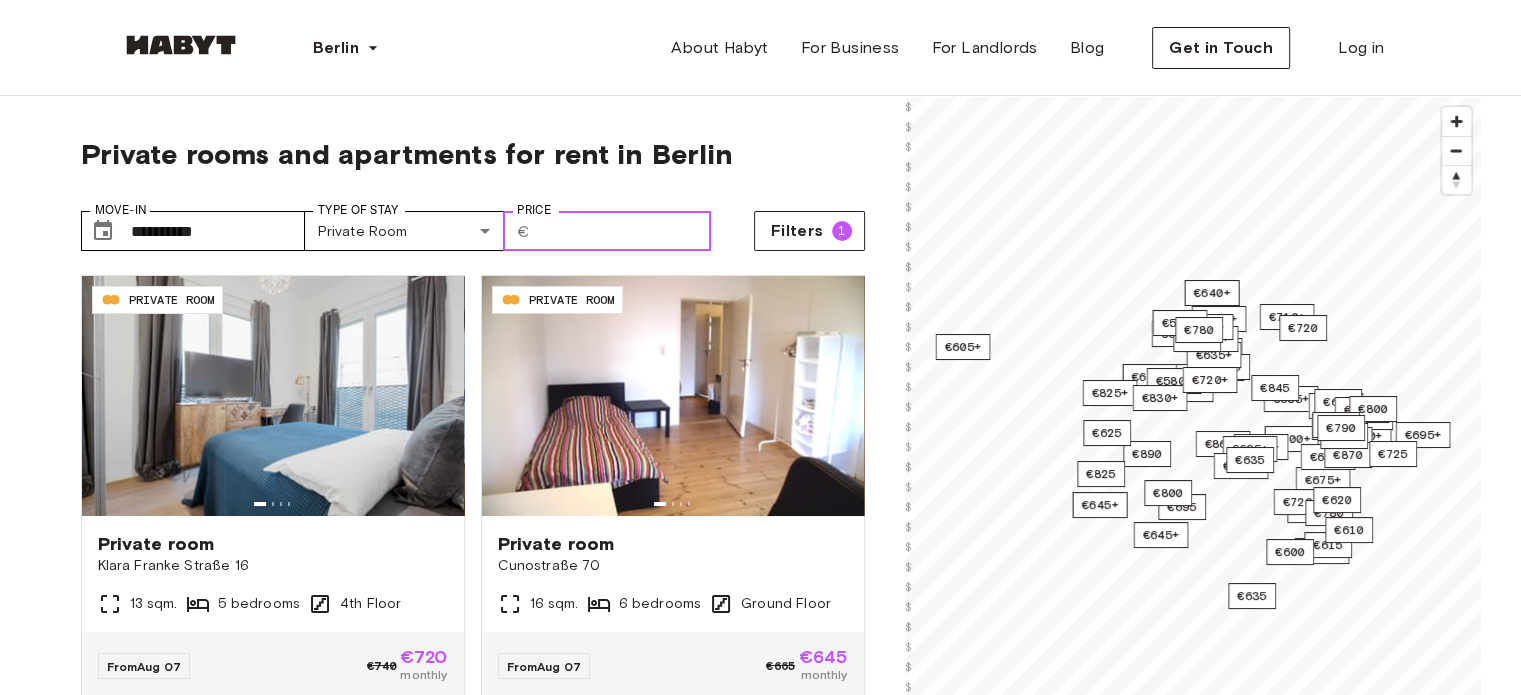 click on "Price" at bounding box center (624, 231) 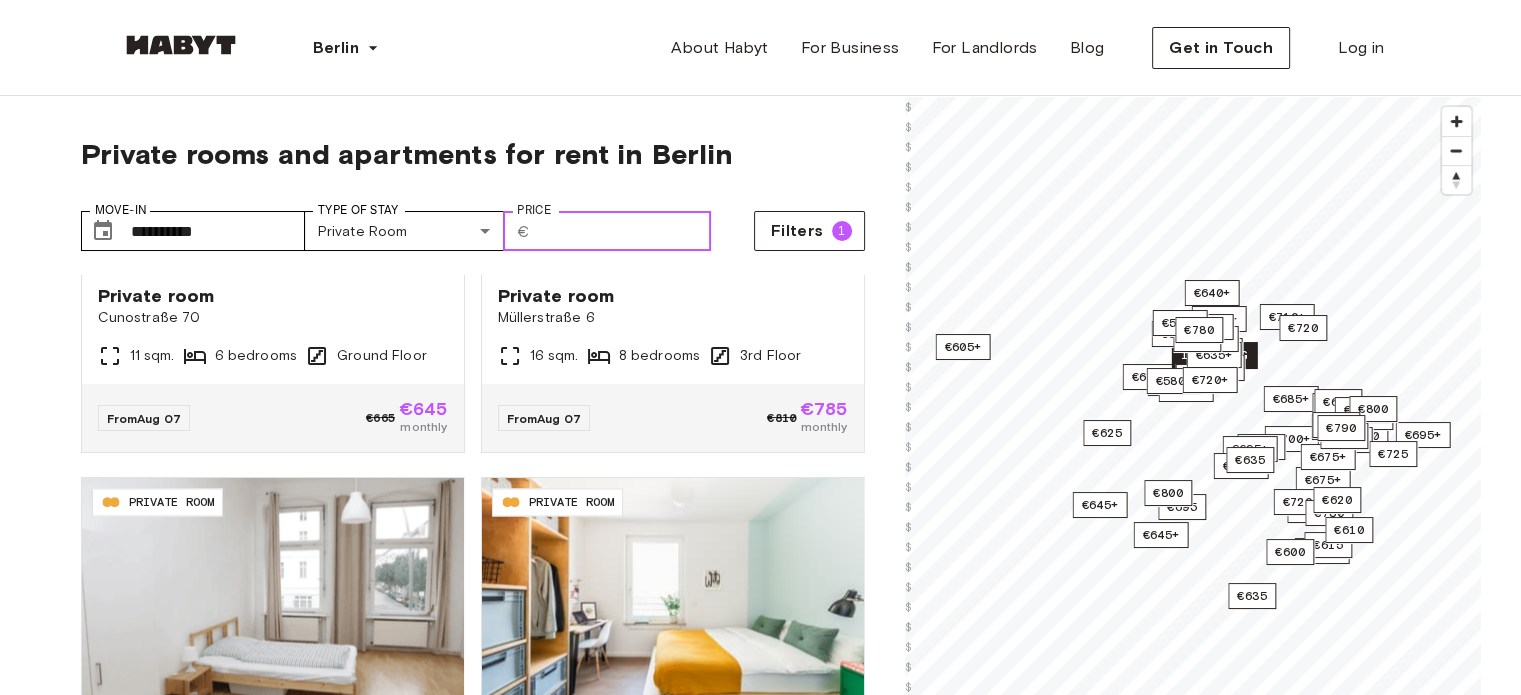 scroll, scrollTop: 3400, scrollLeft: 0, axis: vertical 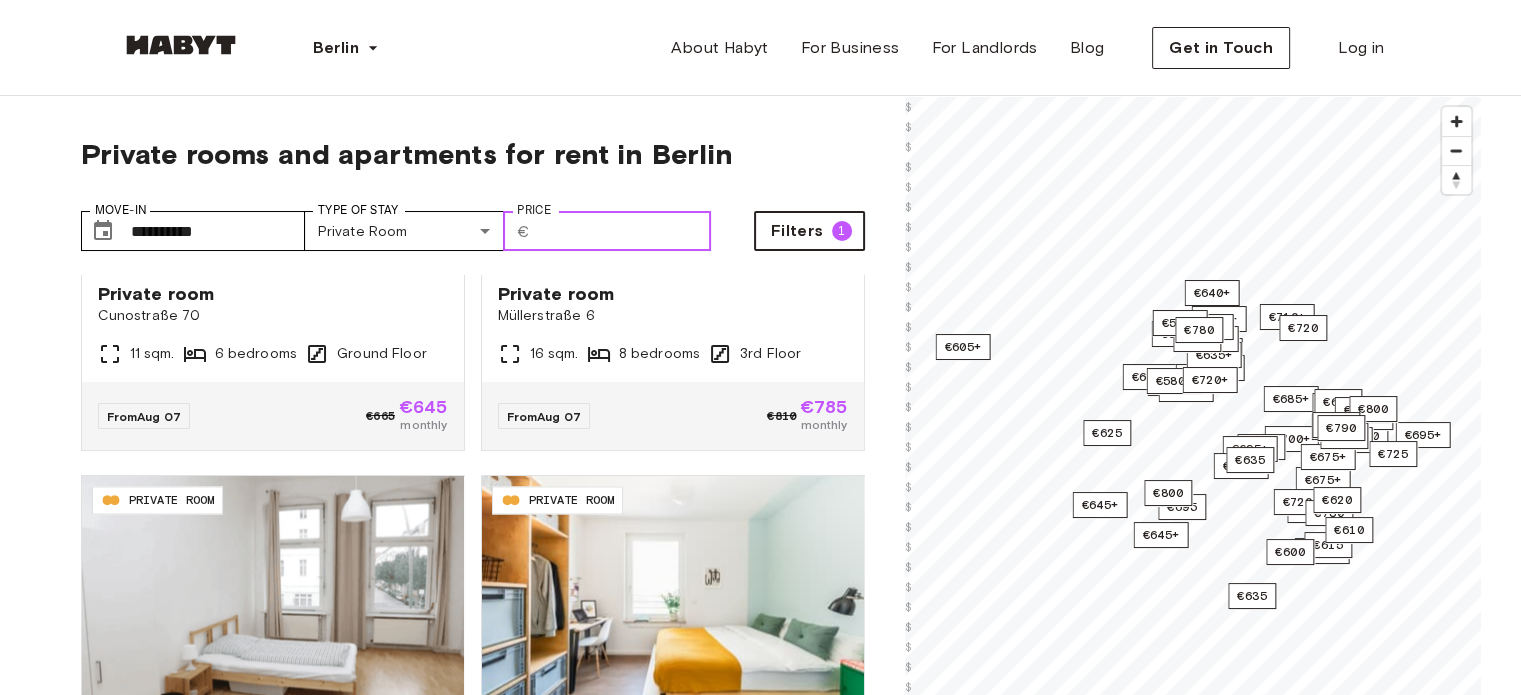 type on "***" 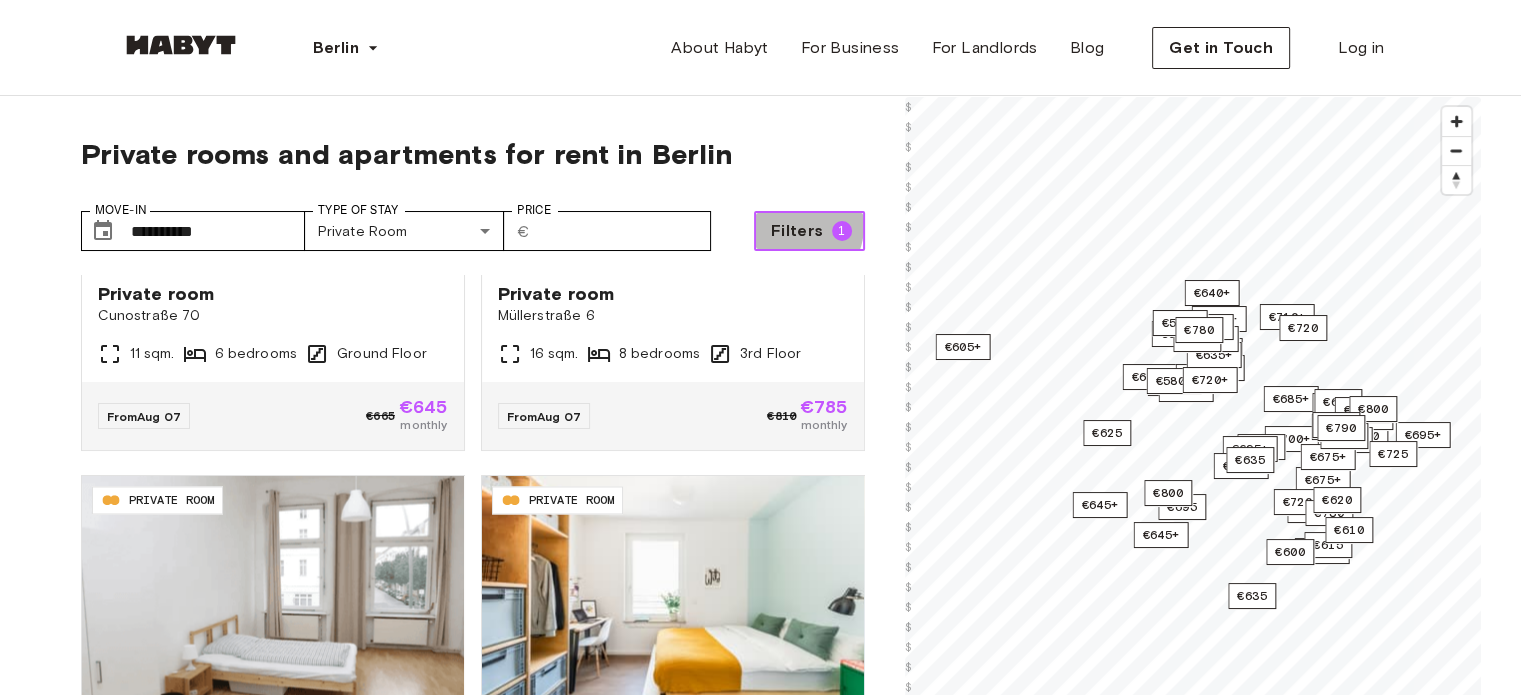 click on "Filters" at bounding box center (797, 231) 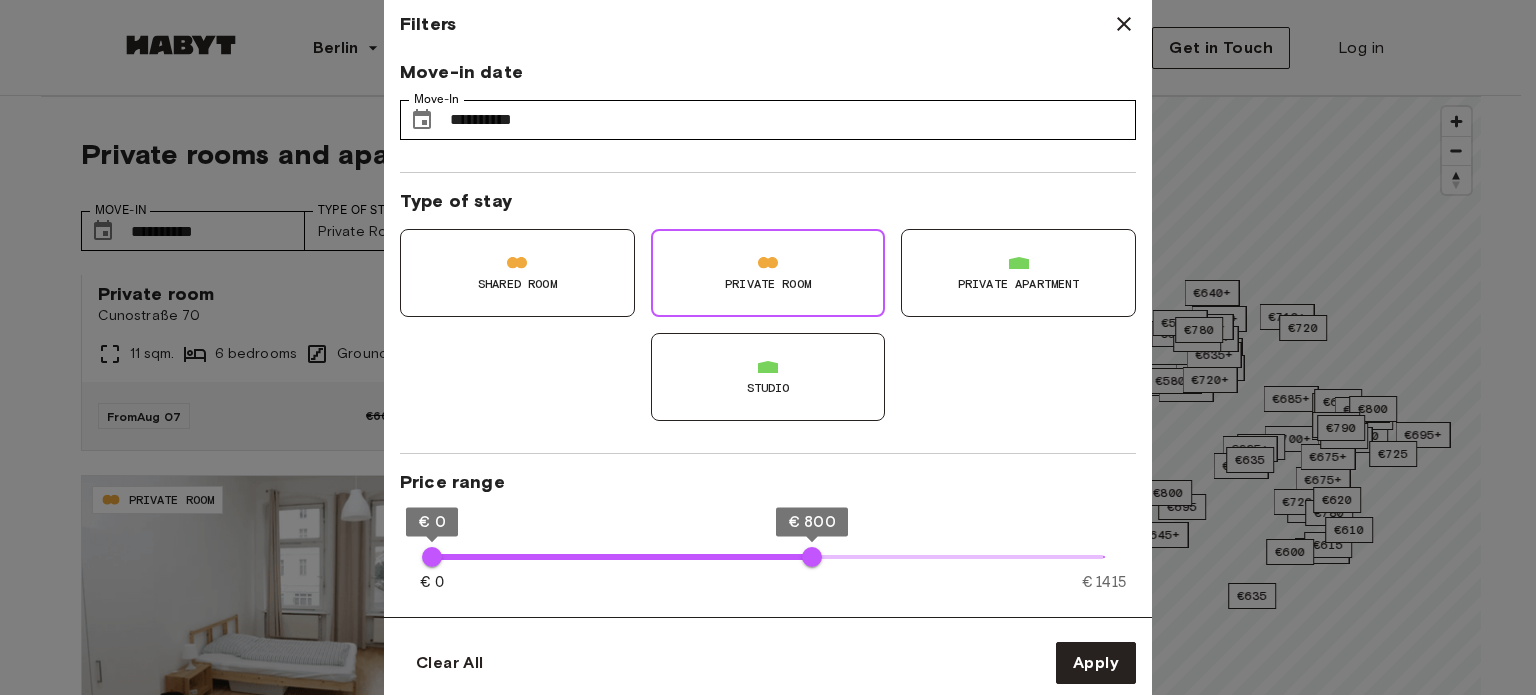 click at bounding box center [768, 347] 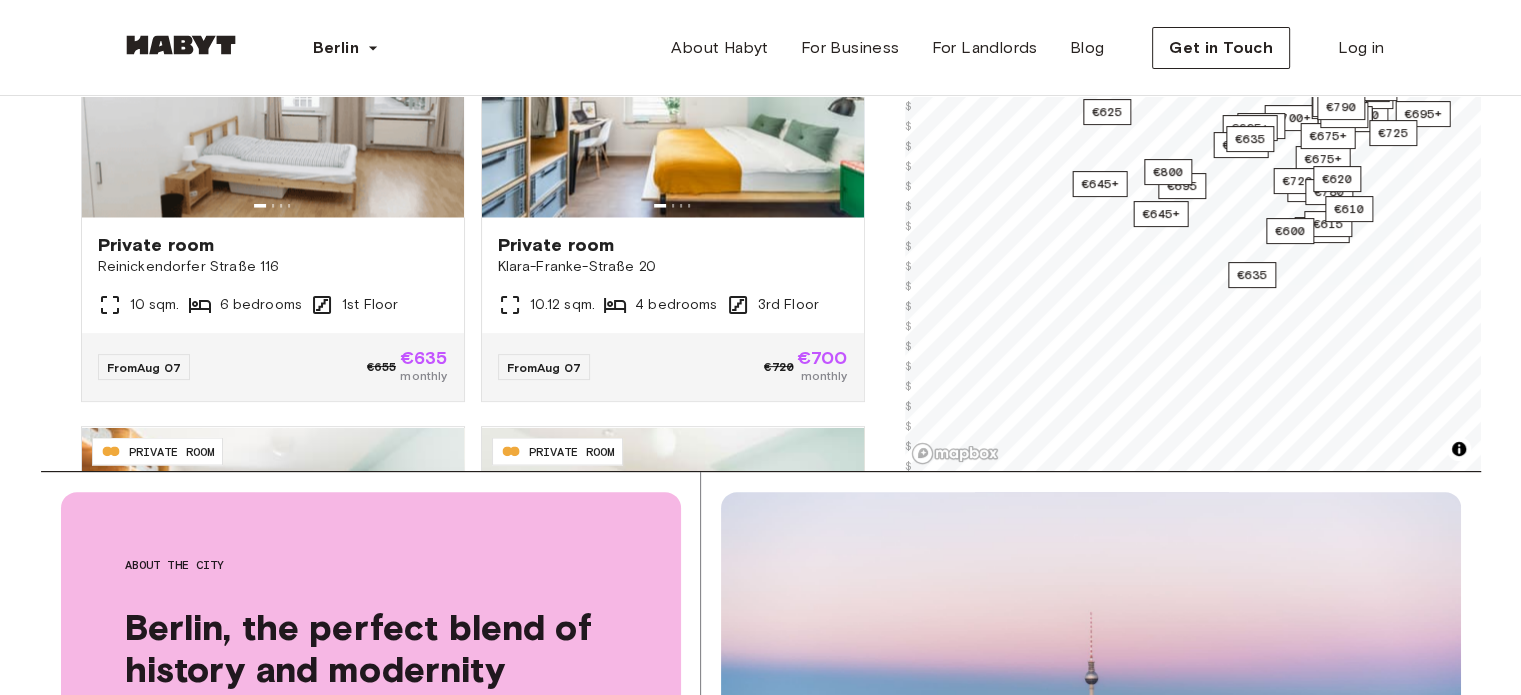 scroll, scrollTop: 500, scrollLeft: 0, axis: vertical 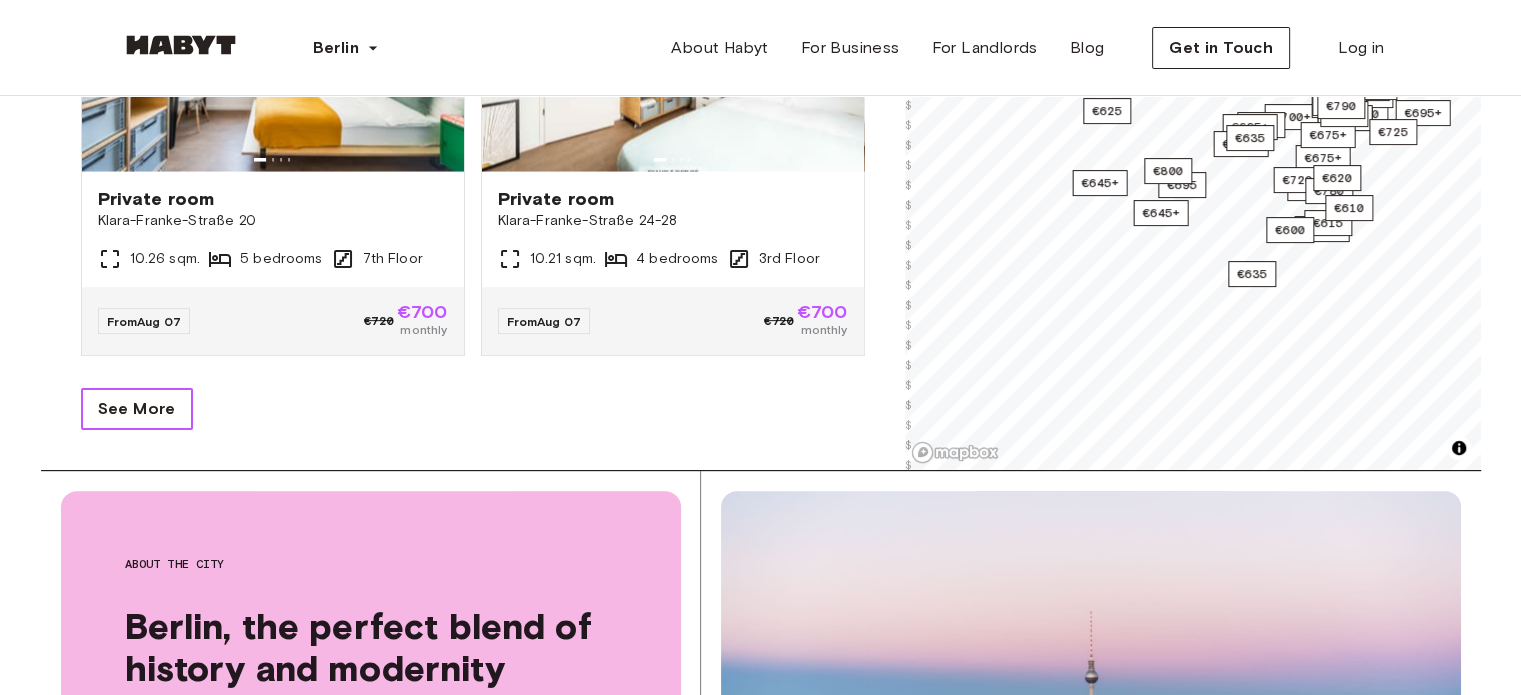 click on "See More" at bounding box center [137, 409] 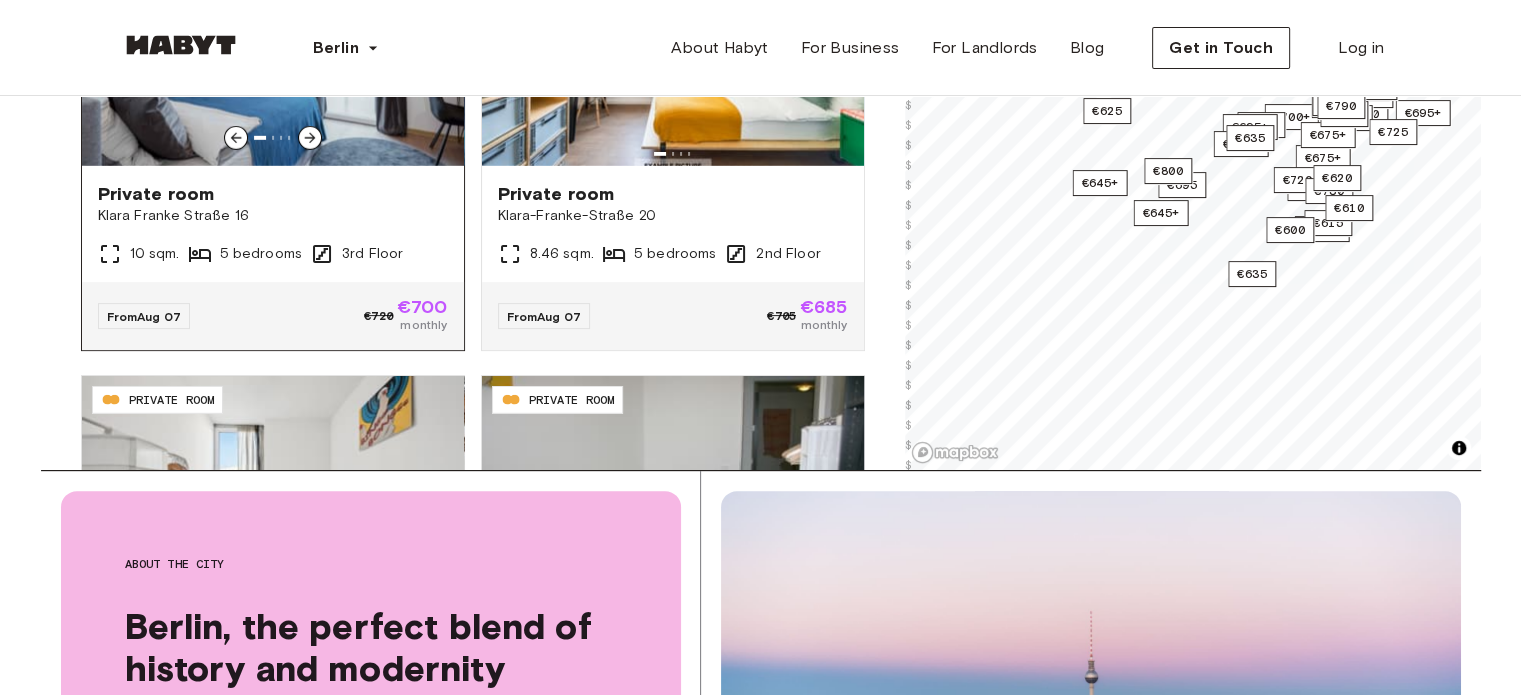 scroll, scrollTop: 5600, scrollLeft: 0, axis: vertical 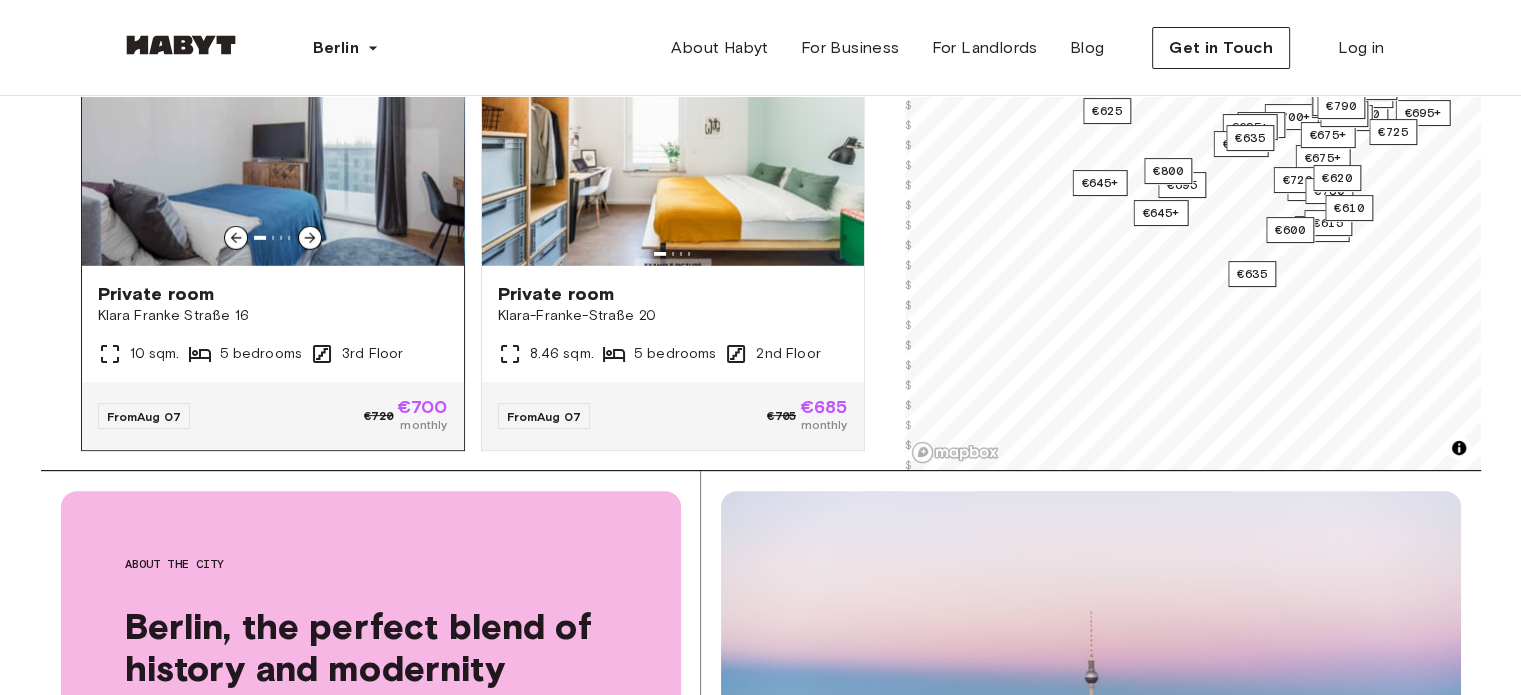 click on "Private room Klara Franke Straße 16 10 sqm. 5 bedrooms 3rd Floor" at bounding box center [273, 324] 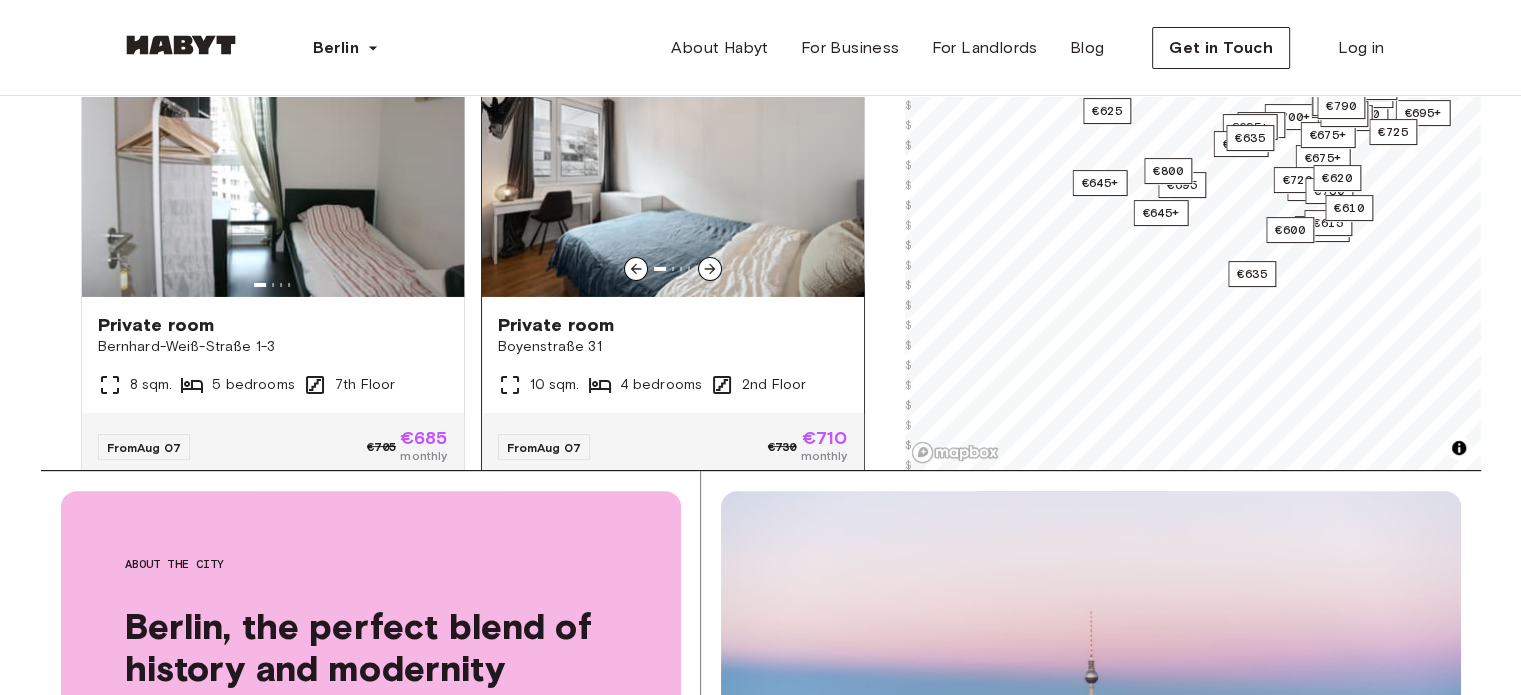scroll, scrollTop: 6400, scrollLeft: 0, axis: vertical 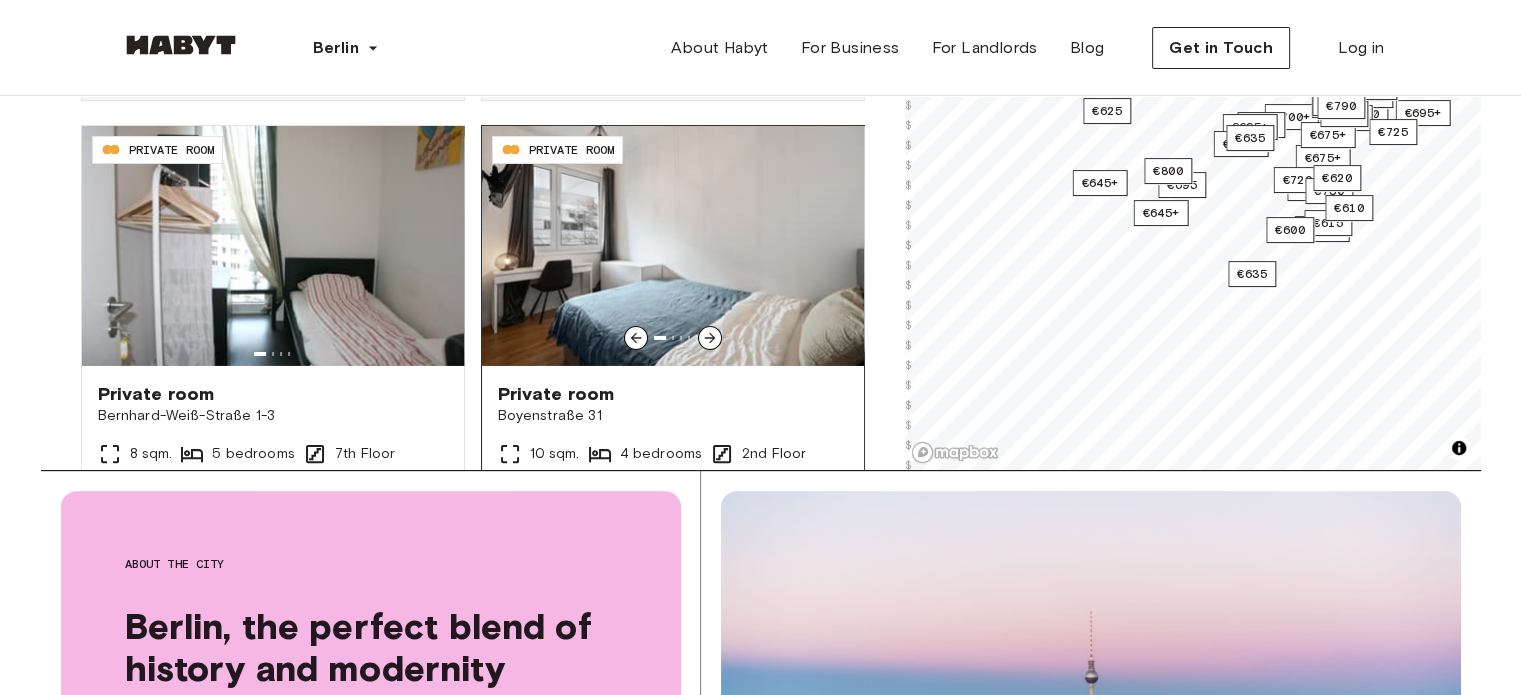 click at bounding box center (673, 246) 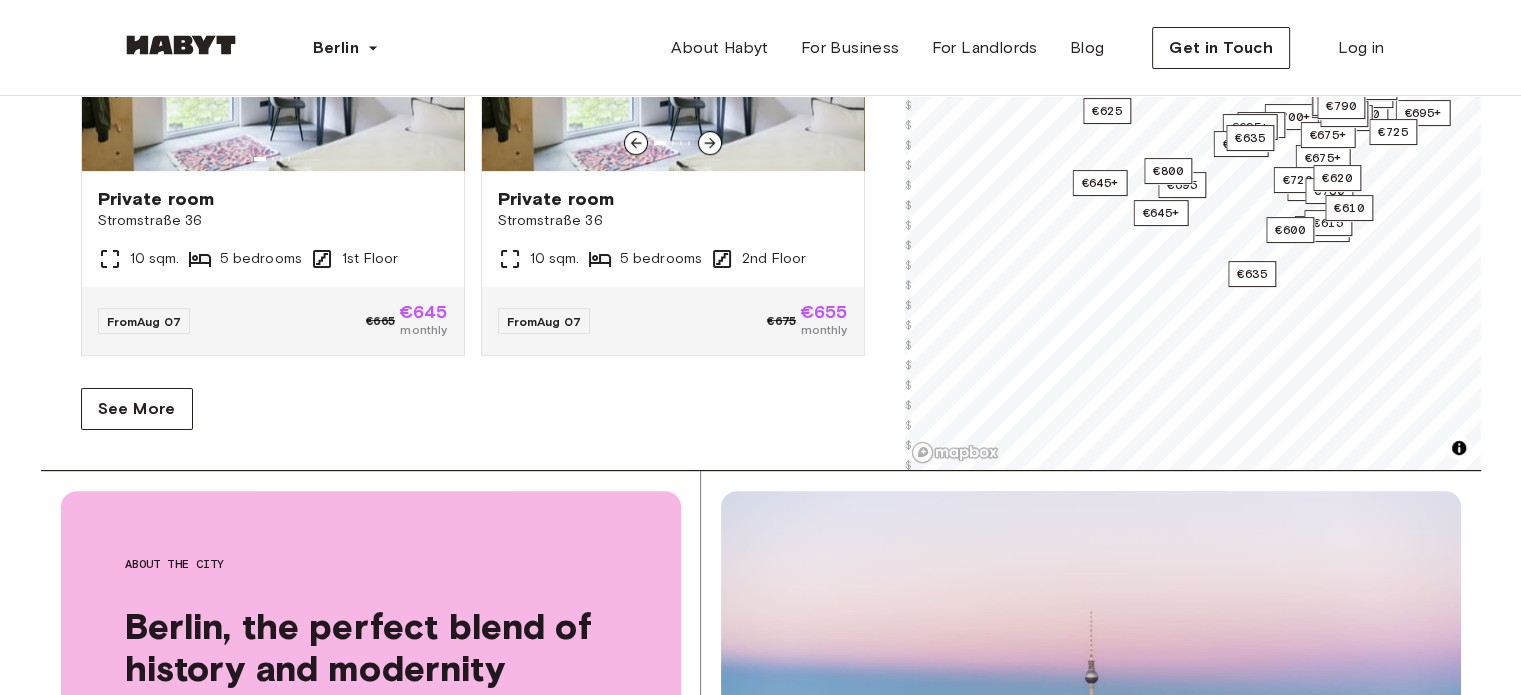 scroll, scrollTop: 8401, scrollLeft: 0, axis: vertical 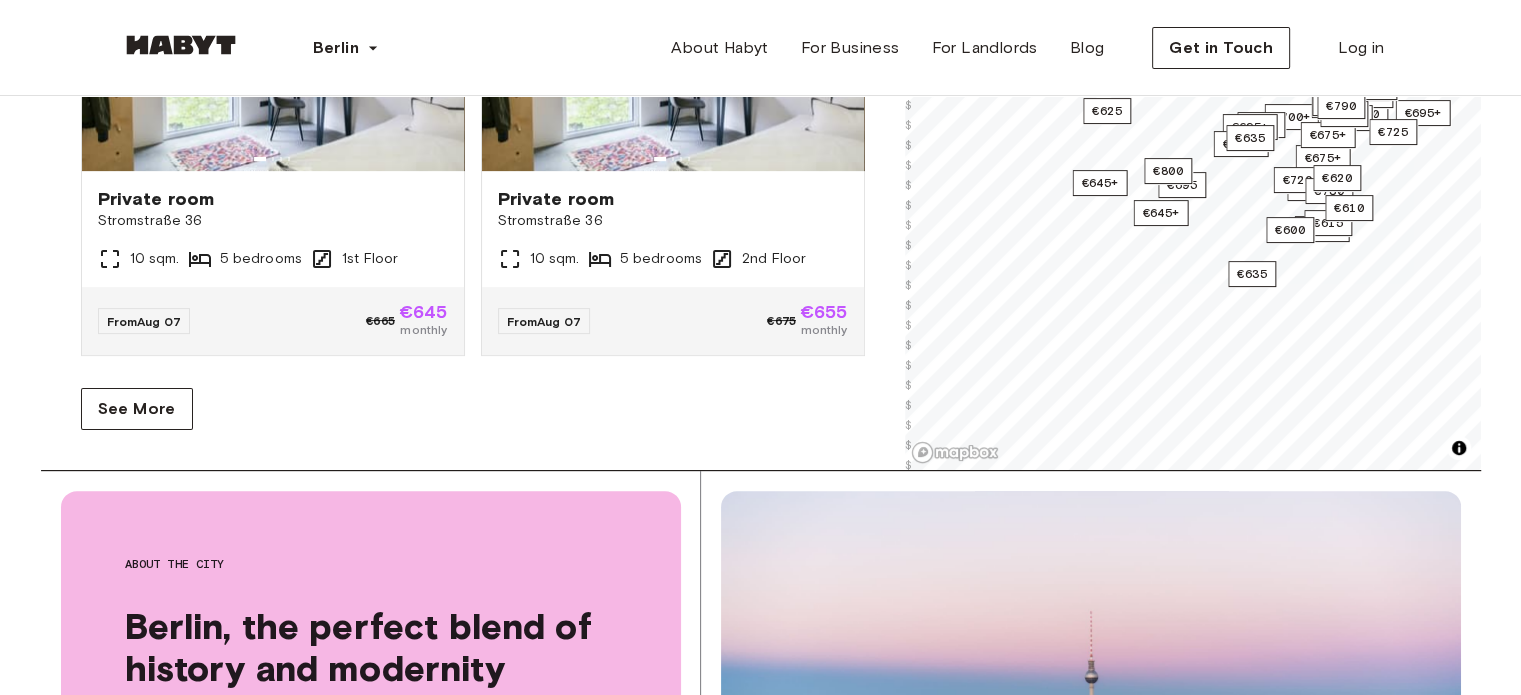 click on "**********" at bounding box center (473, 33) 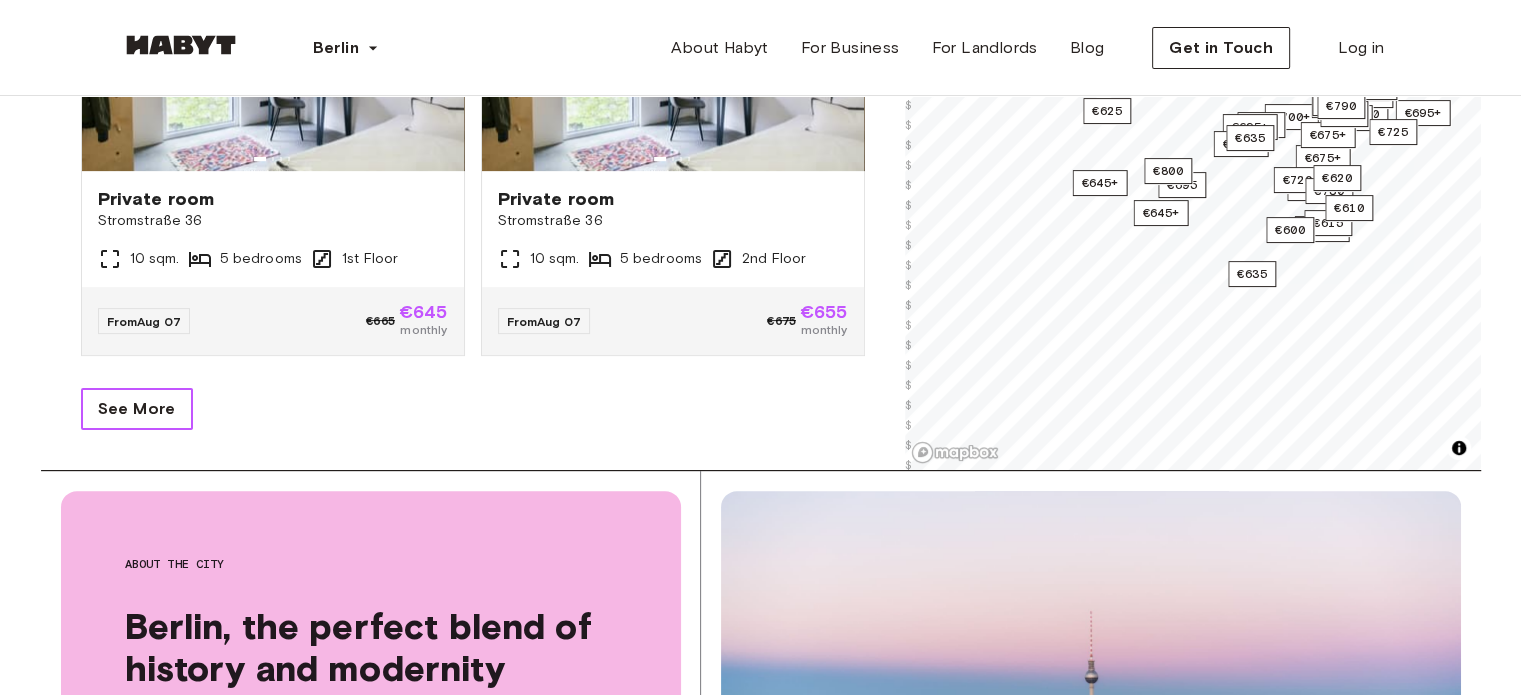 click on "See More" at bounding box center [137, 409] 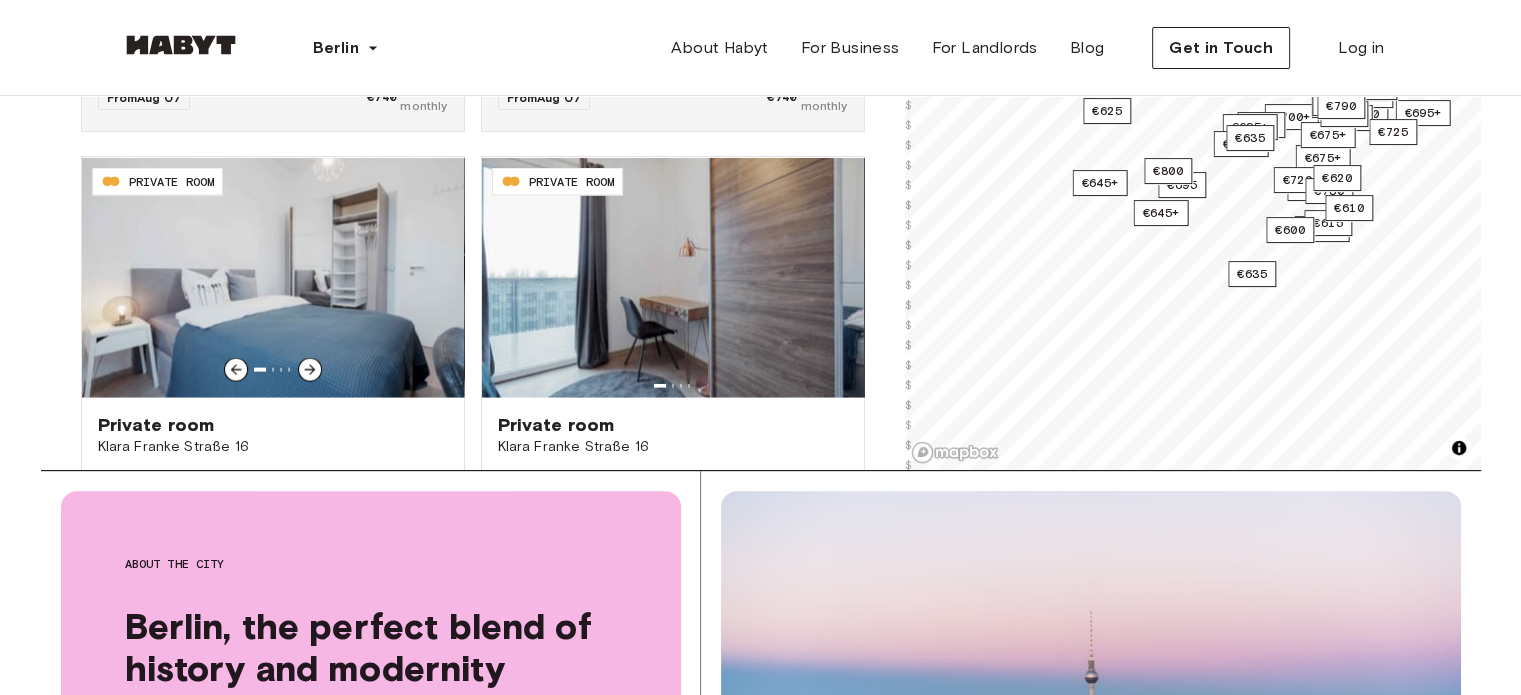 scroll, scrollTop: 11501, scrollLeft: 0, axis: vertical 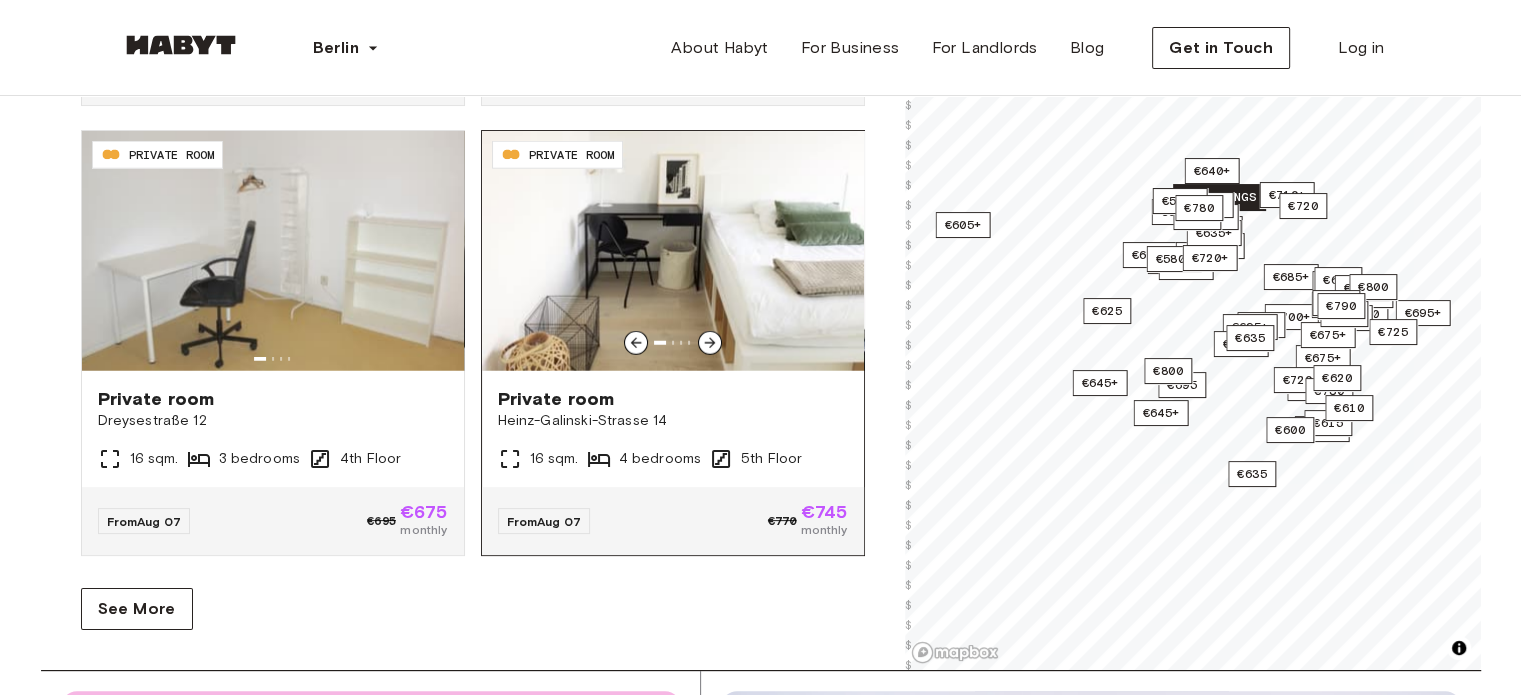 click on "Heinz-Galinski-Strasse 14" at bounding box center [673, 421] 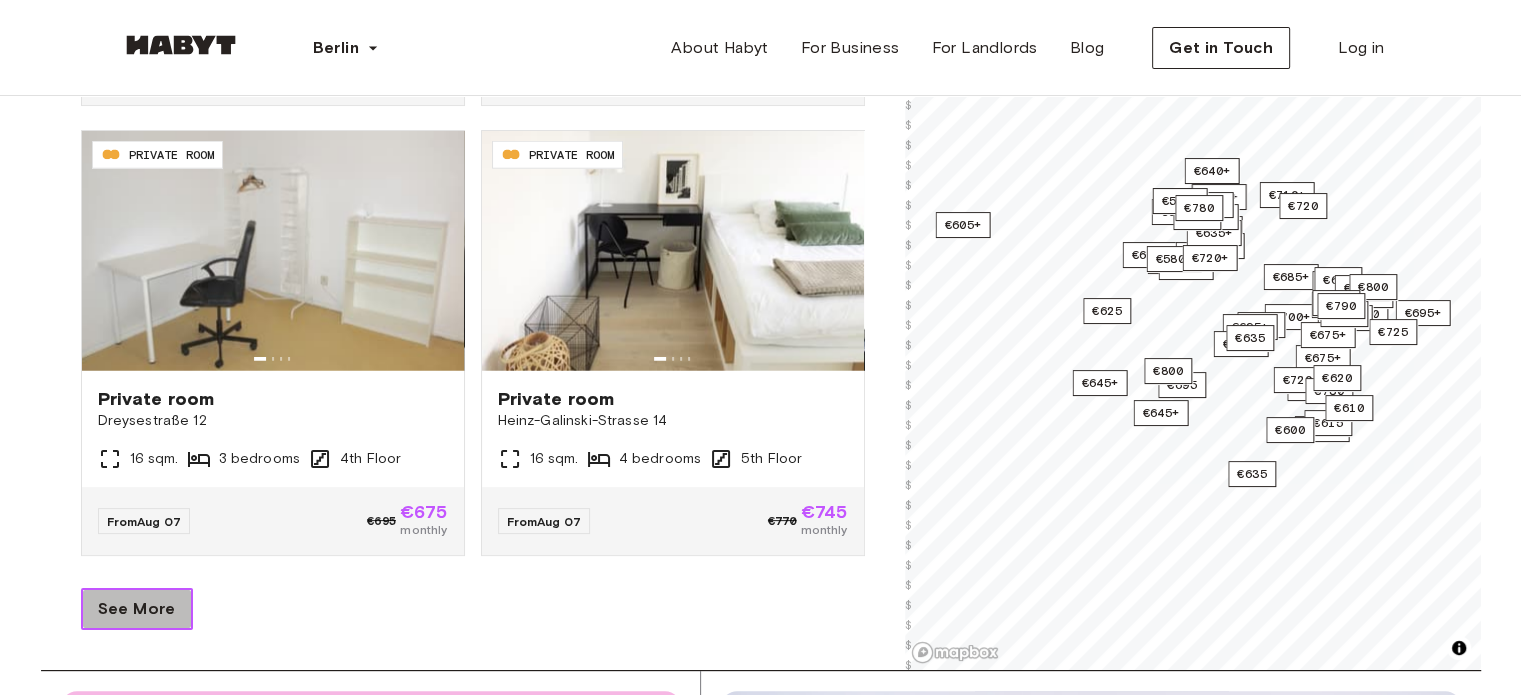 click on "See More" at bounding box center [137, 609] 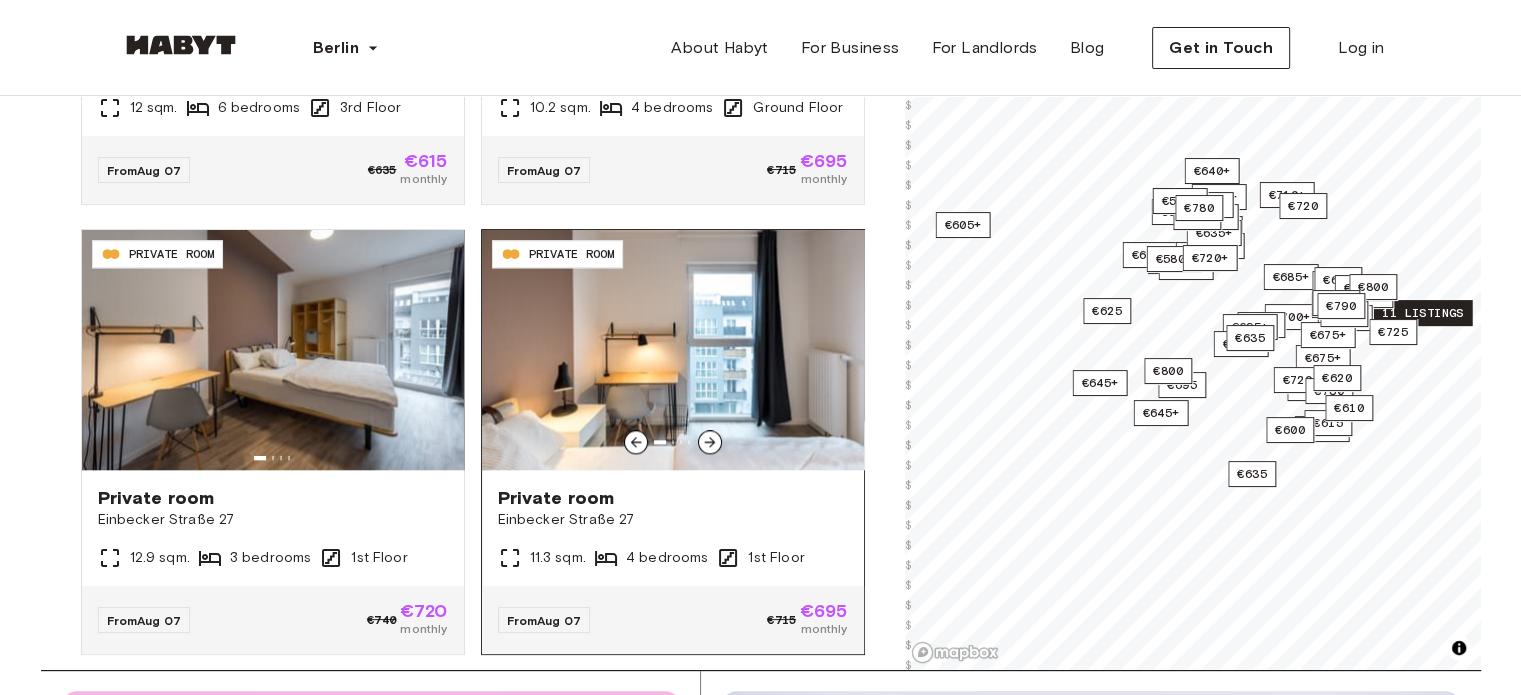 scroll, scrollTop: 17392, scrollLeft: 0, axis: vertical 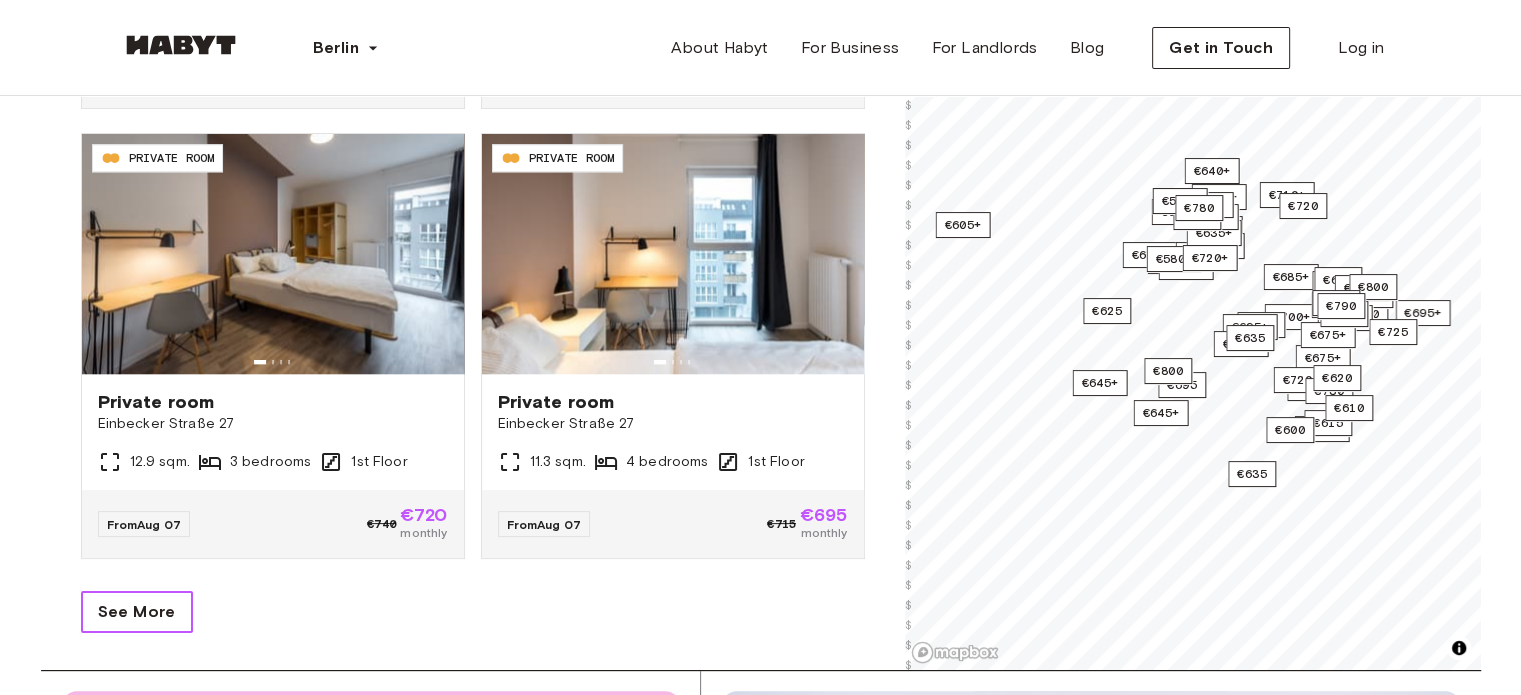click on "See More" at bounding box center (137, 612) 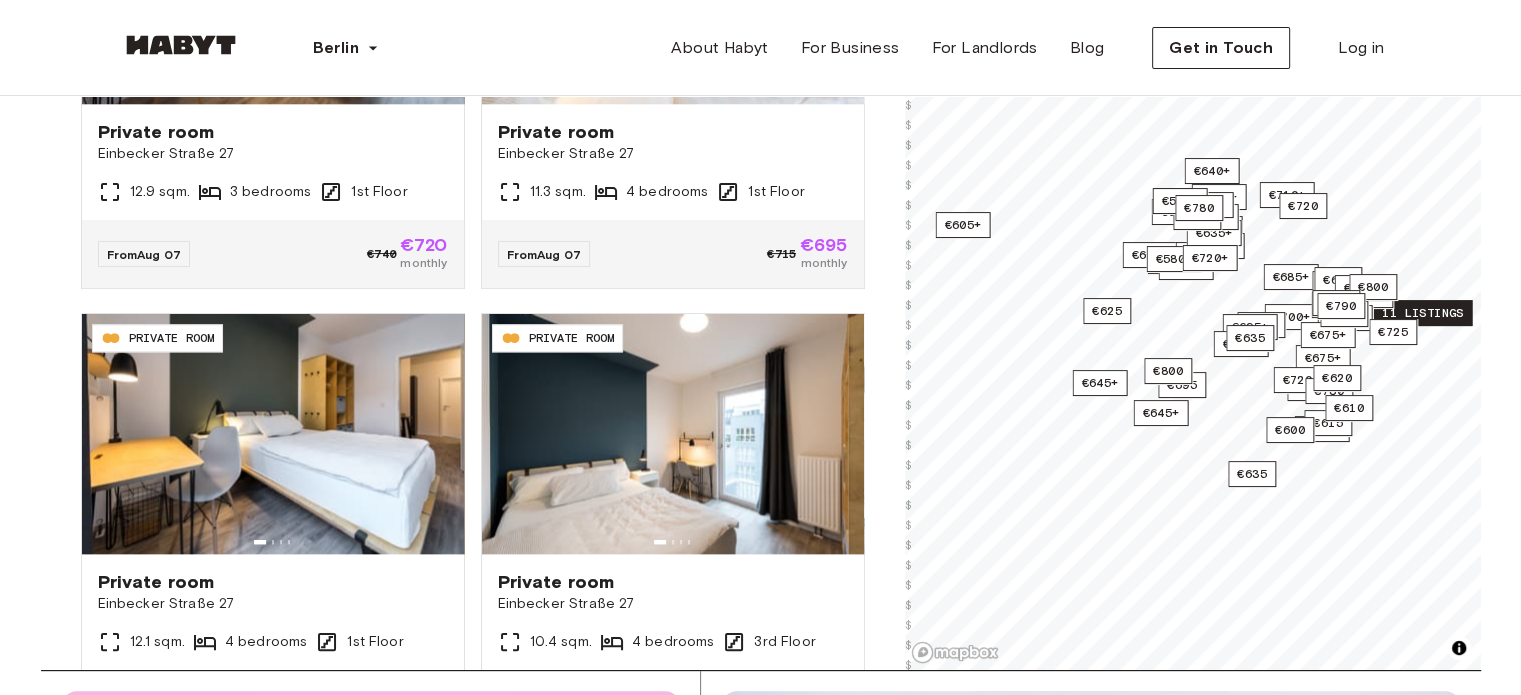 scroll, scrollTop: 17992, scrollLeft: 0, axis: vertical 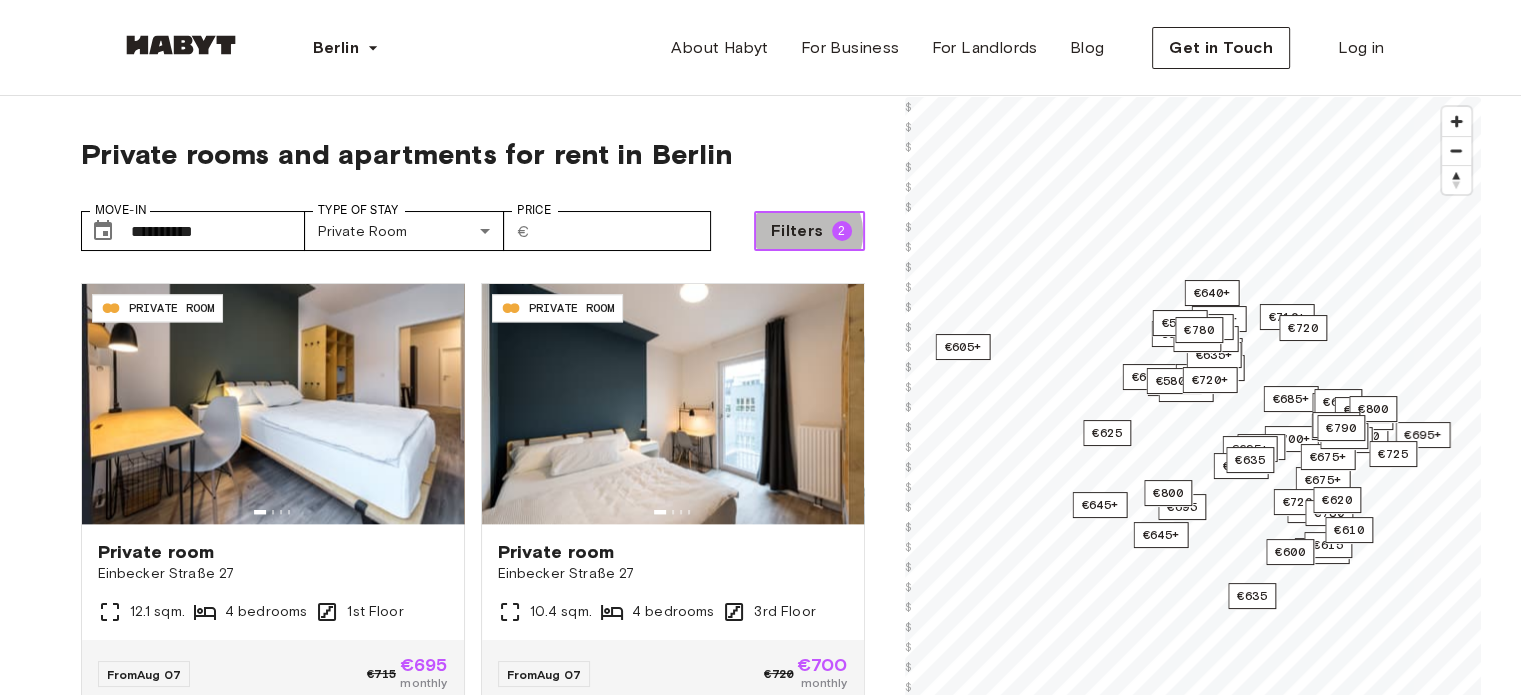 click on "Filters" at bounding box center (797, 231) 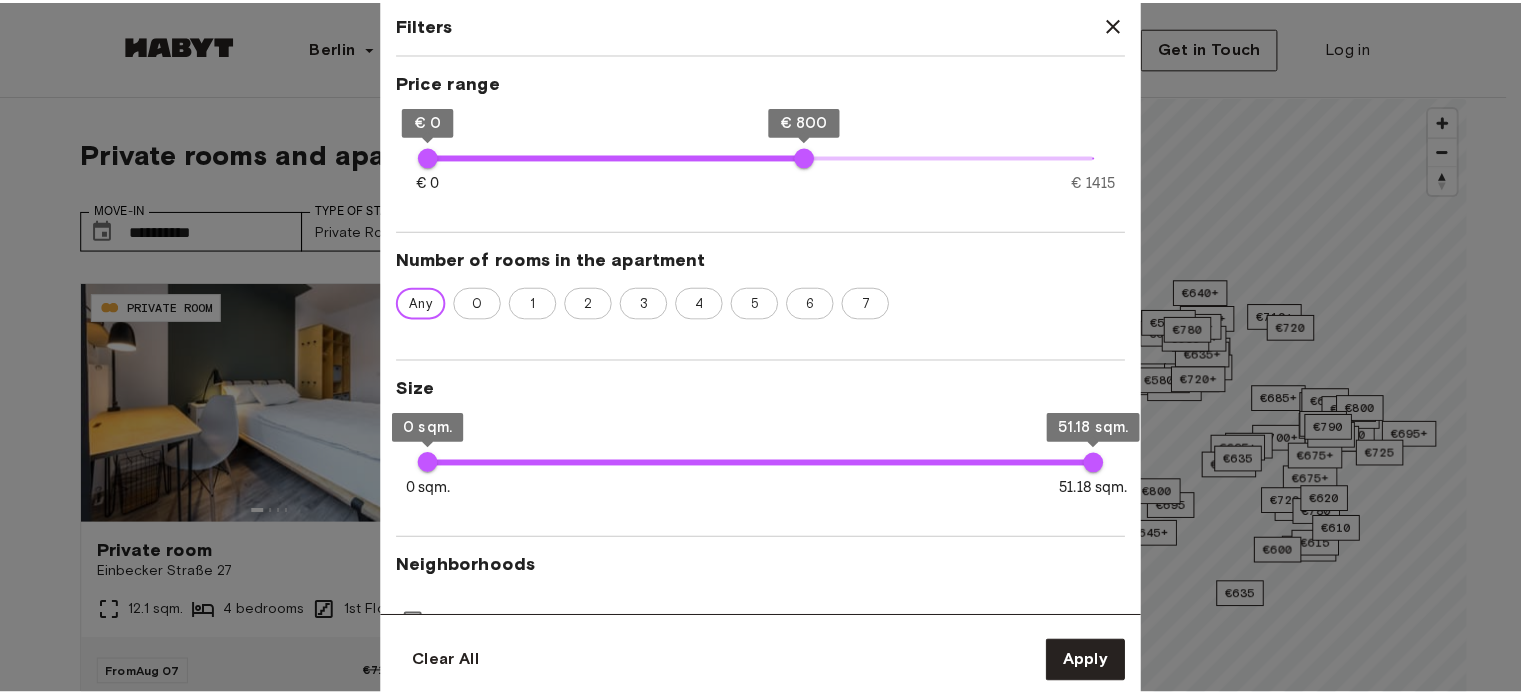 scroll, scrollTop: 800, scrollLeft: 0, axis: vertical 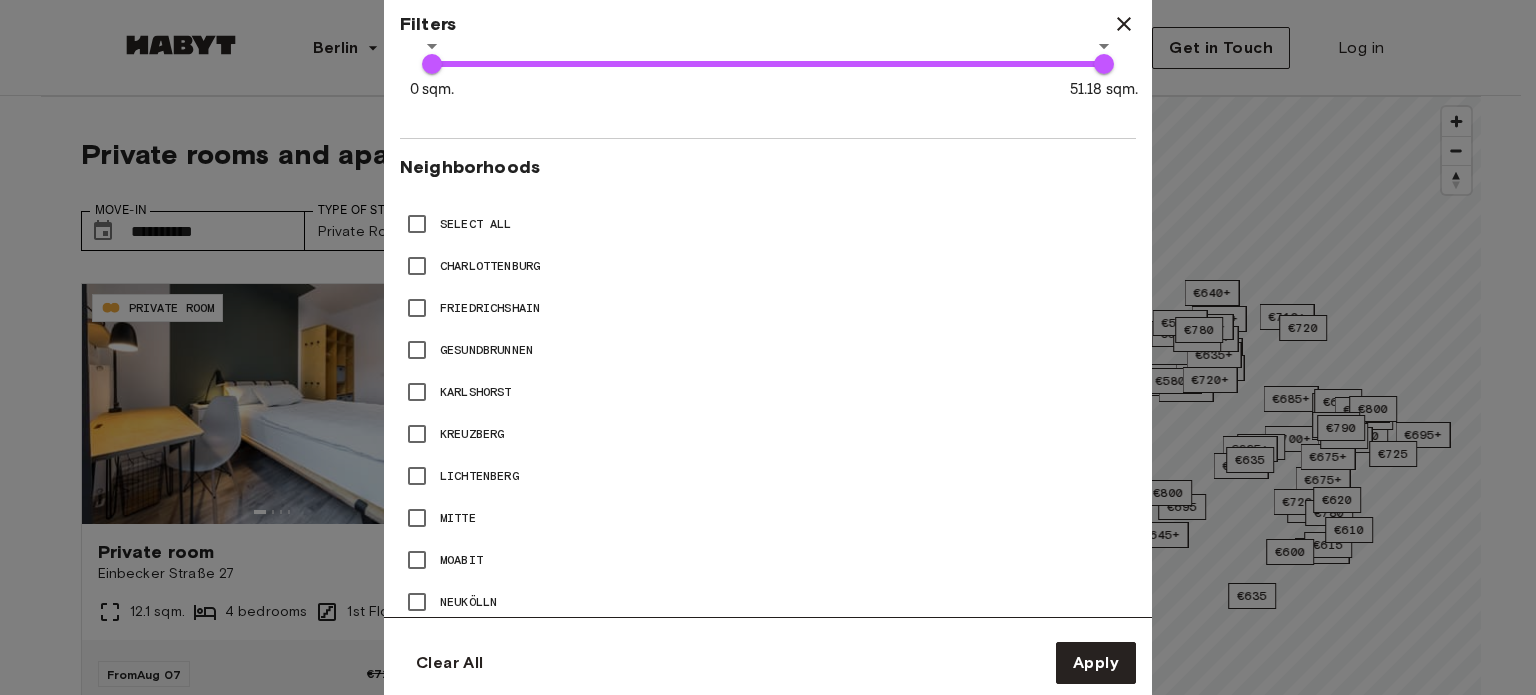 click on "Mitte" at bounding box center [458, 518] 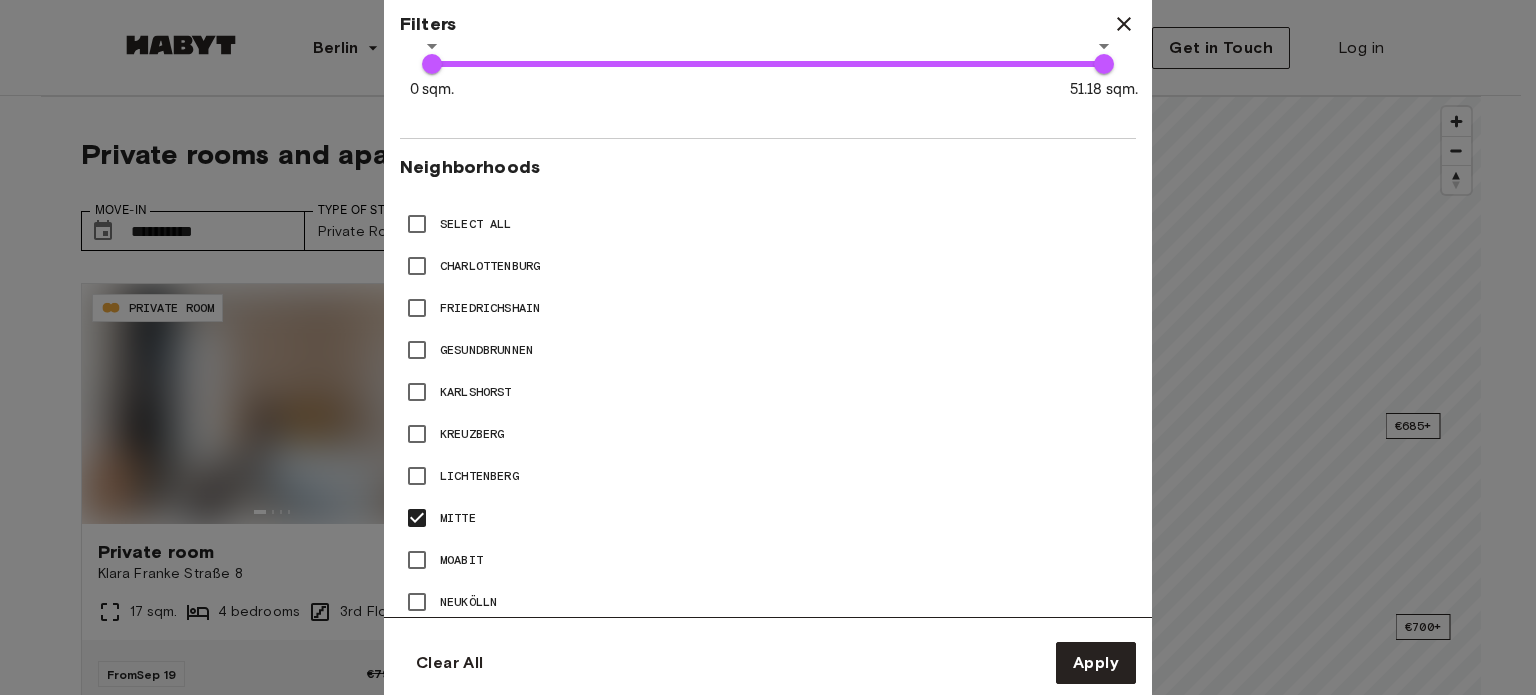 type on "**" 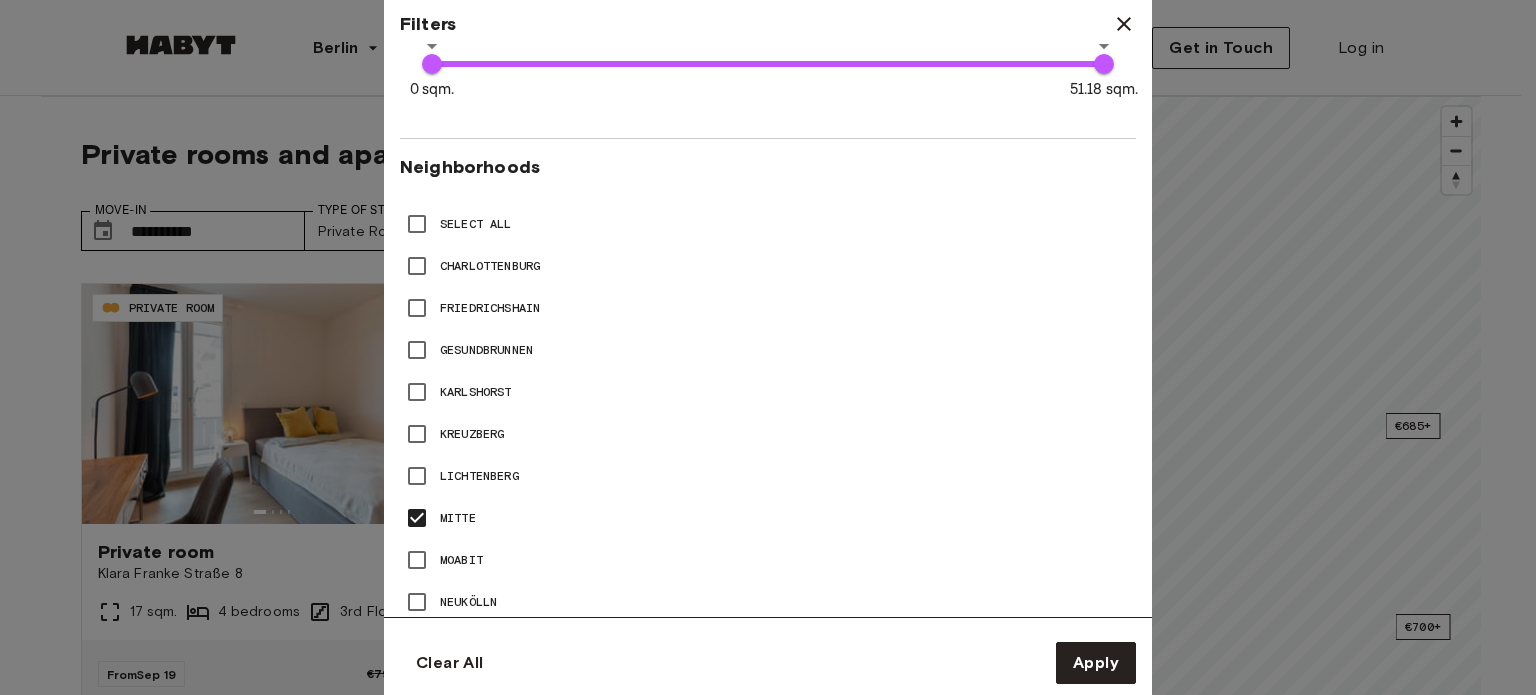 click at bounding box center (768, 347) 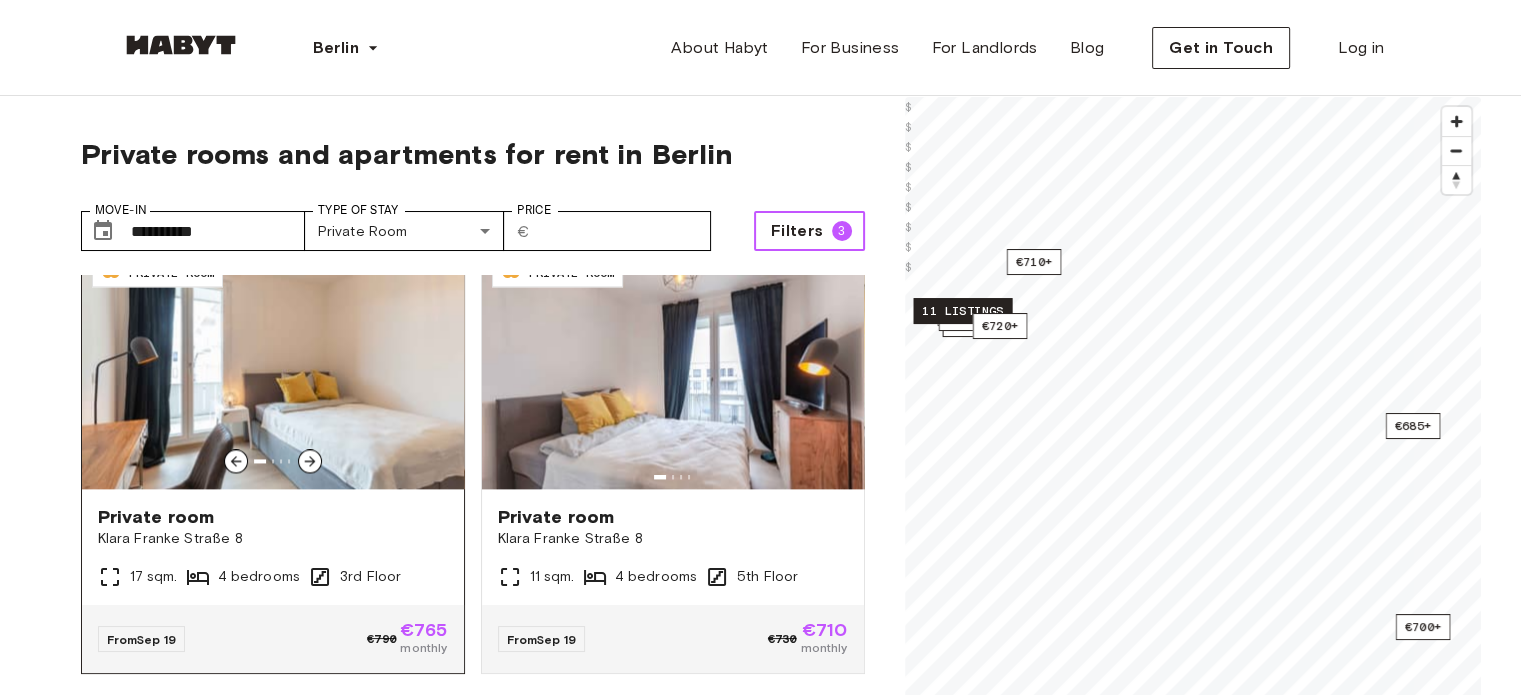 scroll, scrollTop: 17992, scrollLeft: 0, axis: vertical 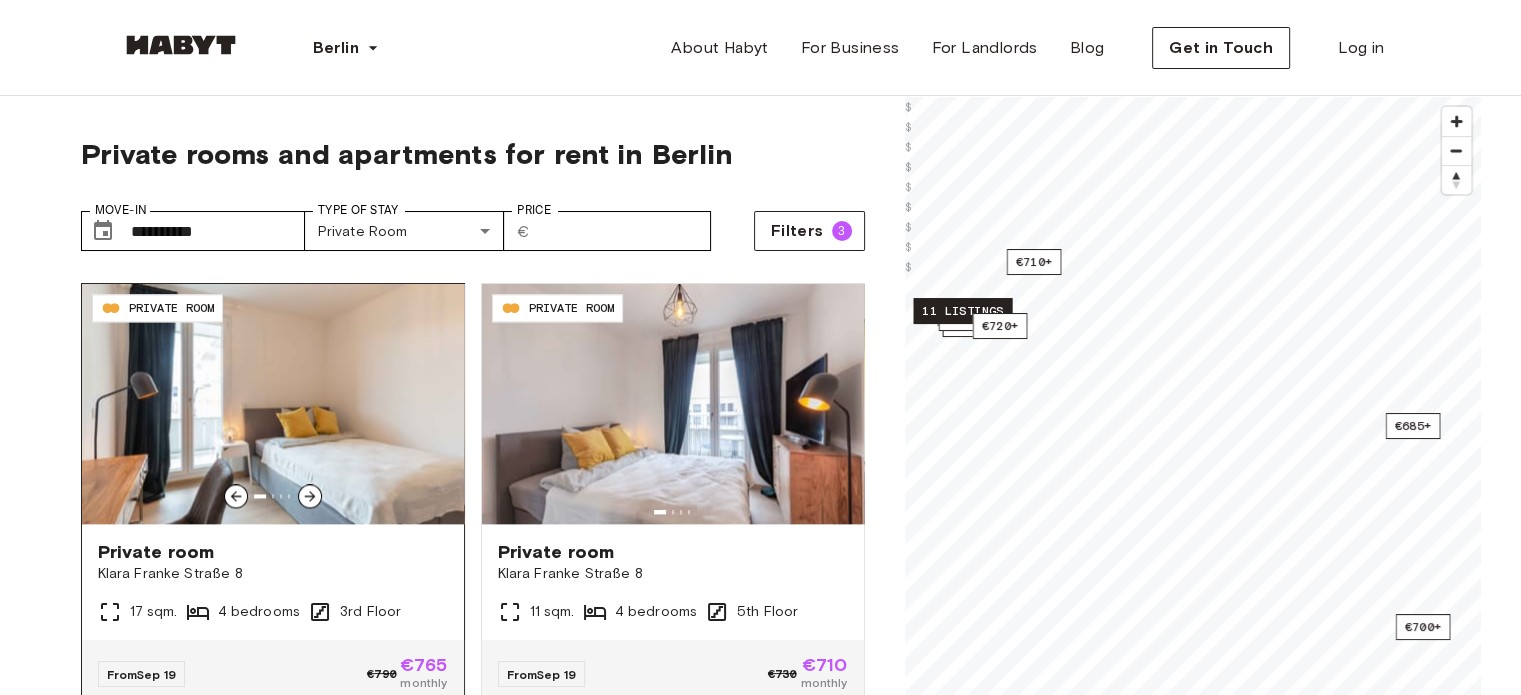 click on "Klara Franke Straße 8" at bounding box center [273, 574] 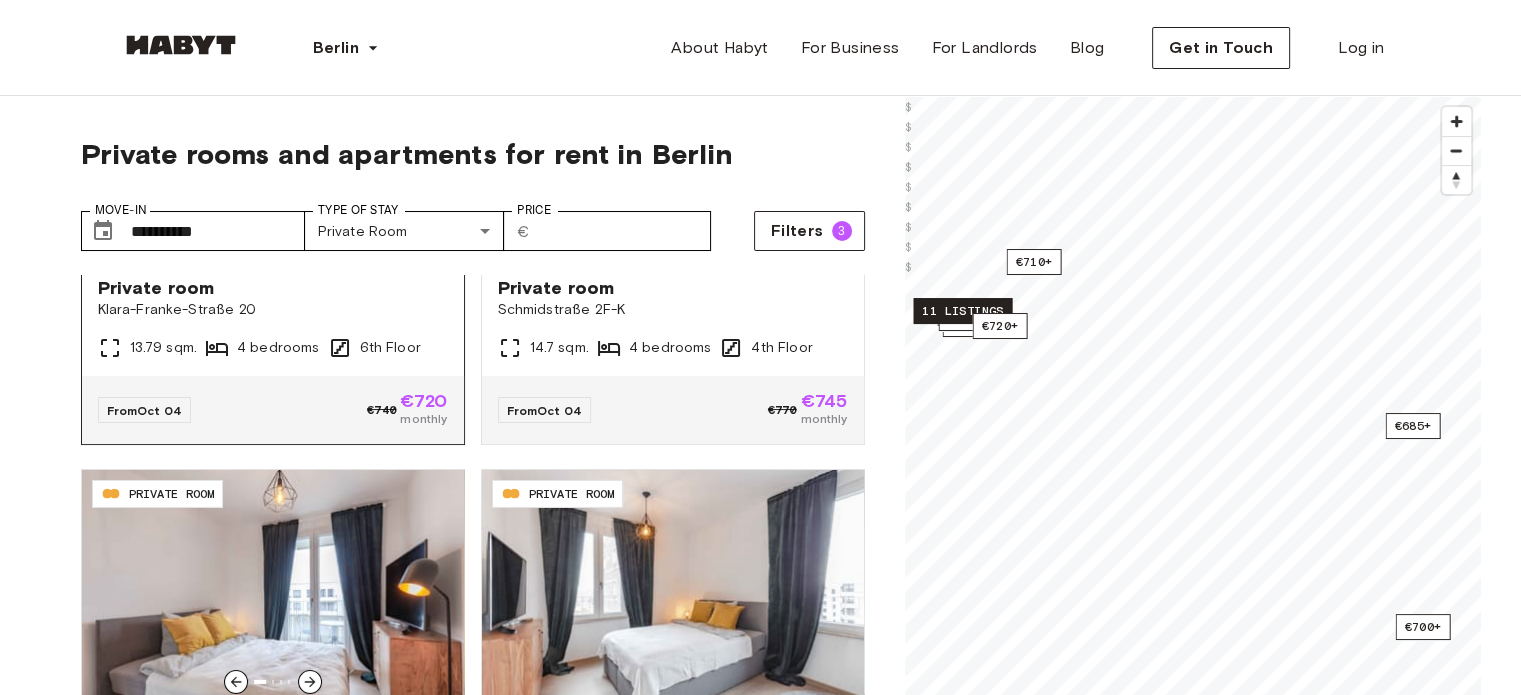 scroll, scrollTop: 21889, scrollLeft: 0, axis: vertical 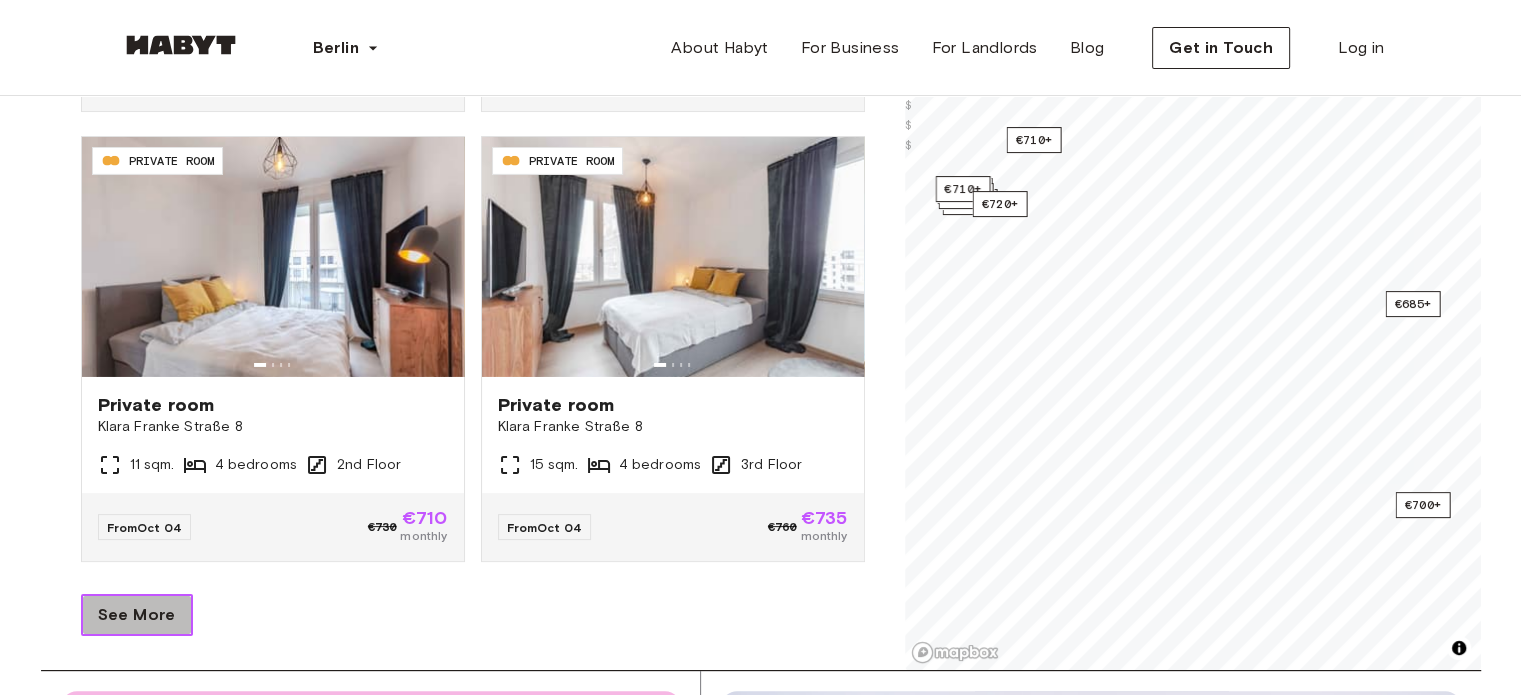 click on "See More" at bounding box center [137, 615] 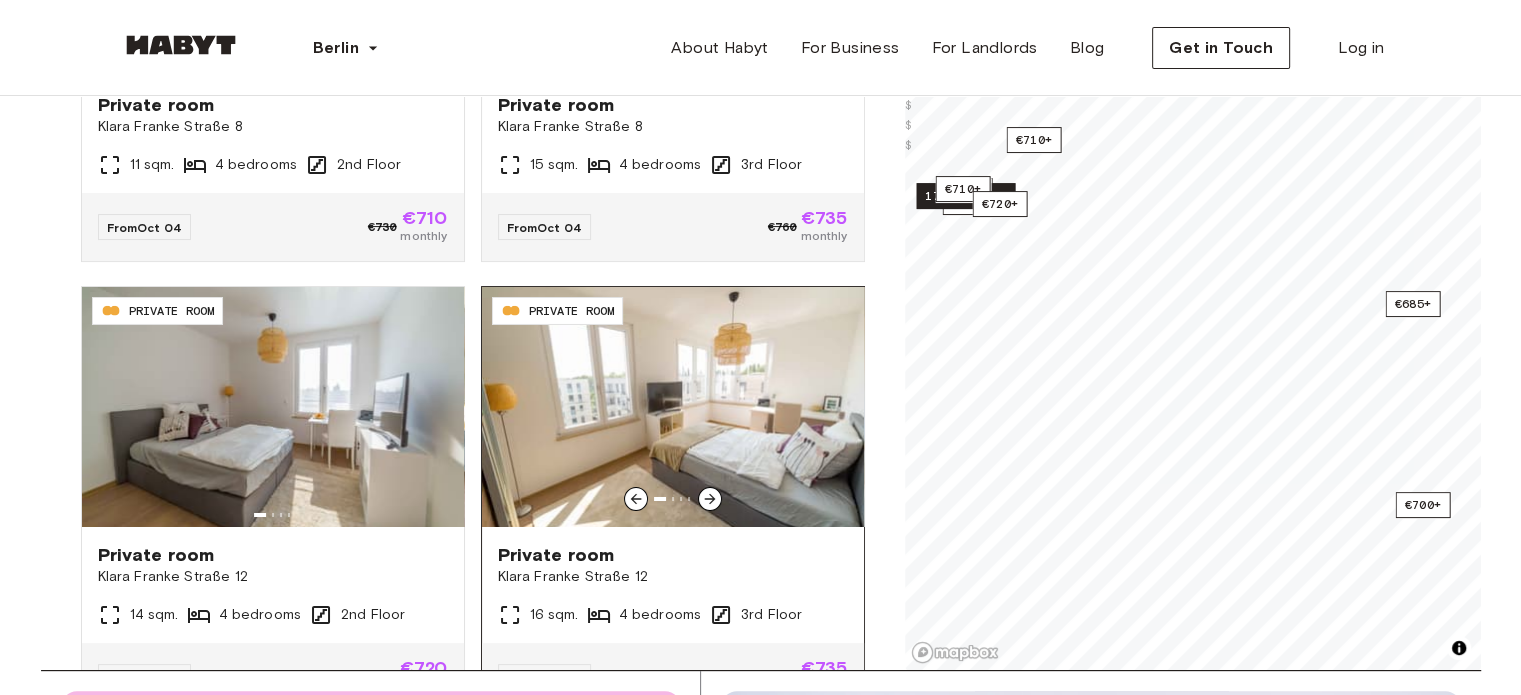 scroll, scrollTop: 22289, scrollLeft: 0, axis: vertical 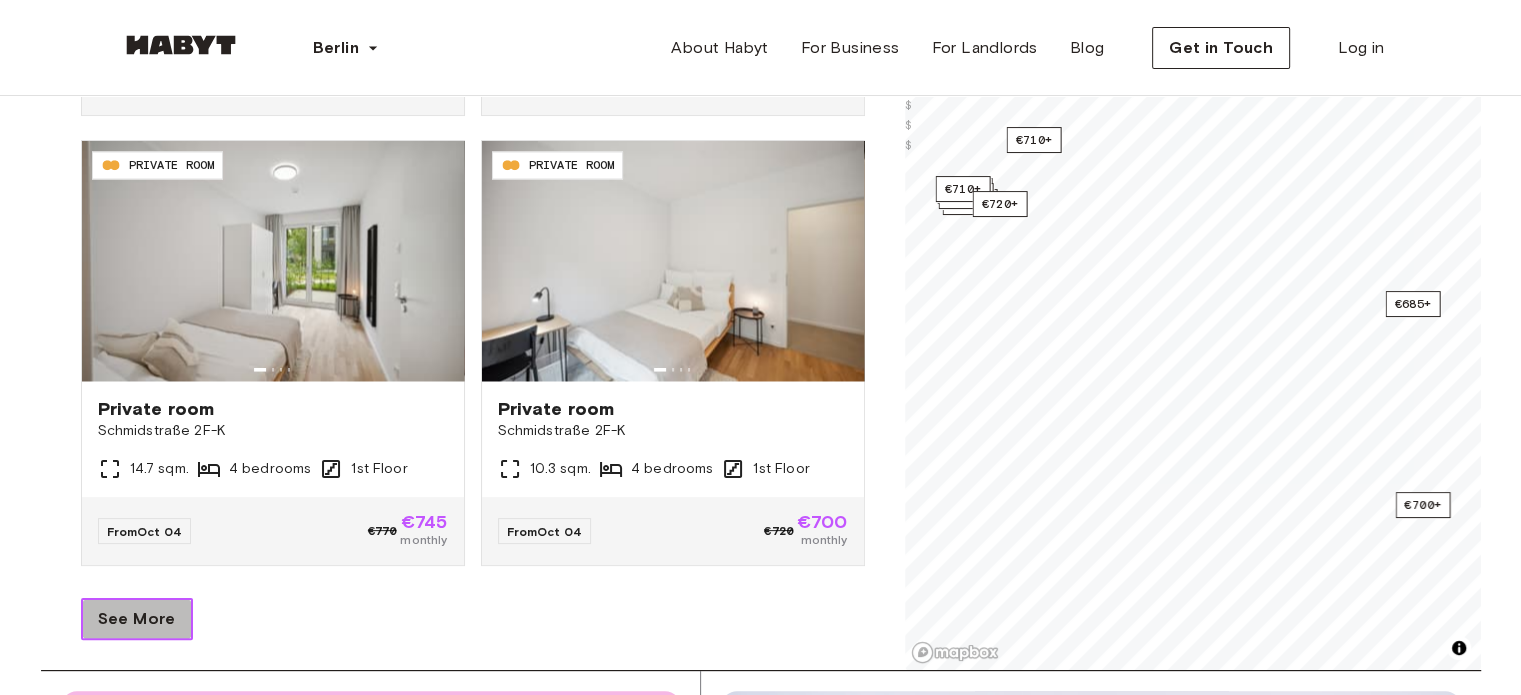 click on "See More" at bounding box center (137, 619) 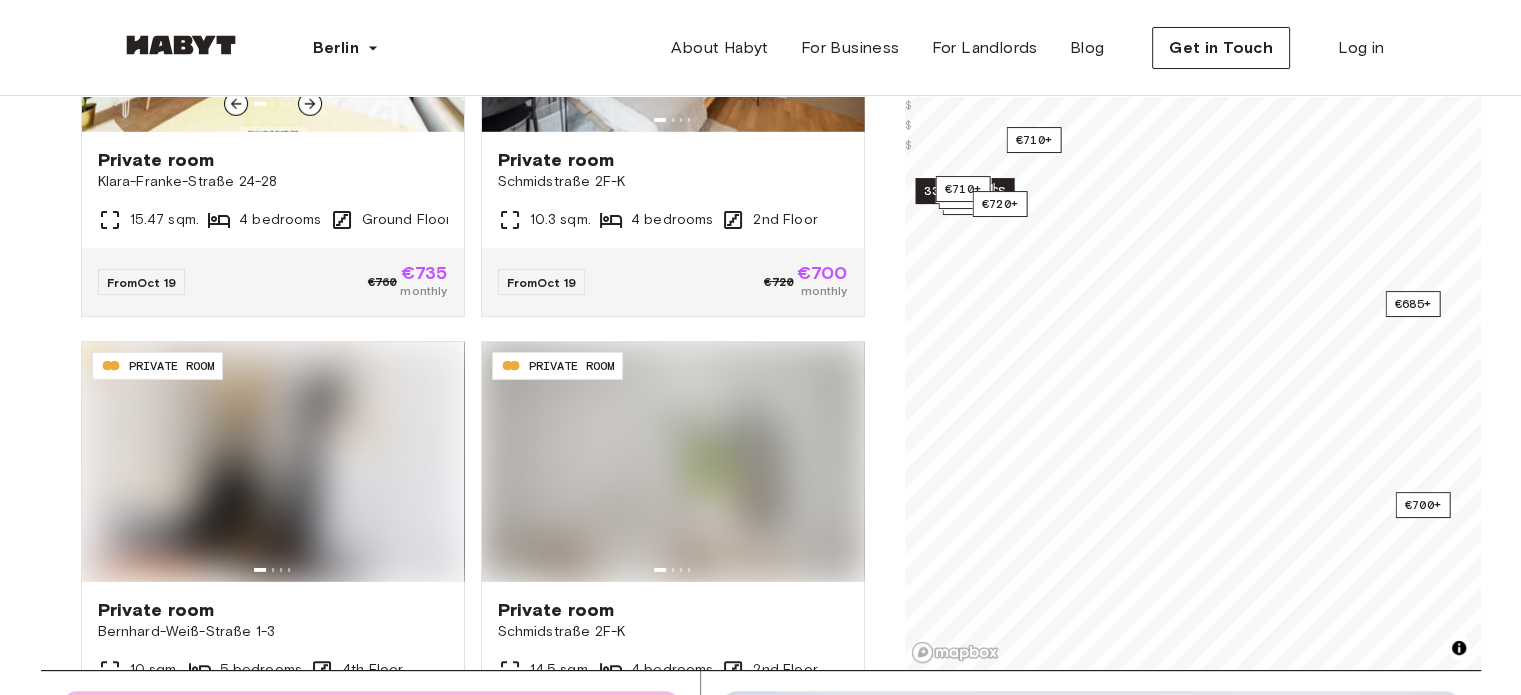 scroll, scrollTop: 28885, scrollLeft: 0, axis: vertical 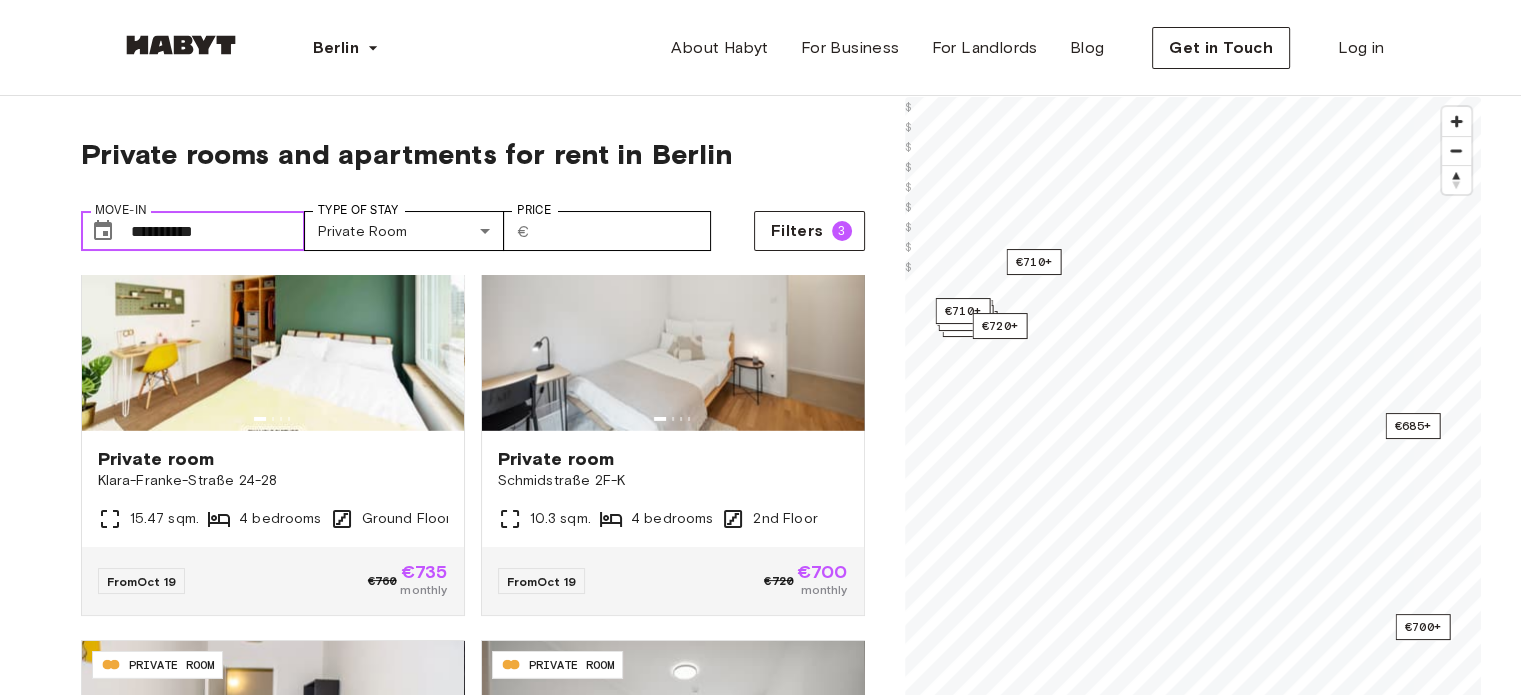 click on "**********" at bounding box center [218, 231] 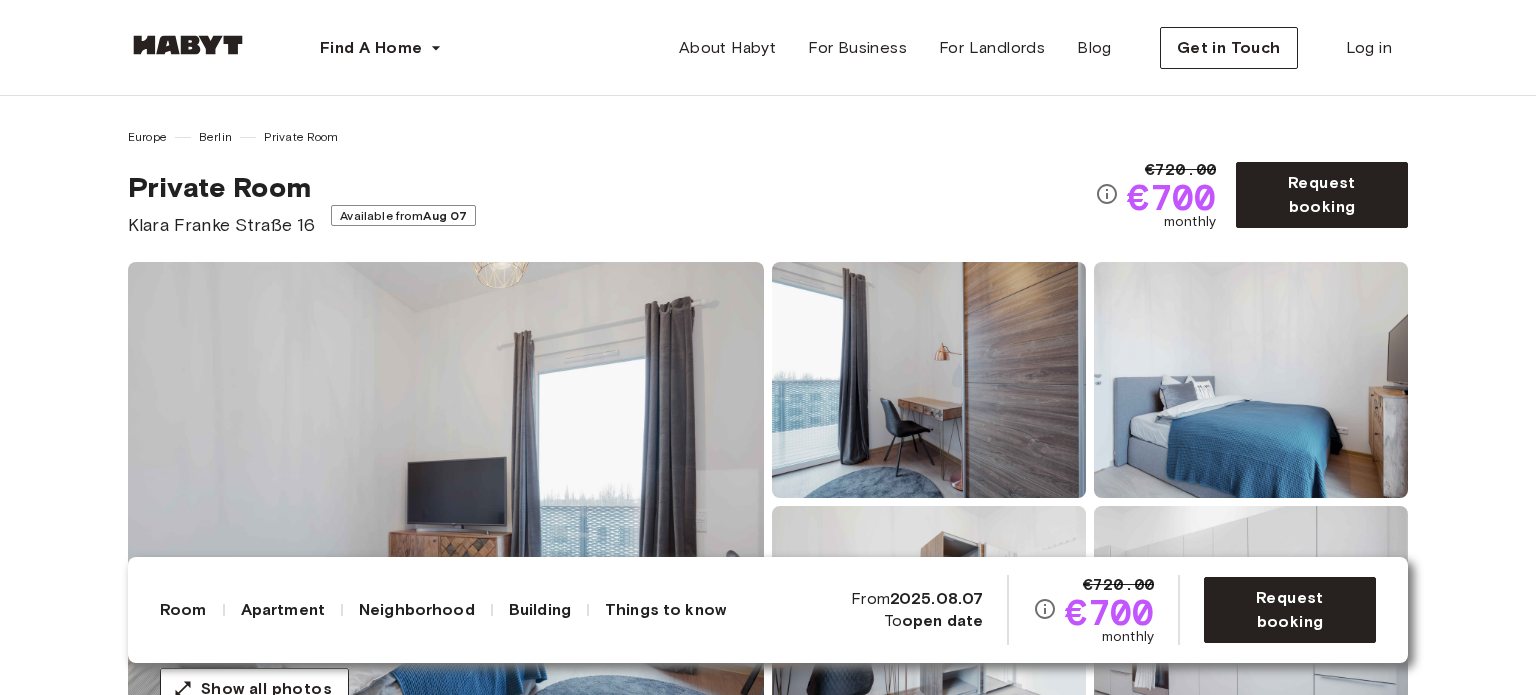 scroll, scrollTop: 0, scrollLeft: 0, axis: both 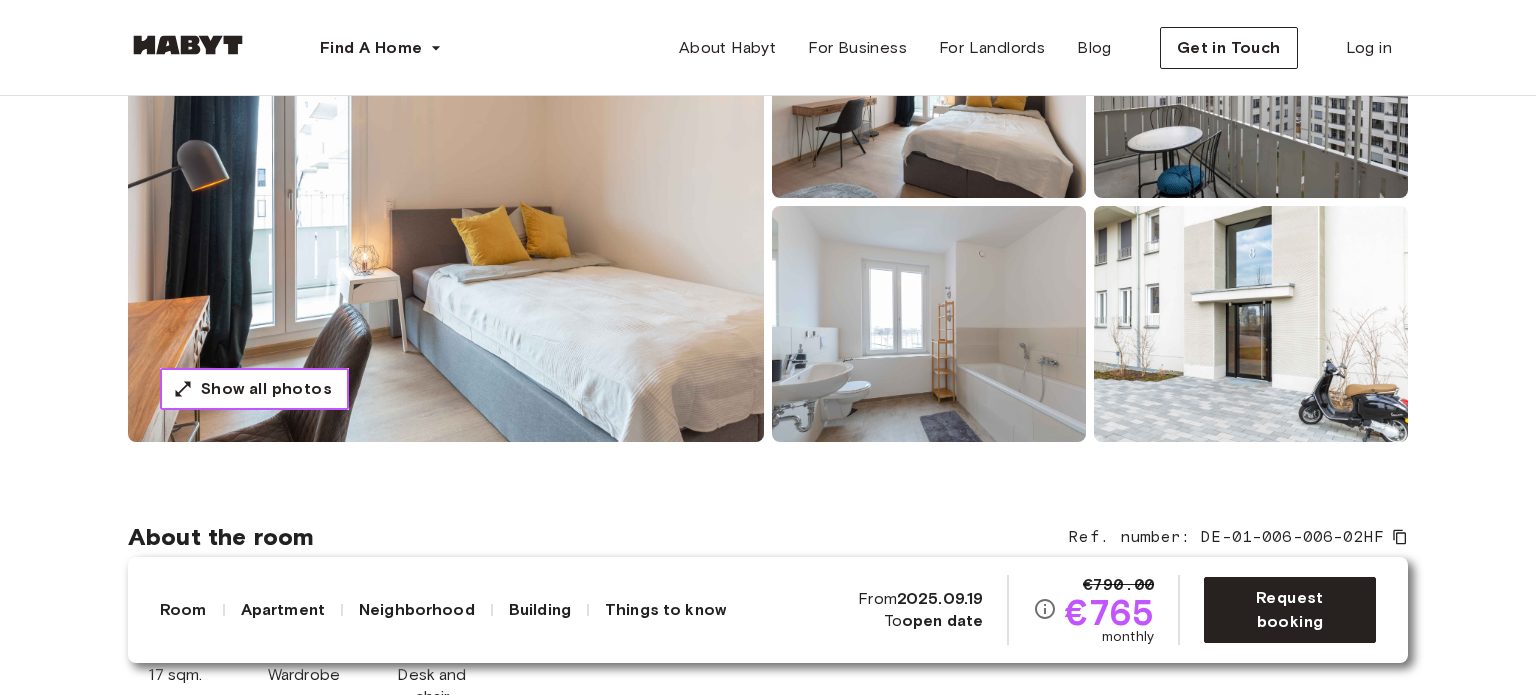 click on "Show all photos" at bounding box center [254, 389] 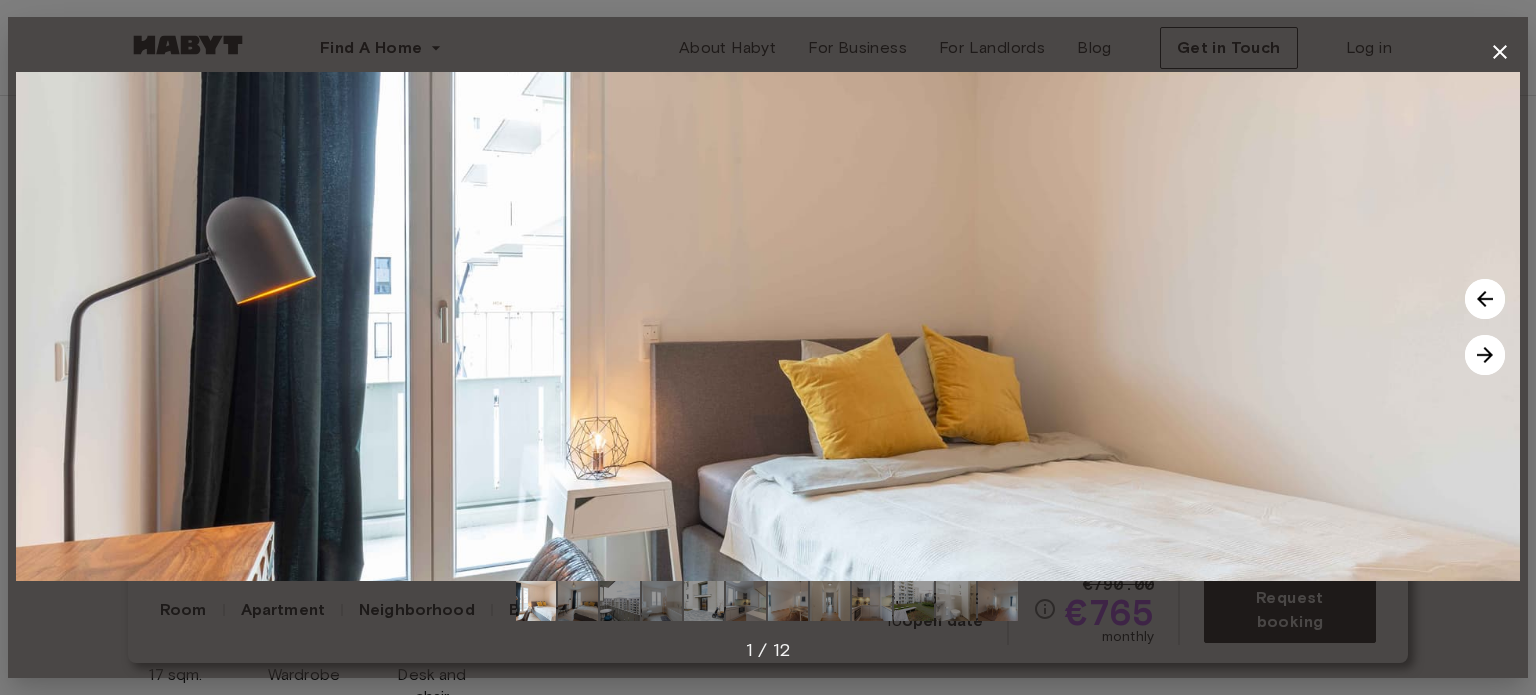 click at bounding box center (1485, 355) 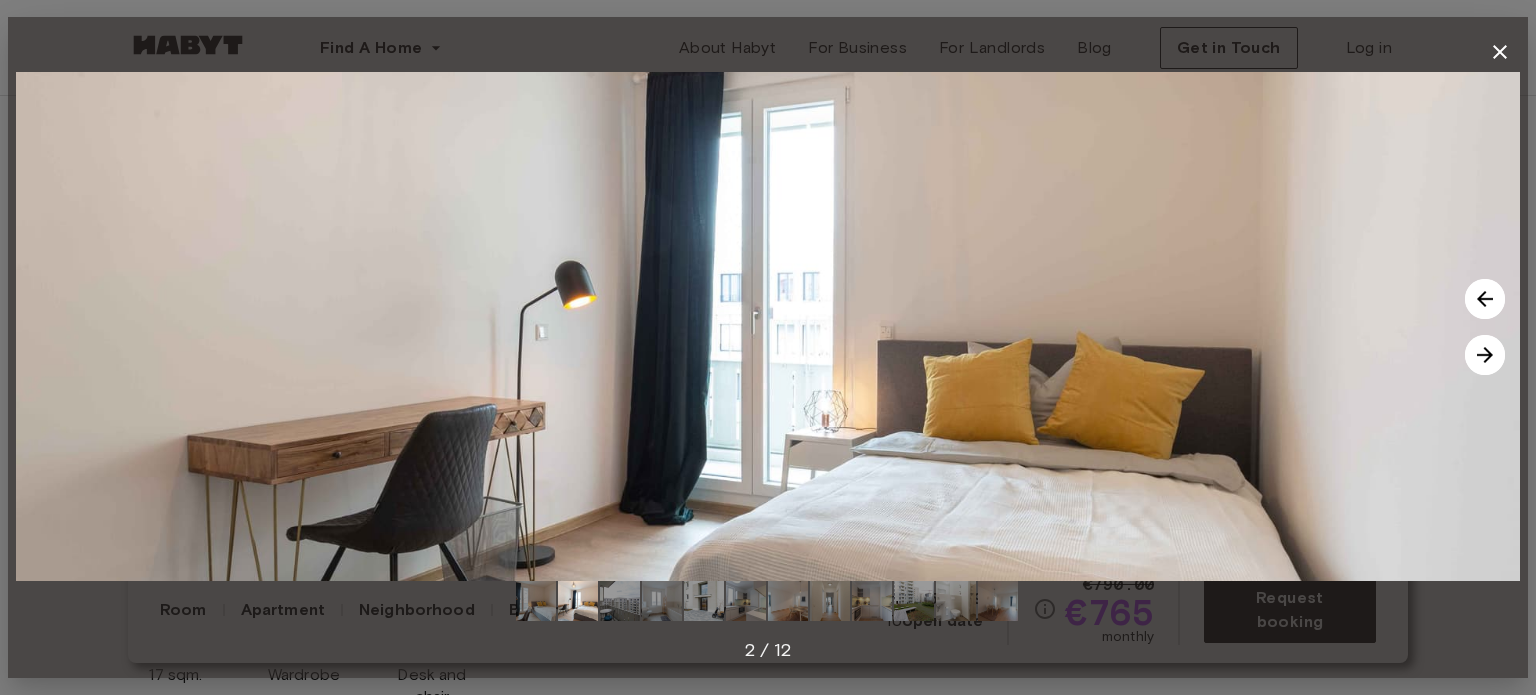 click at bounding box center [1485, 355] 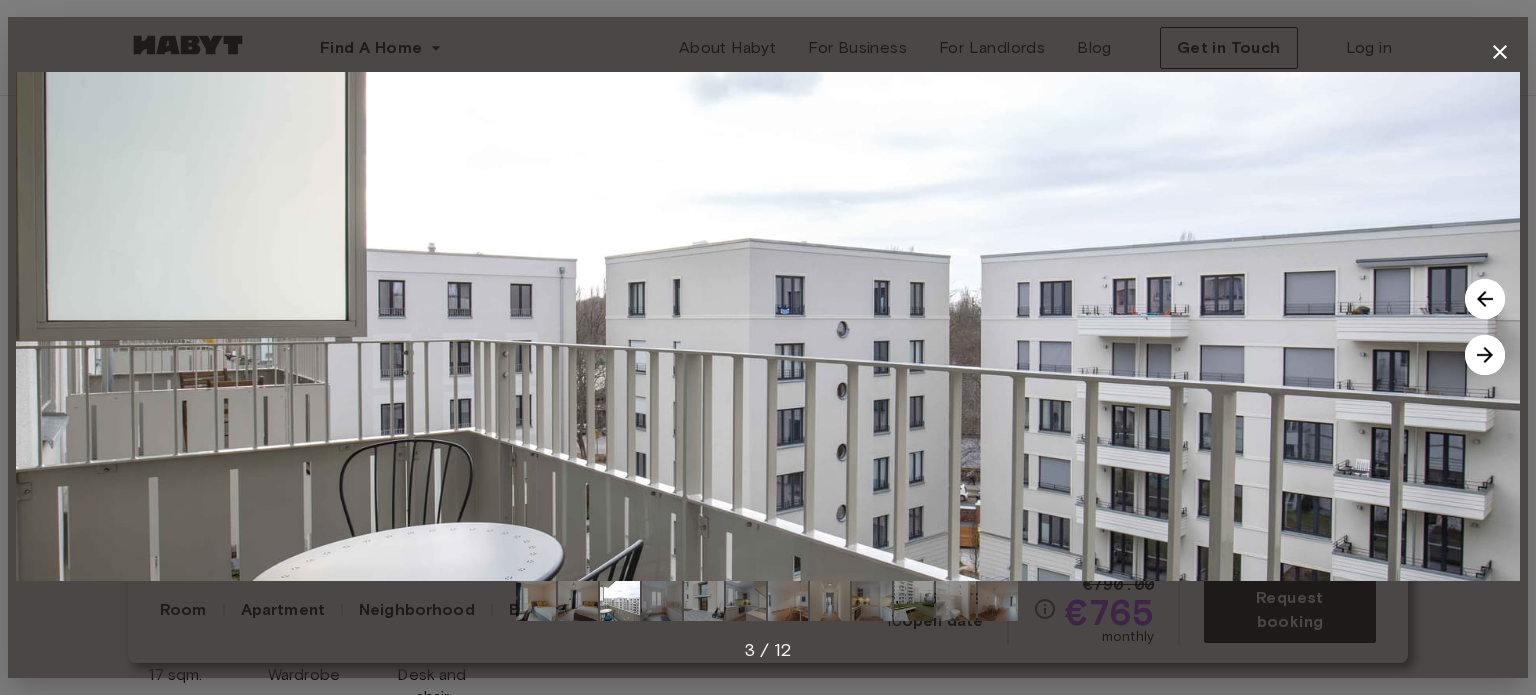 click at bounding box center [1485, 355] 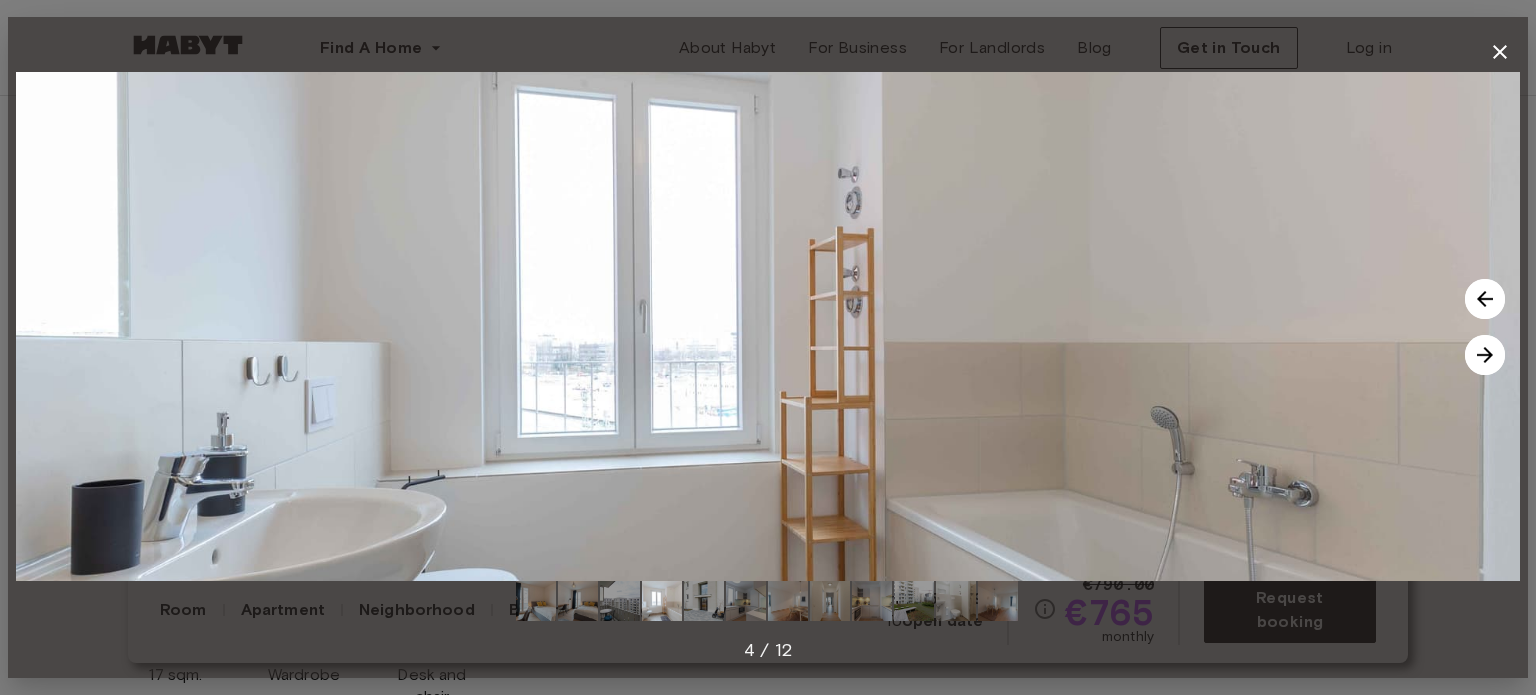 click at bounding box center [1485, 355] 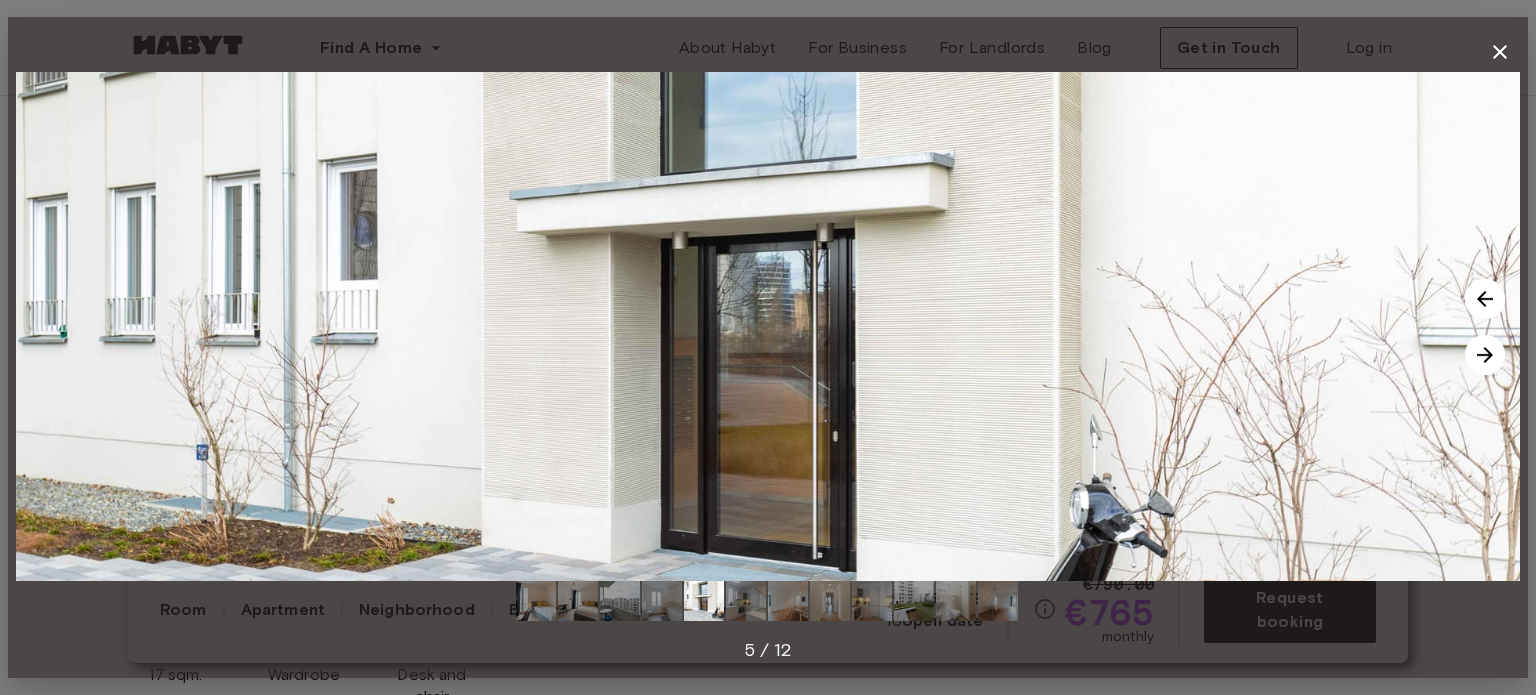 click at bounding box center [1485, 355] 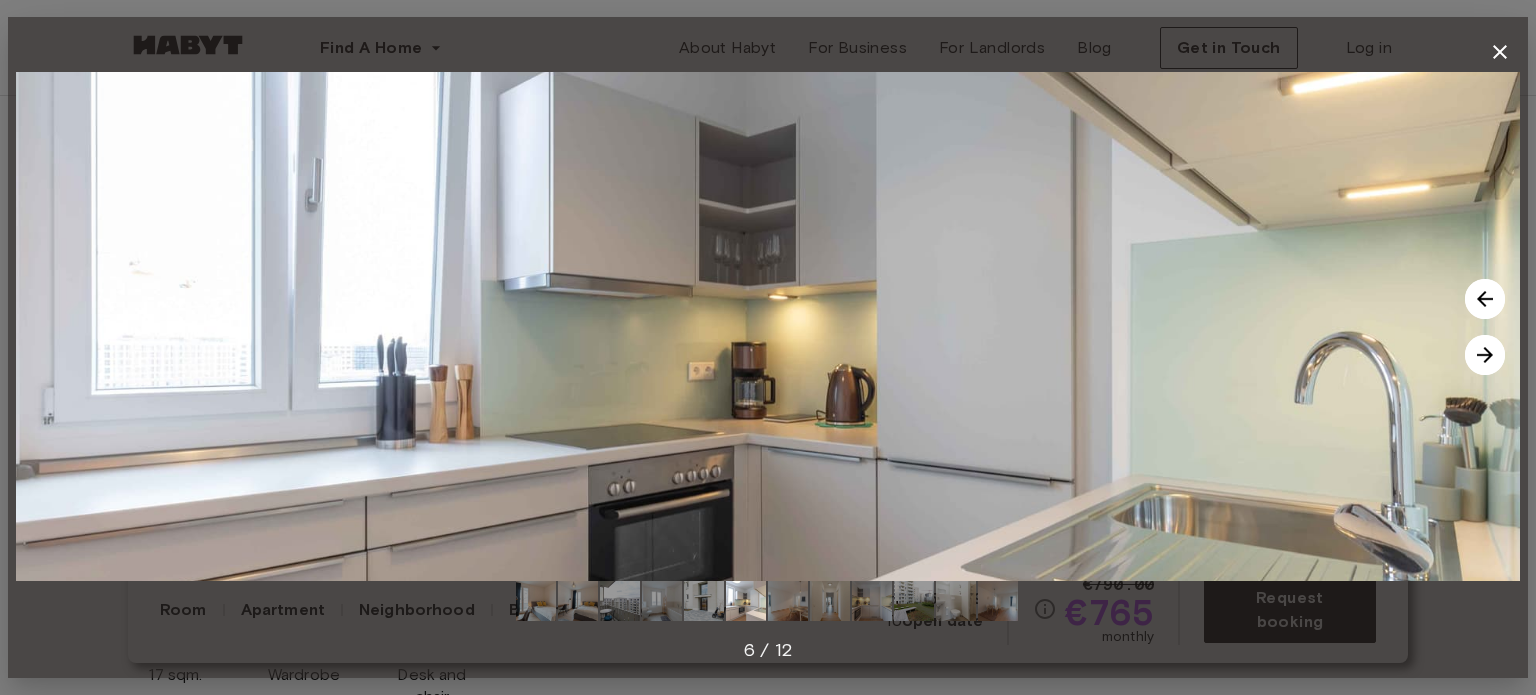 click at bounding box center (1485, 355) 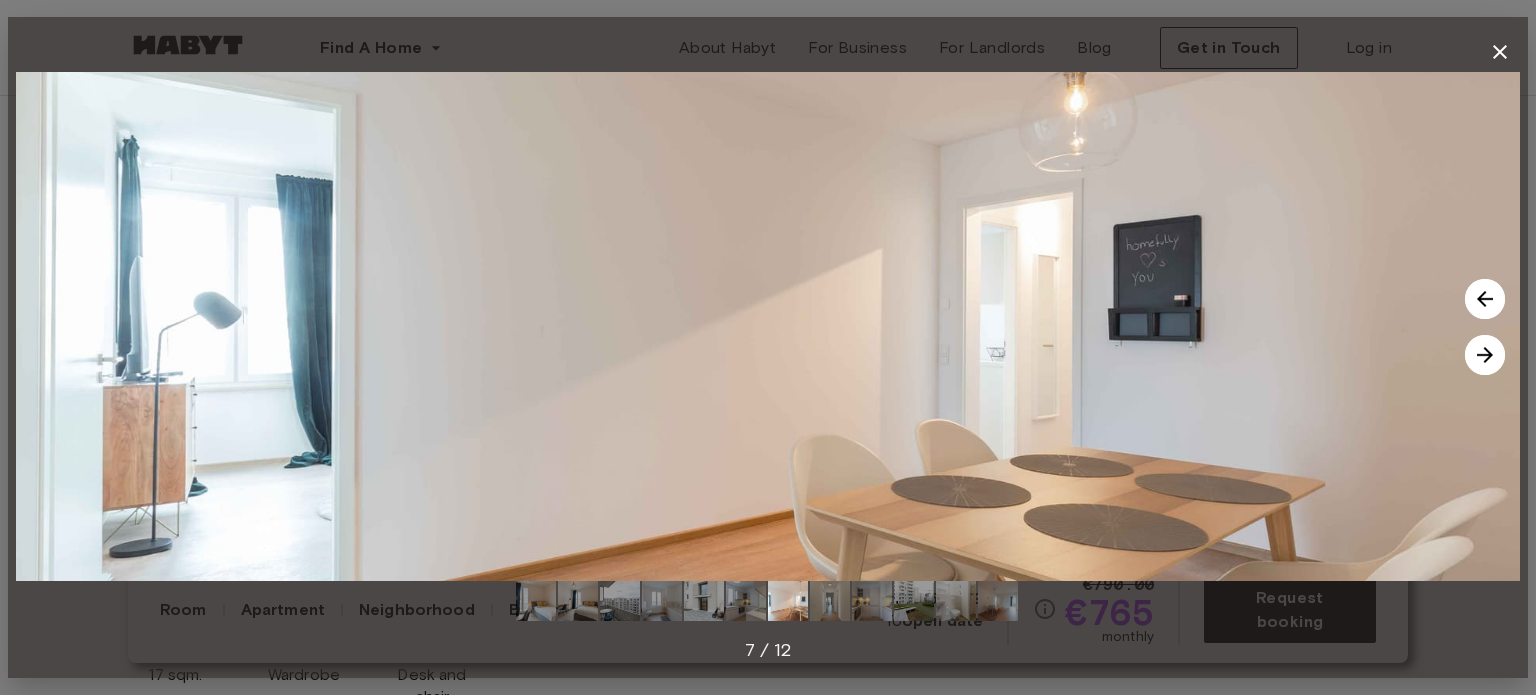 click at bounding box center (1485, 355) 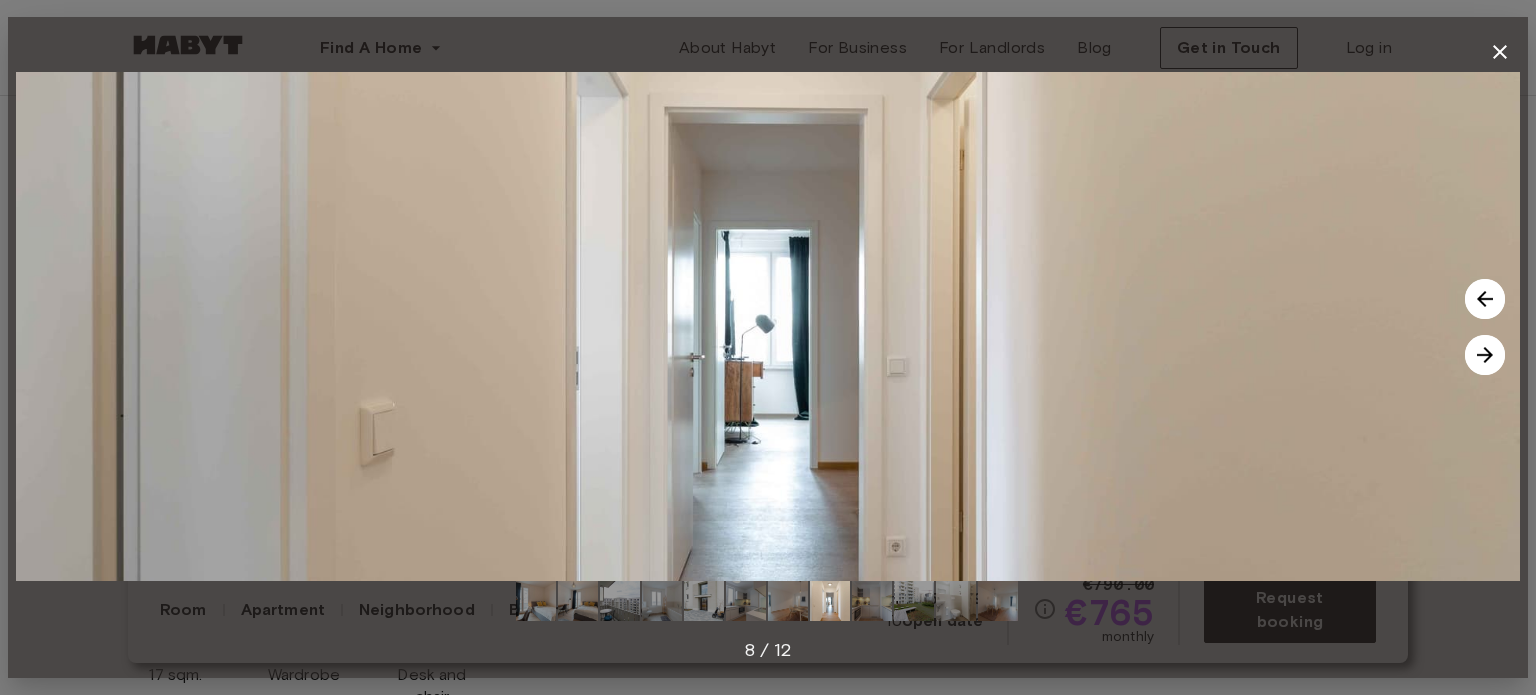 click at bounding box center [1485, 355] 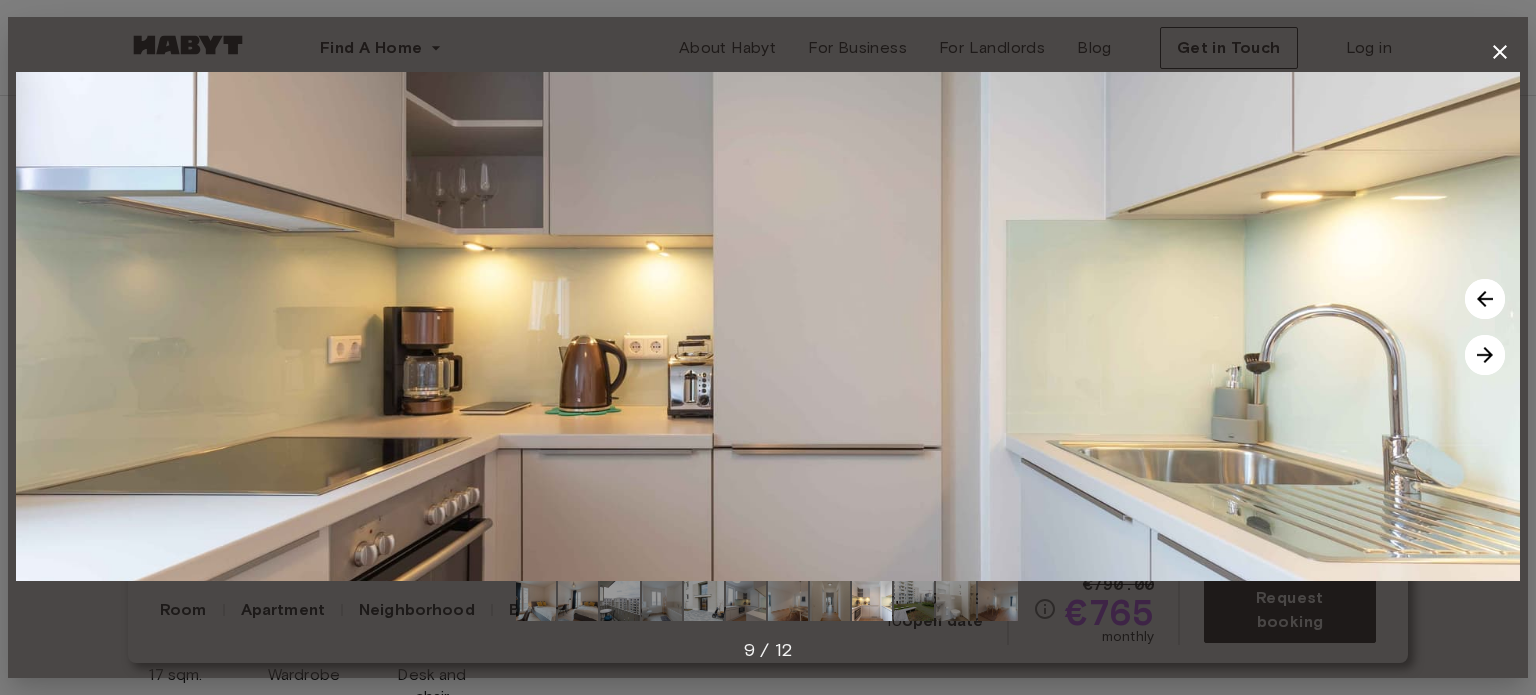 click at bounding box center [1485, 355] 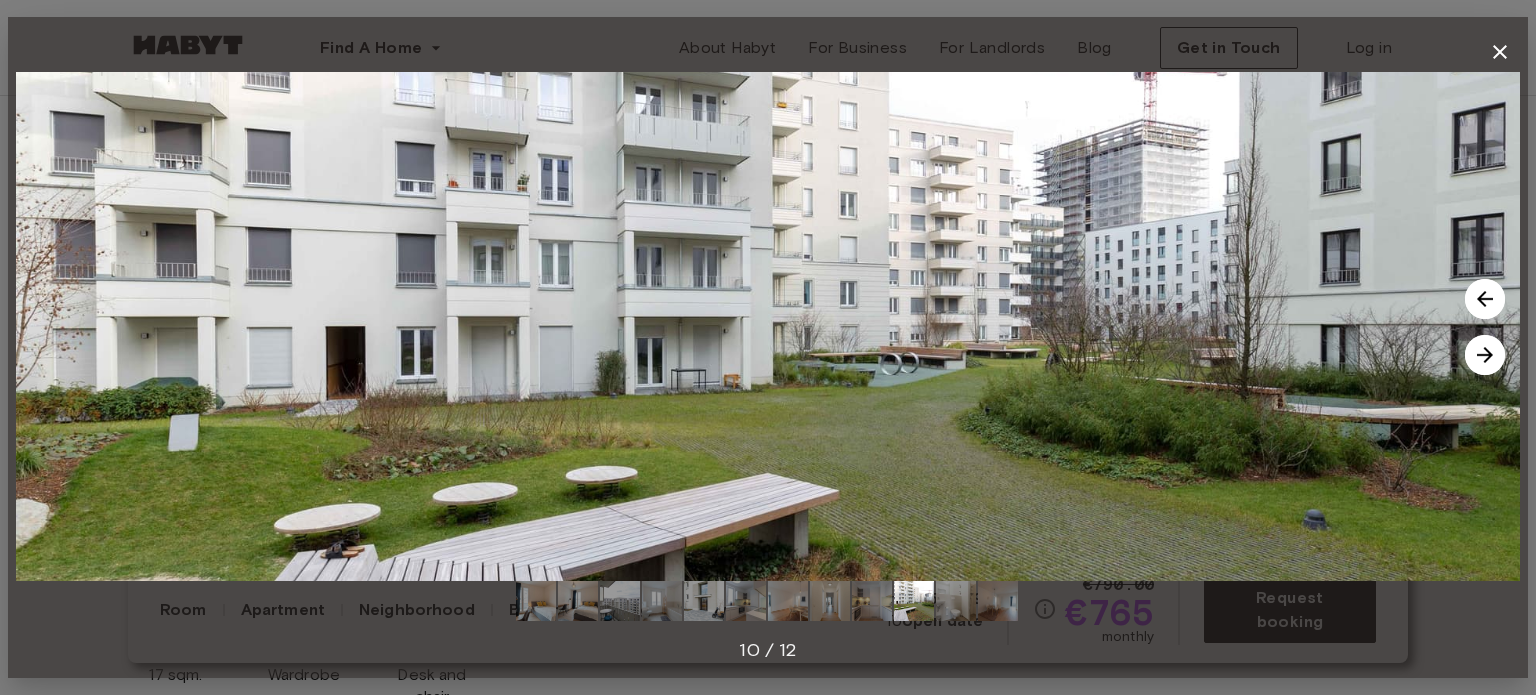 click at bounding box center [1485, 355] 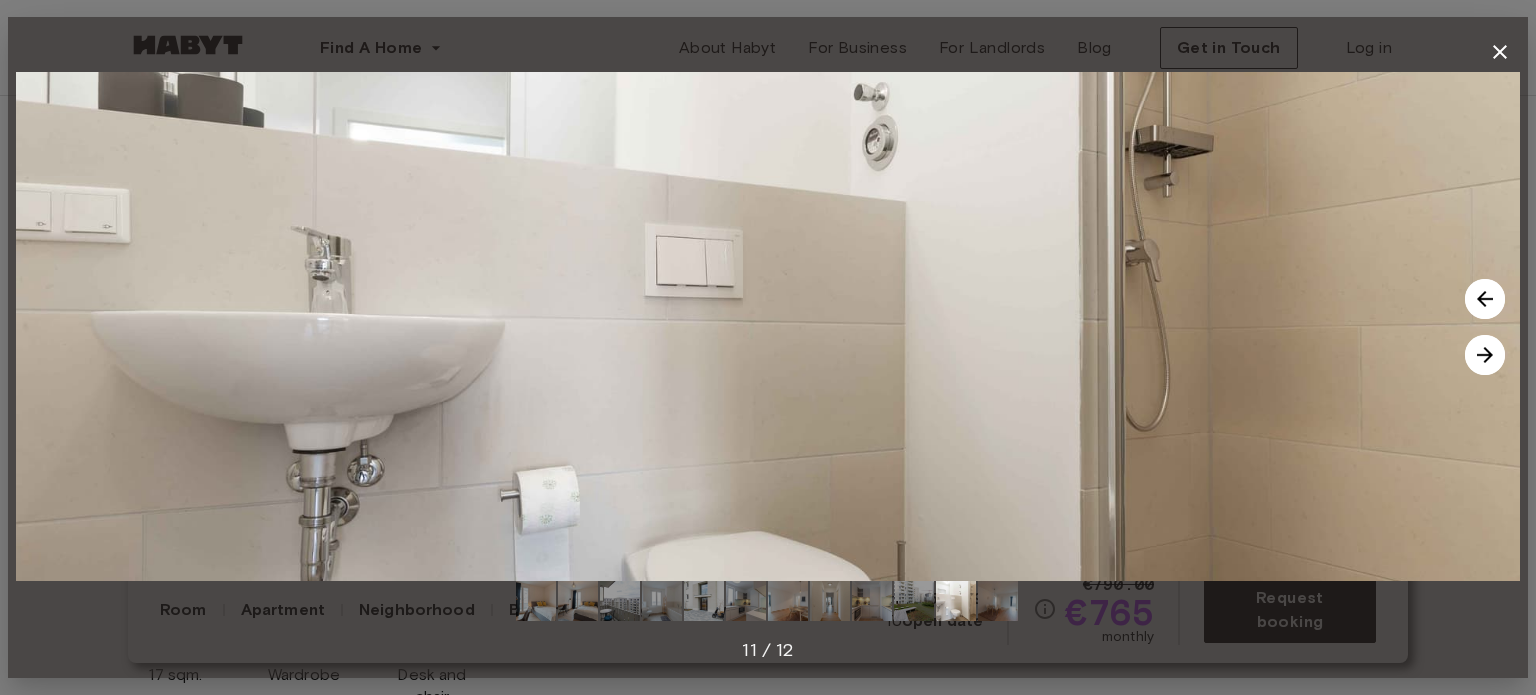 click at bounding box center [1485, 355] 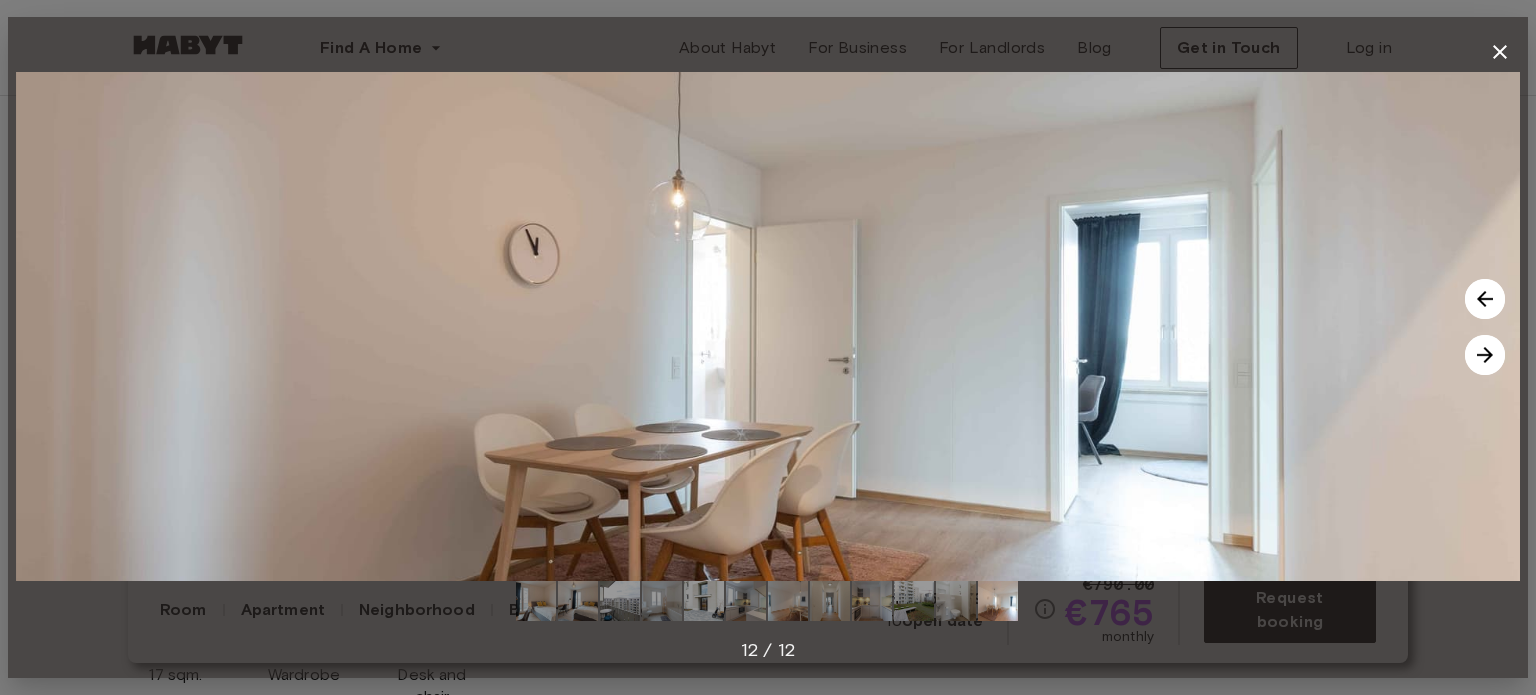 click at bounding box center [1485, 355] 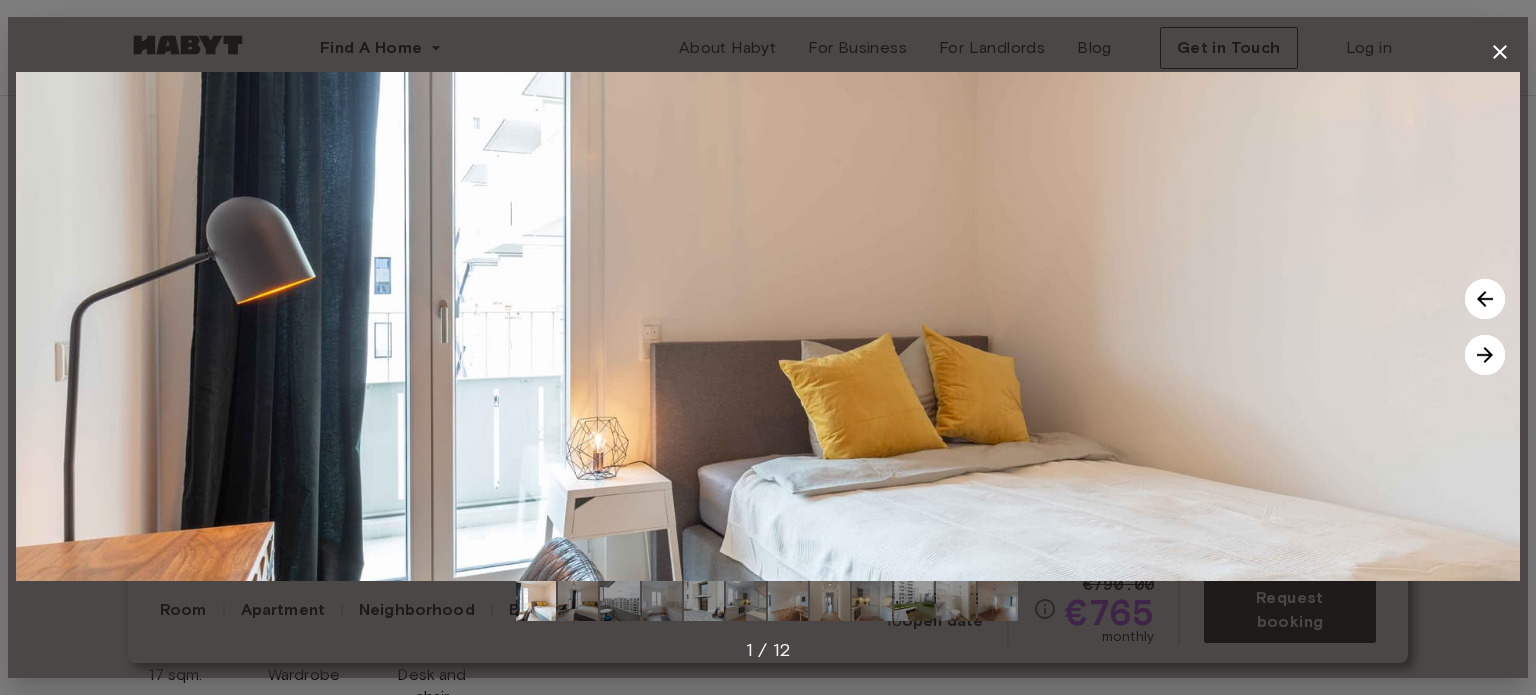 click at bounding box center [1485, 355] 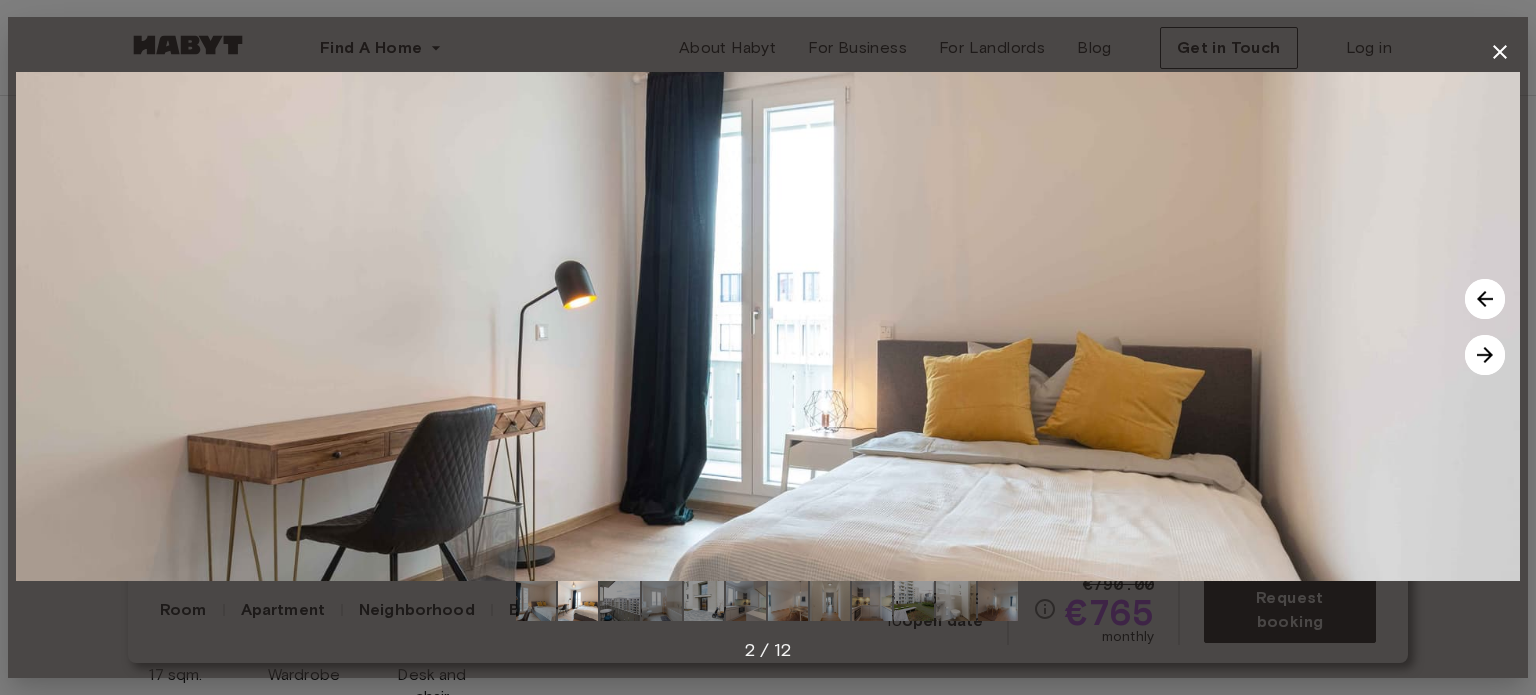 click 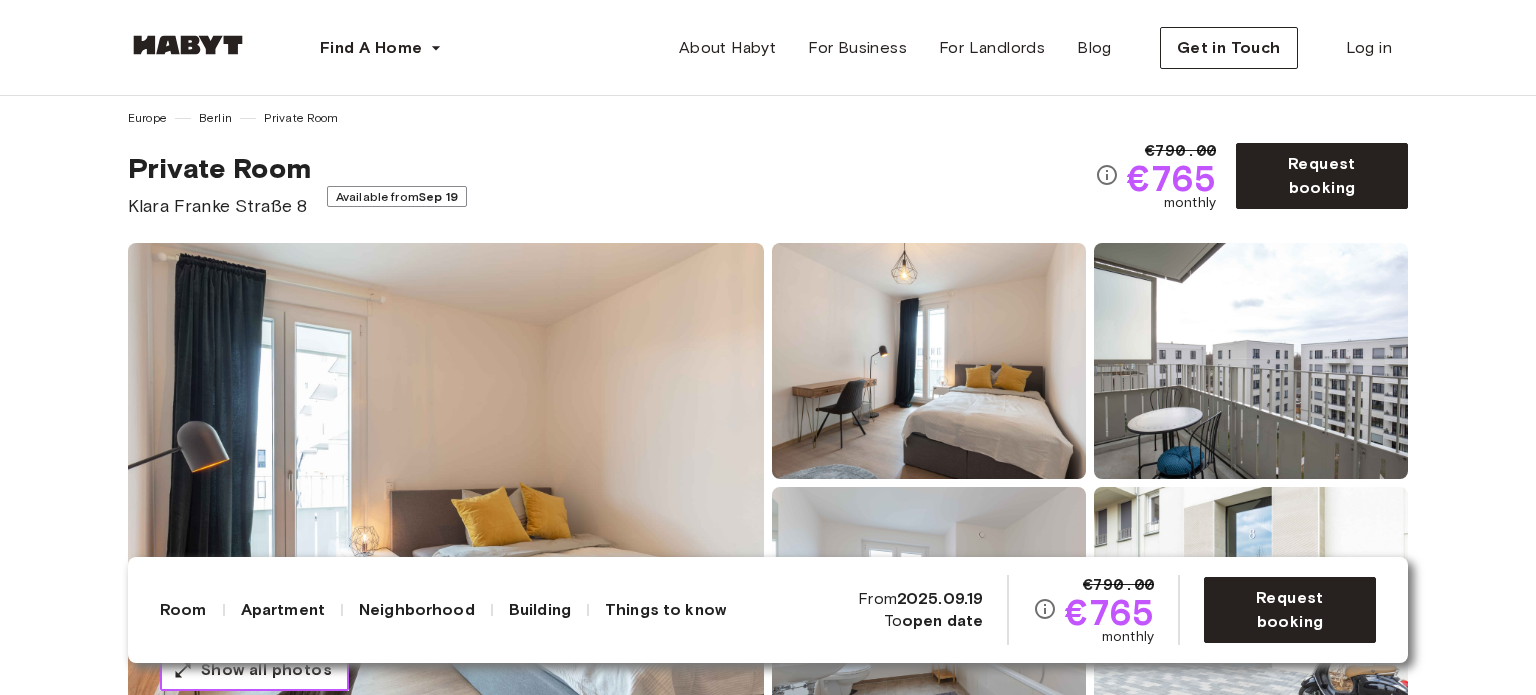 scroll, scrollTop: 0, scrollLeft: 0, axis: both 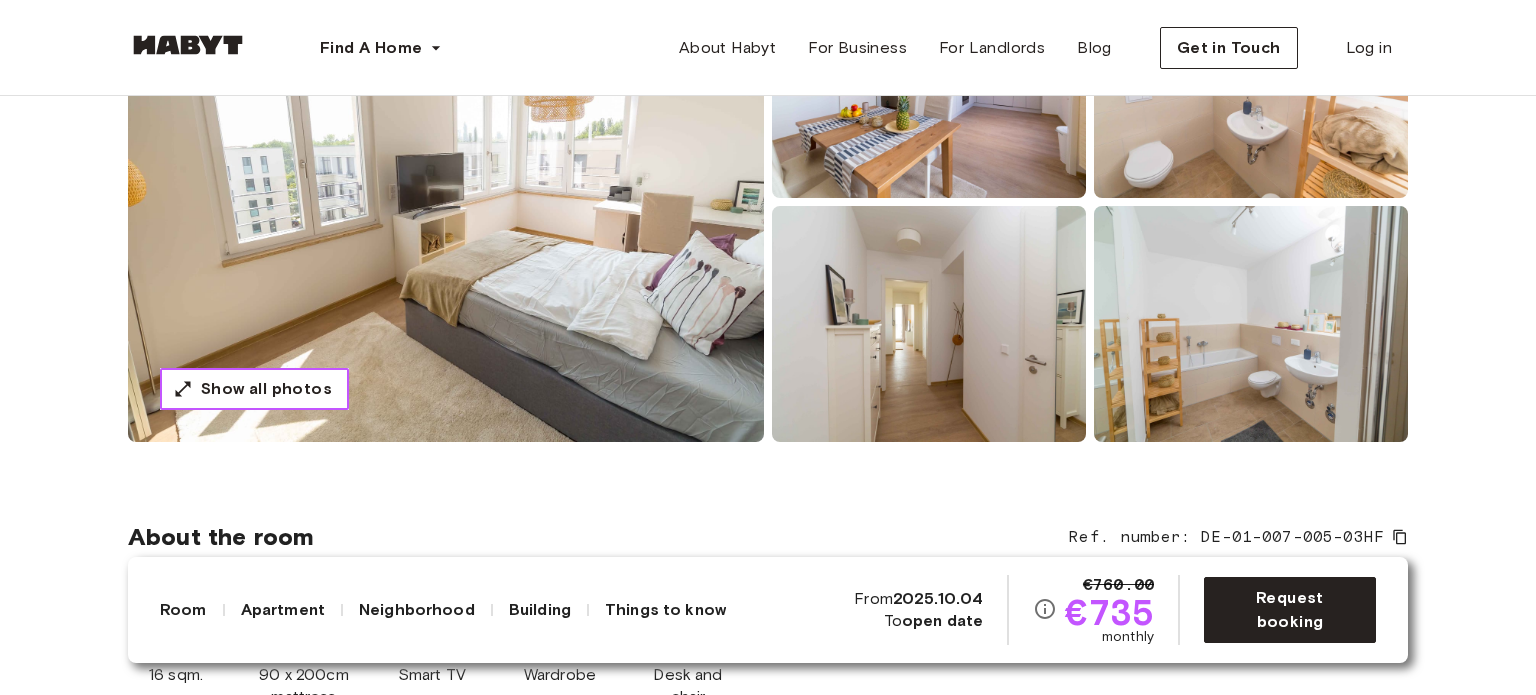 click on "Show all photos" at bounding box center (266, 389) 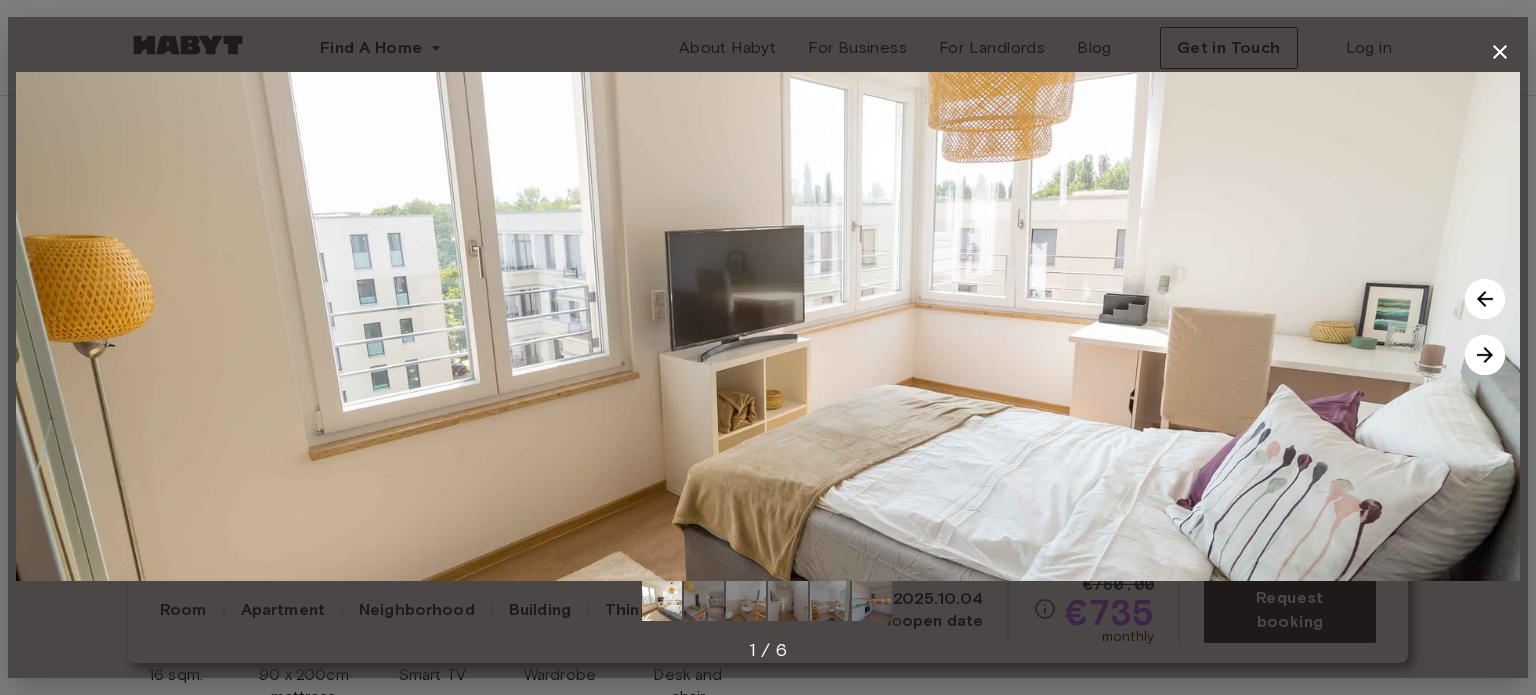 click at bounding box center (1485, 355) 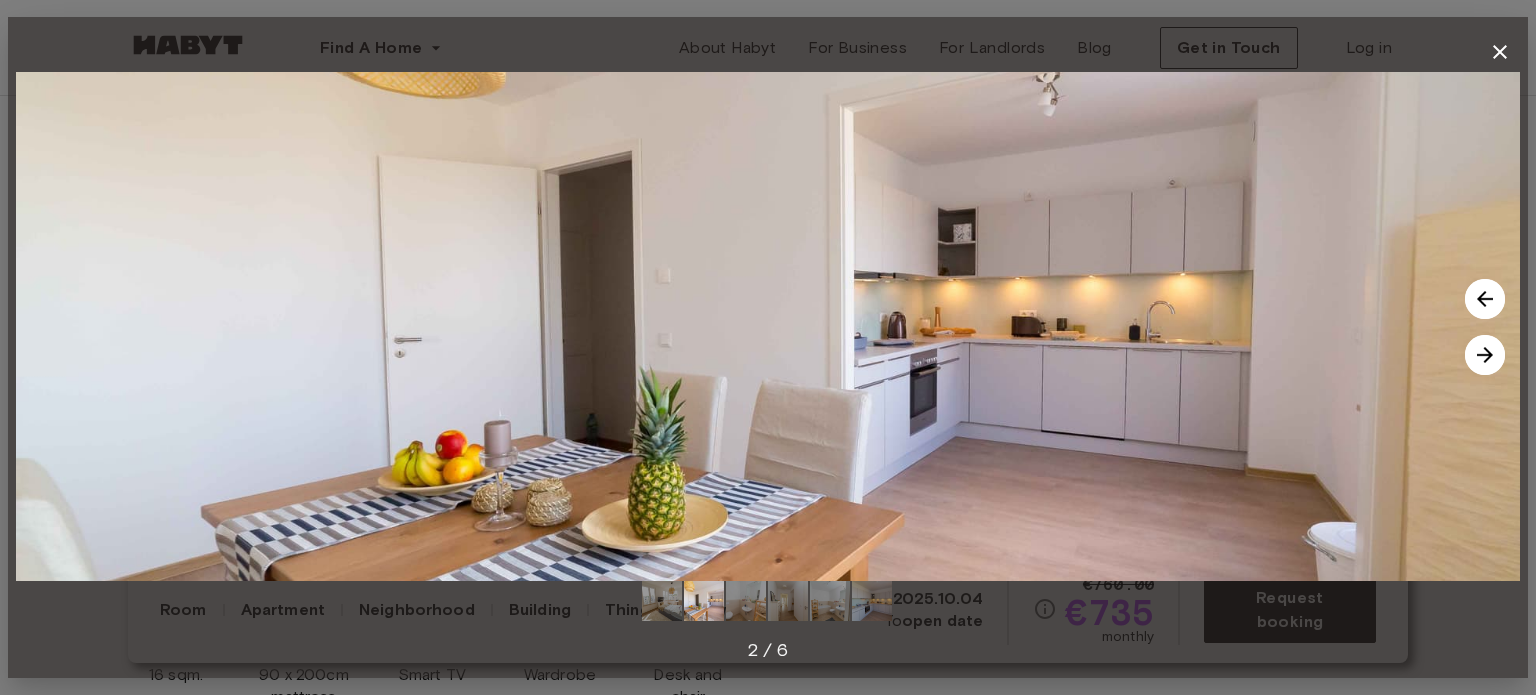 click at bounding box center (1485, 355) 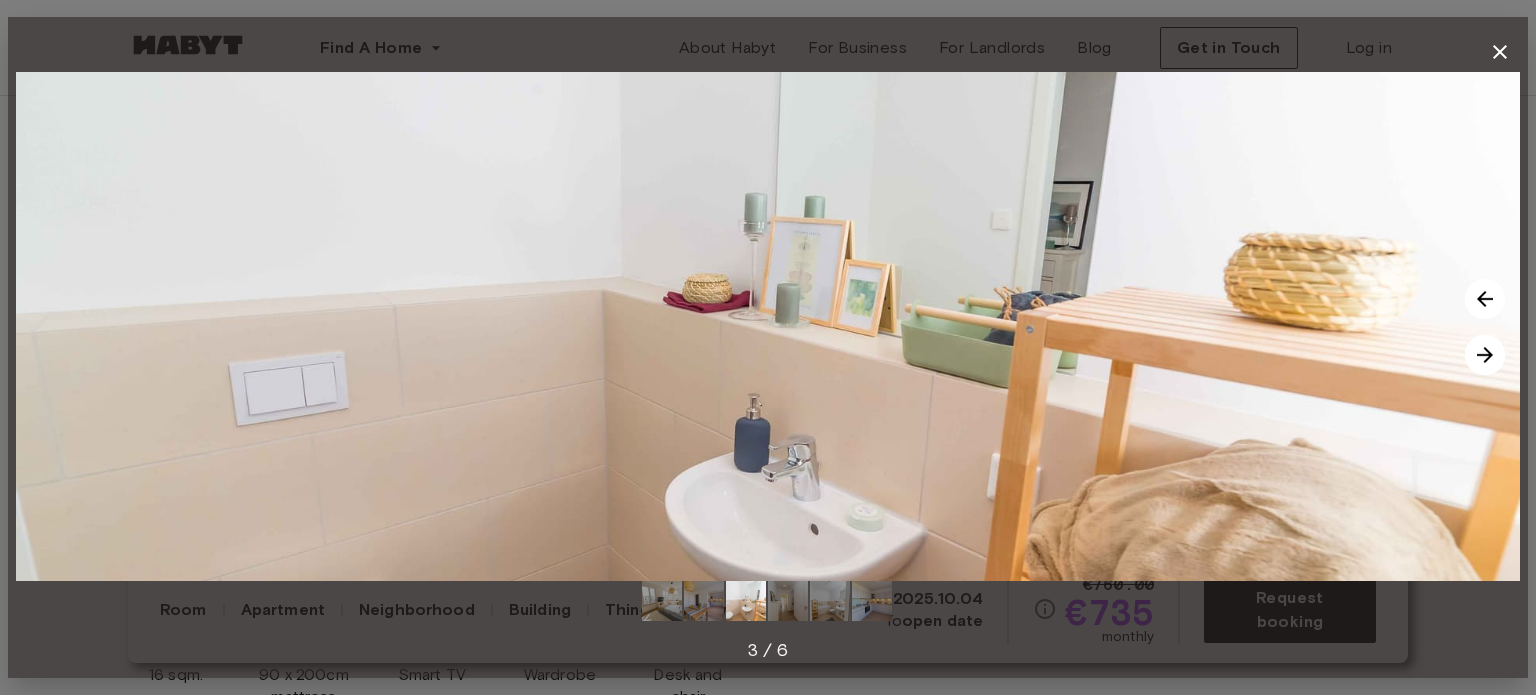 click at bounding box center [1485, 355] 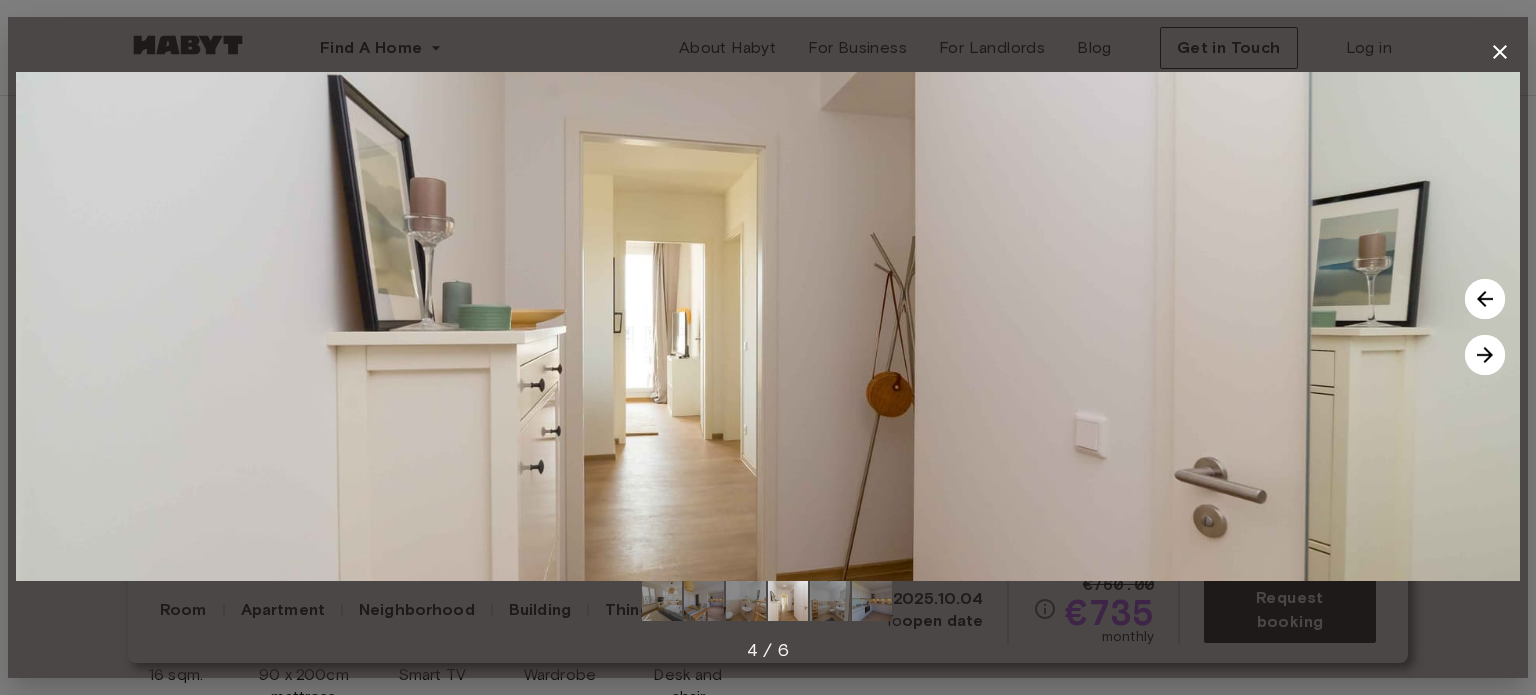 click at bounding box center (1485, 355) 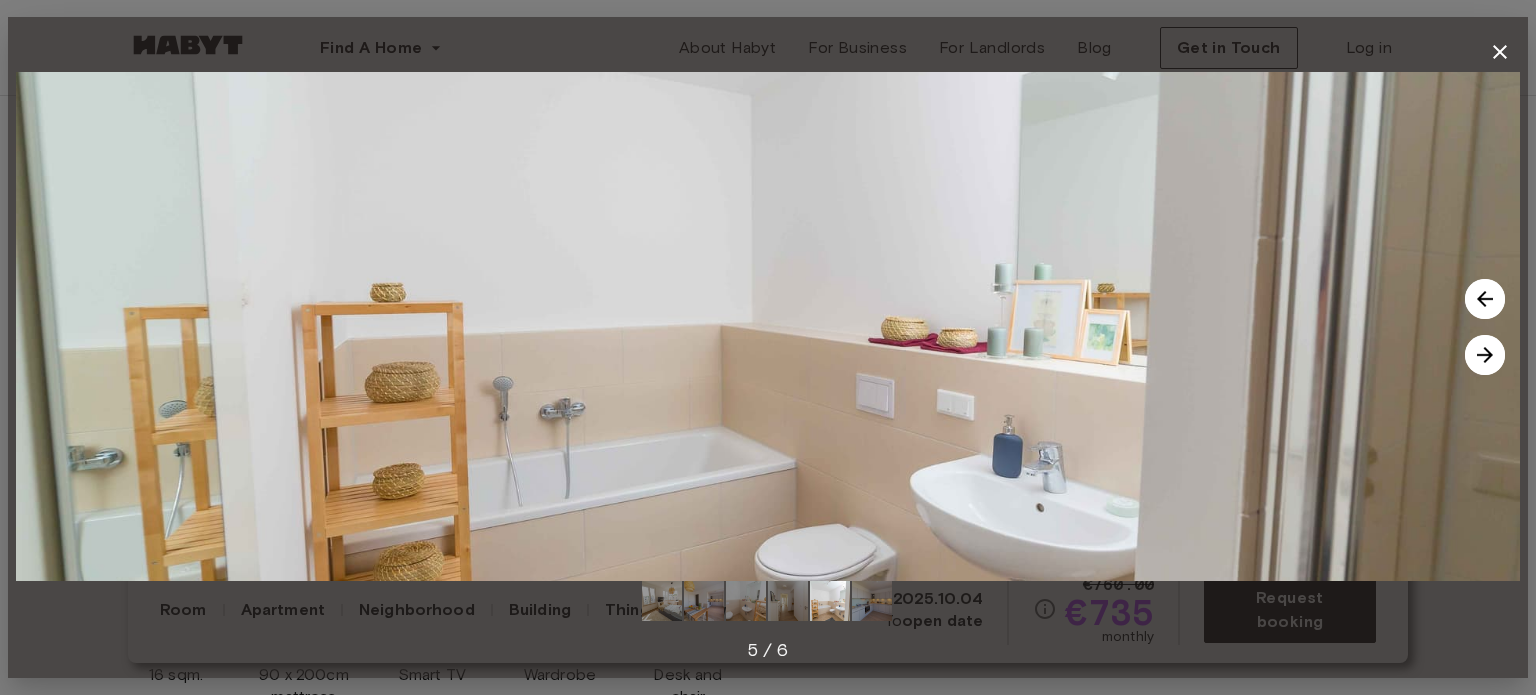 click at bounding box center (1485, 355) 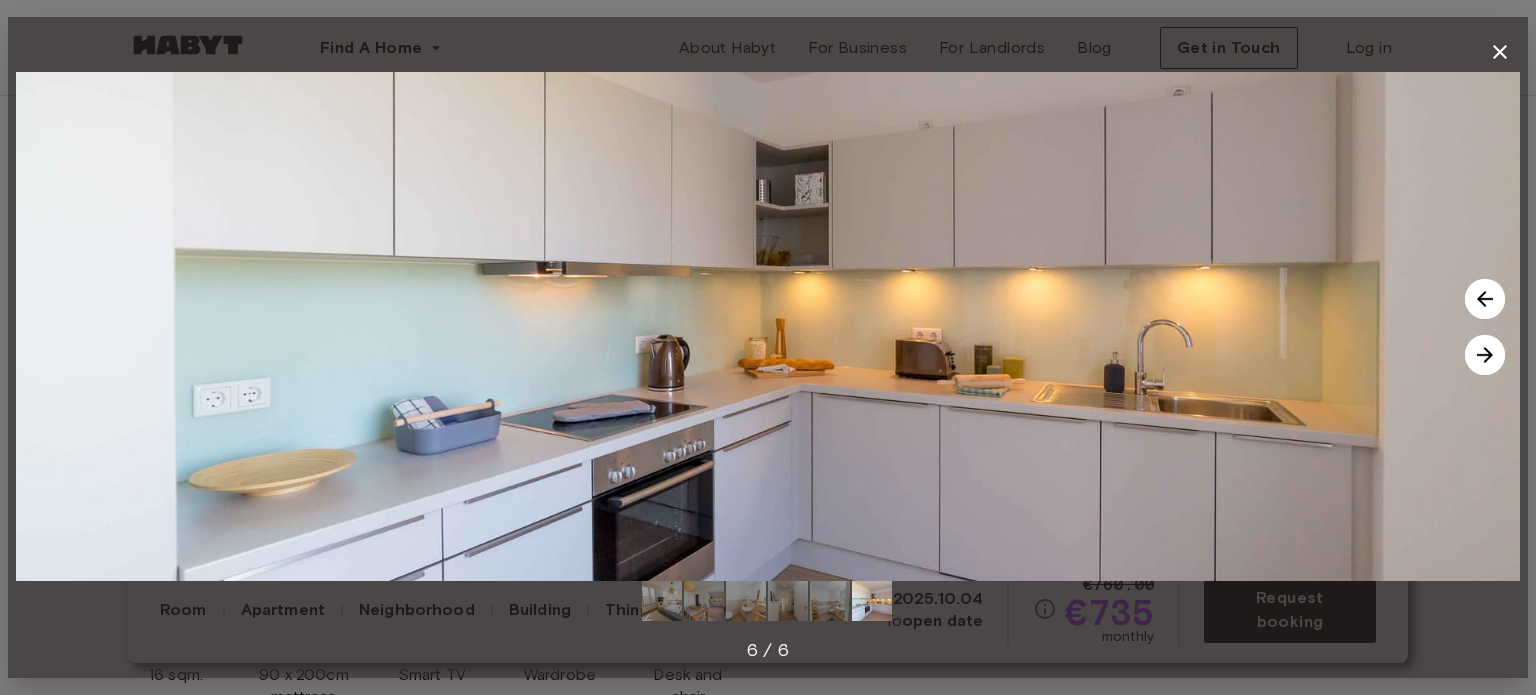 click at bounding box center [1485, 355] 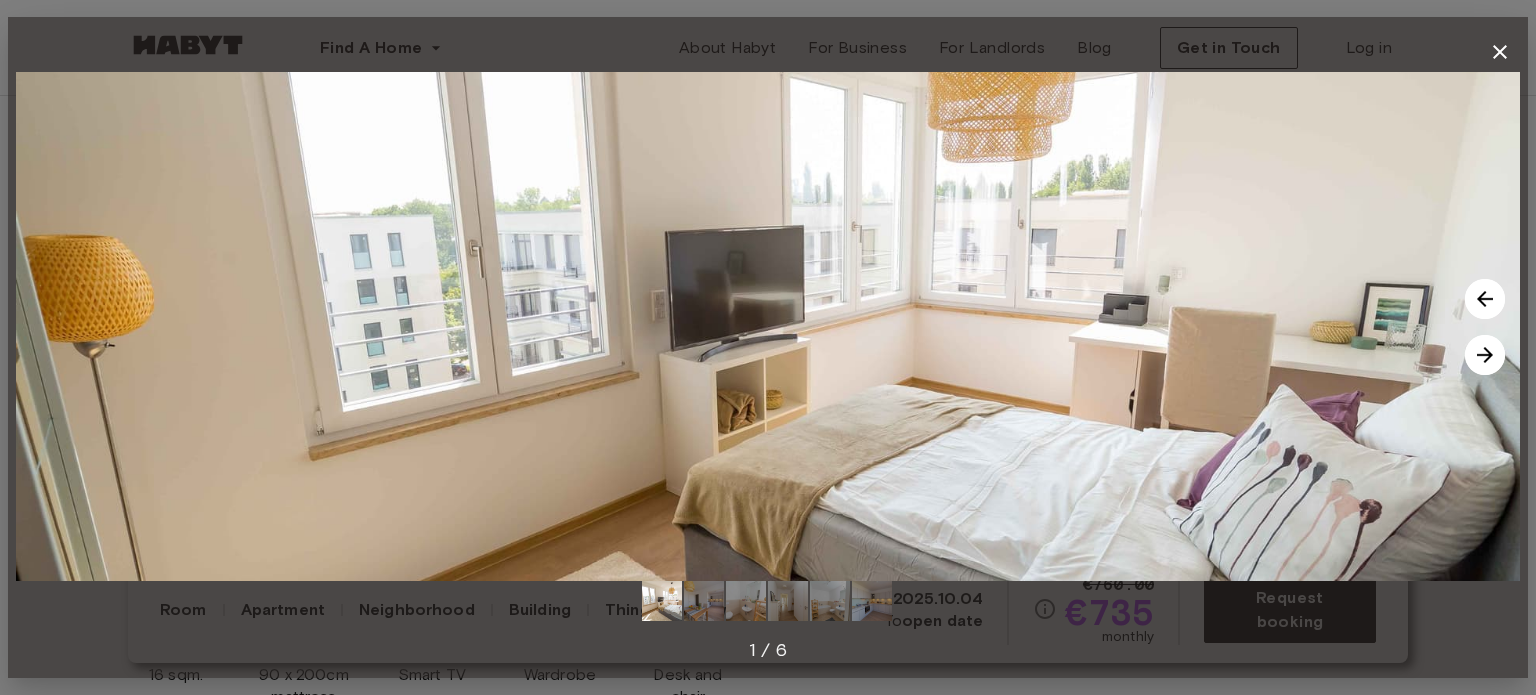 click at bounding box center [1485, 355] 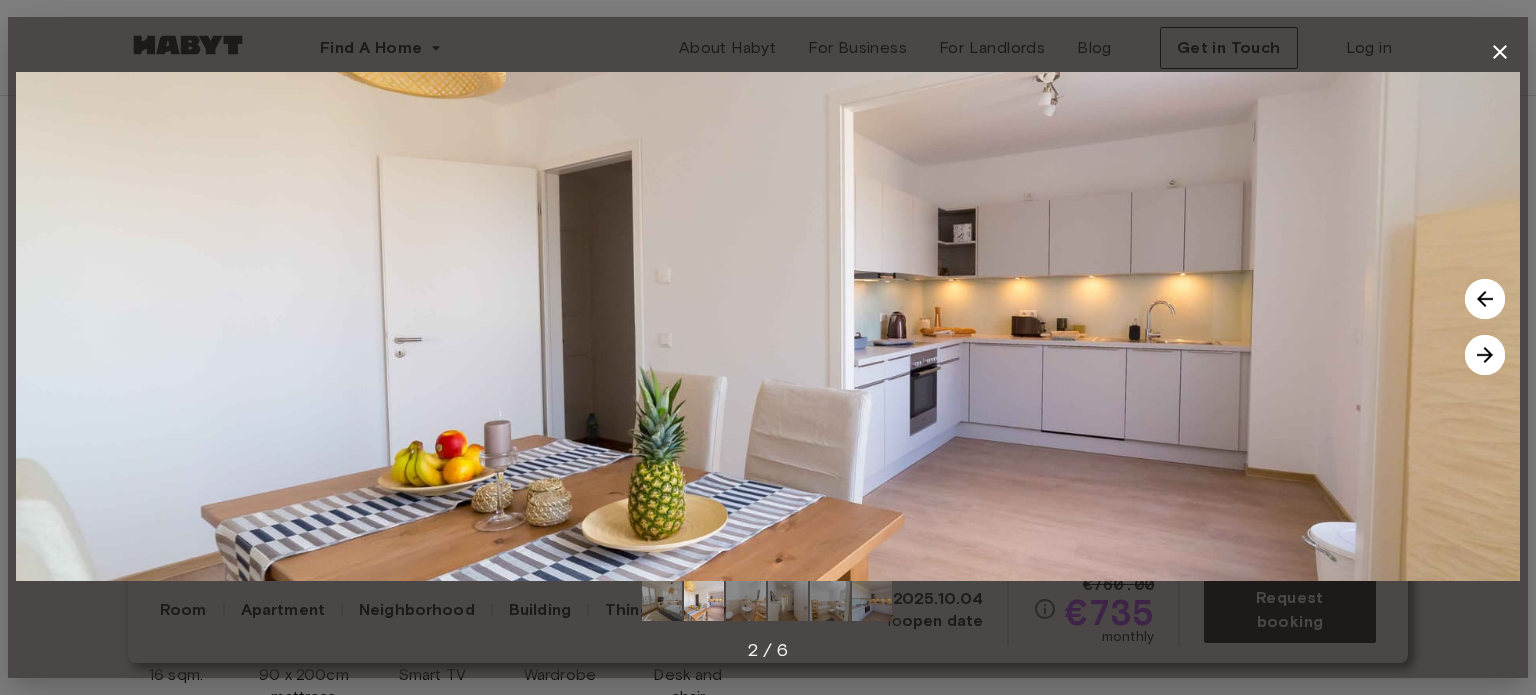 click 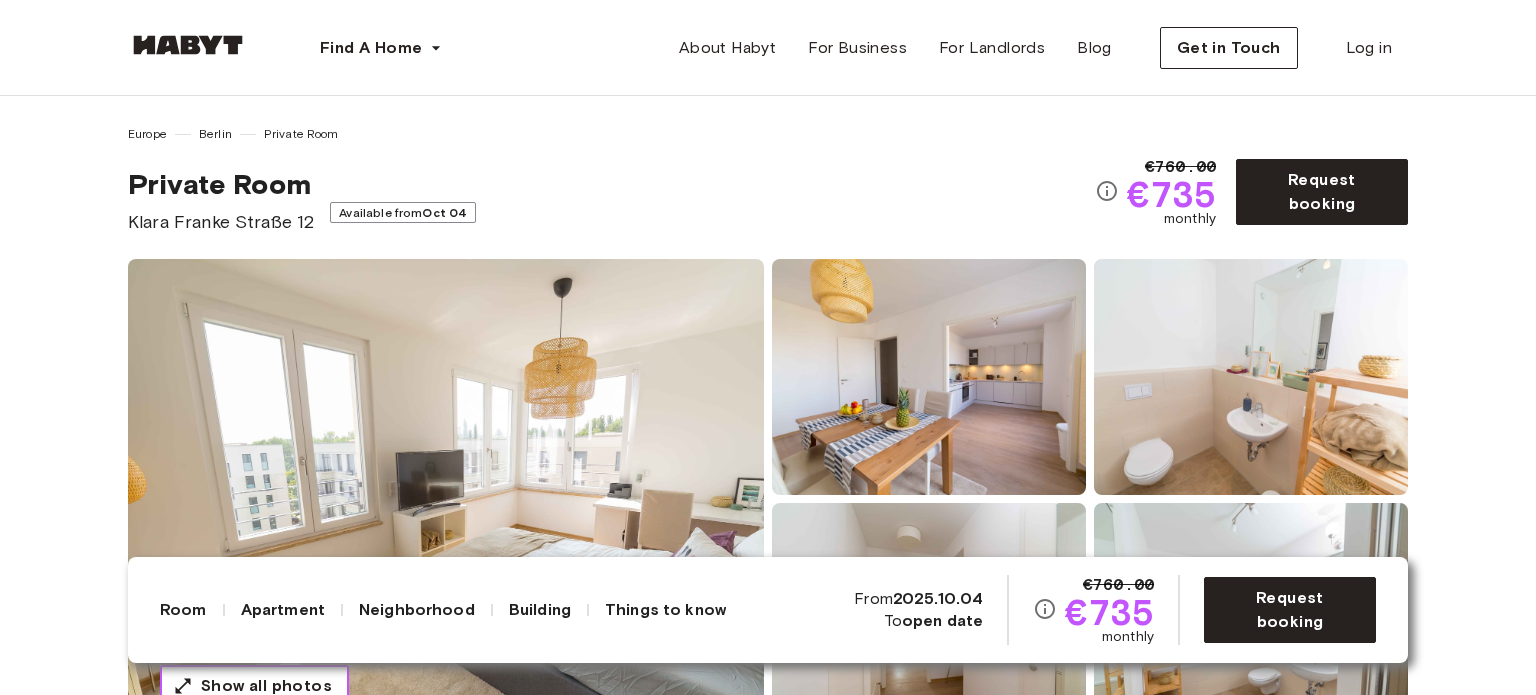 scroll, scrollTop: 0, scrollLeft: 0, axis: both 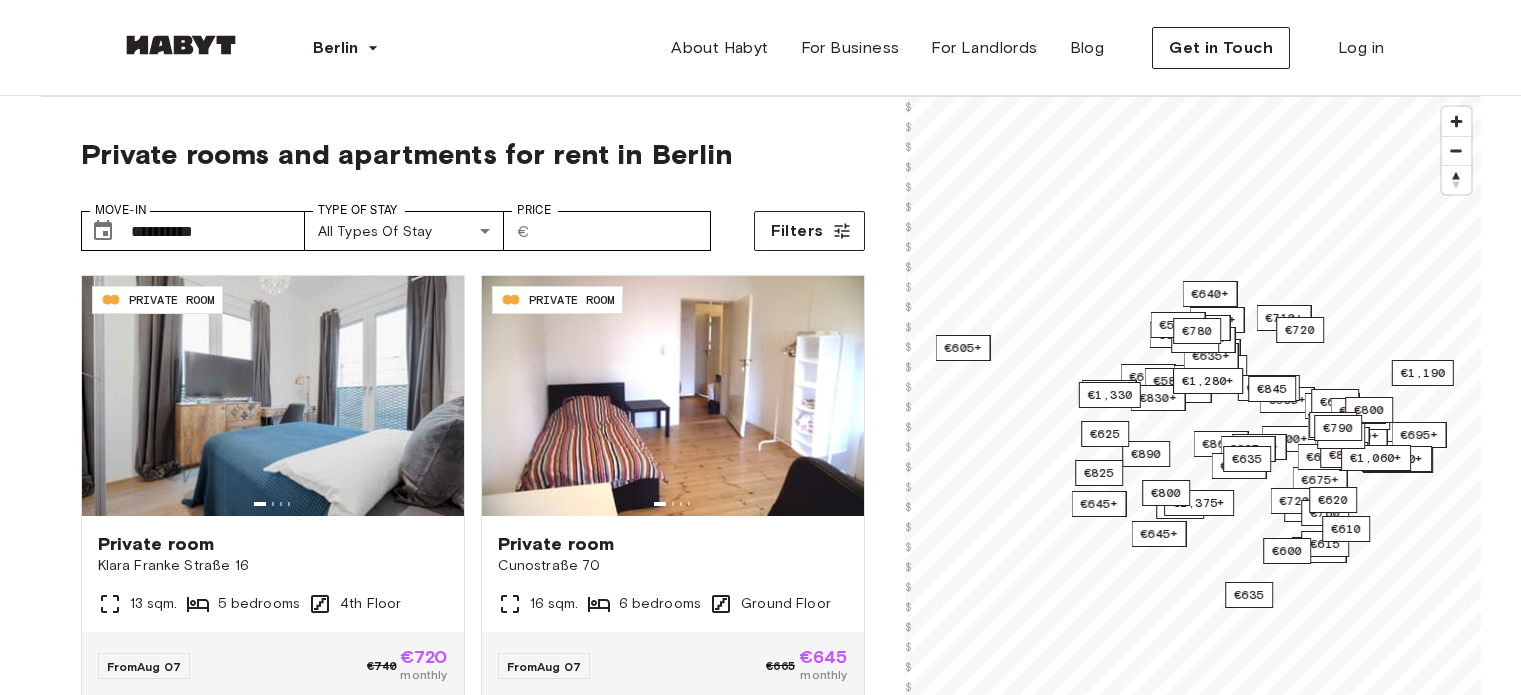 type on "**********" 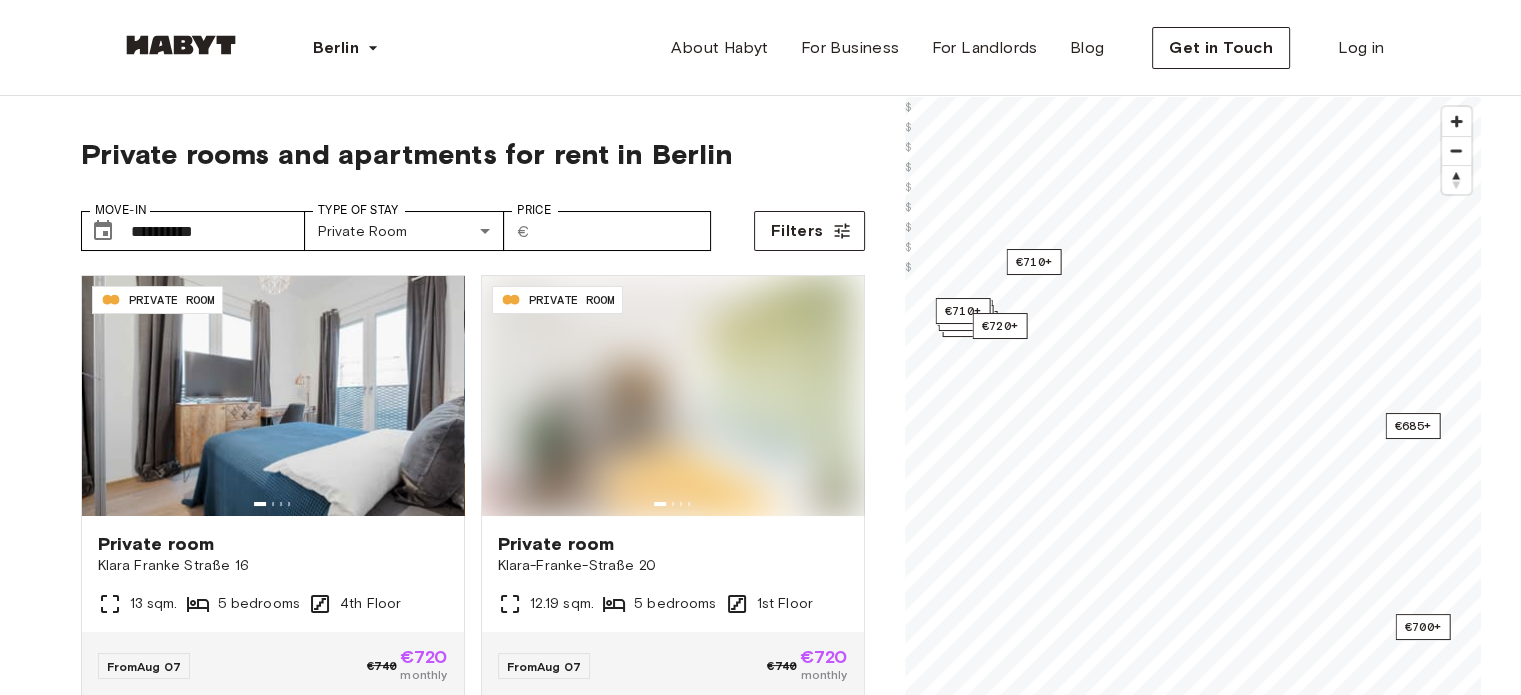 scroll, scrollTop: 0, scrollLeft: 0, axis: both 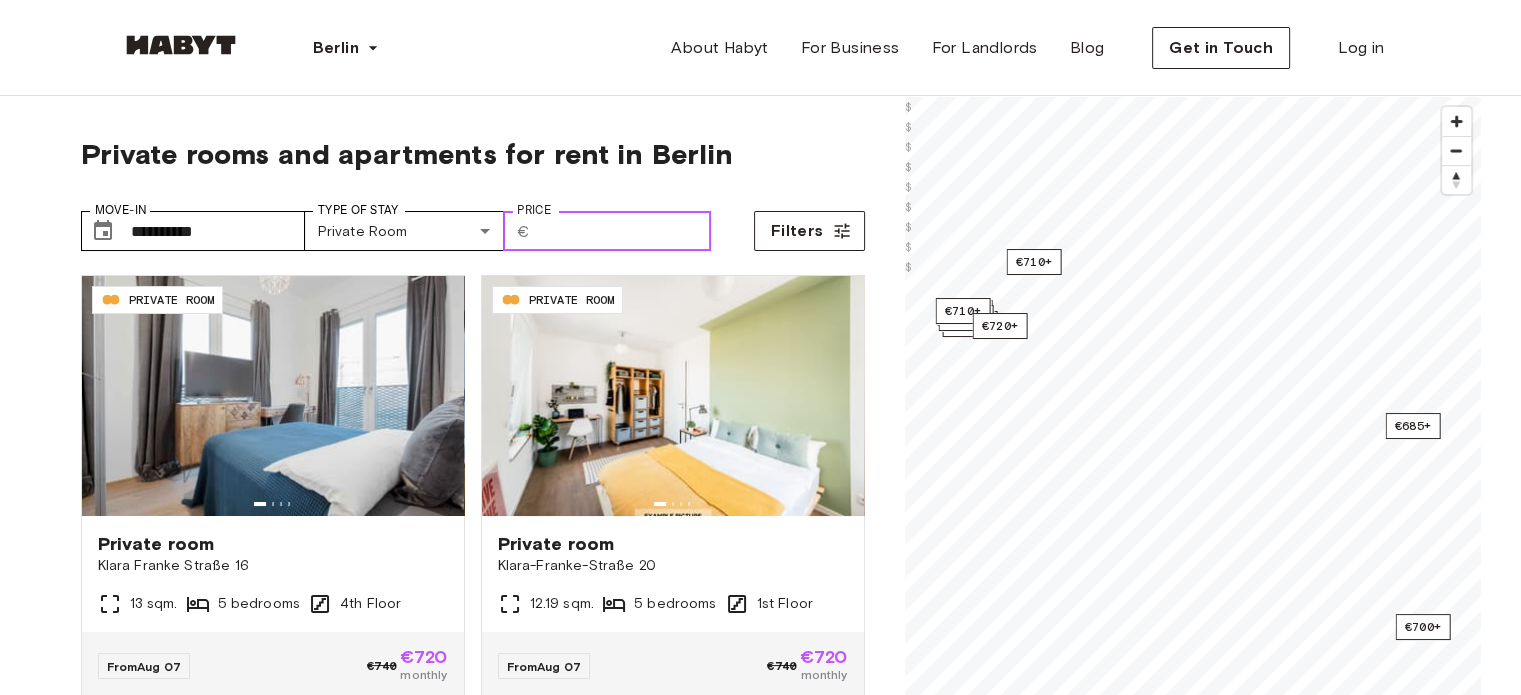 drag, startPoint x: 0, startPoint y: 0, endPoint x: 601, endPoint y: 222, distance: 640.69104 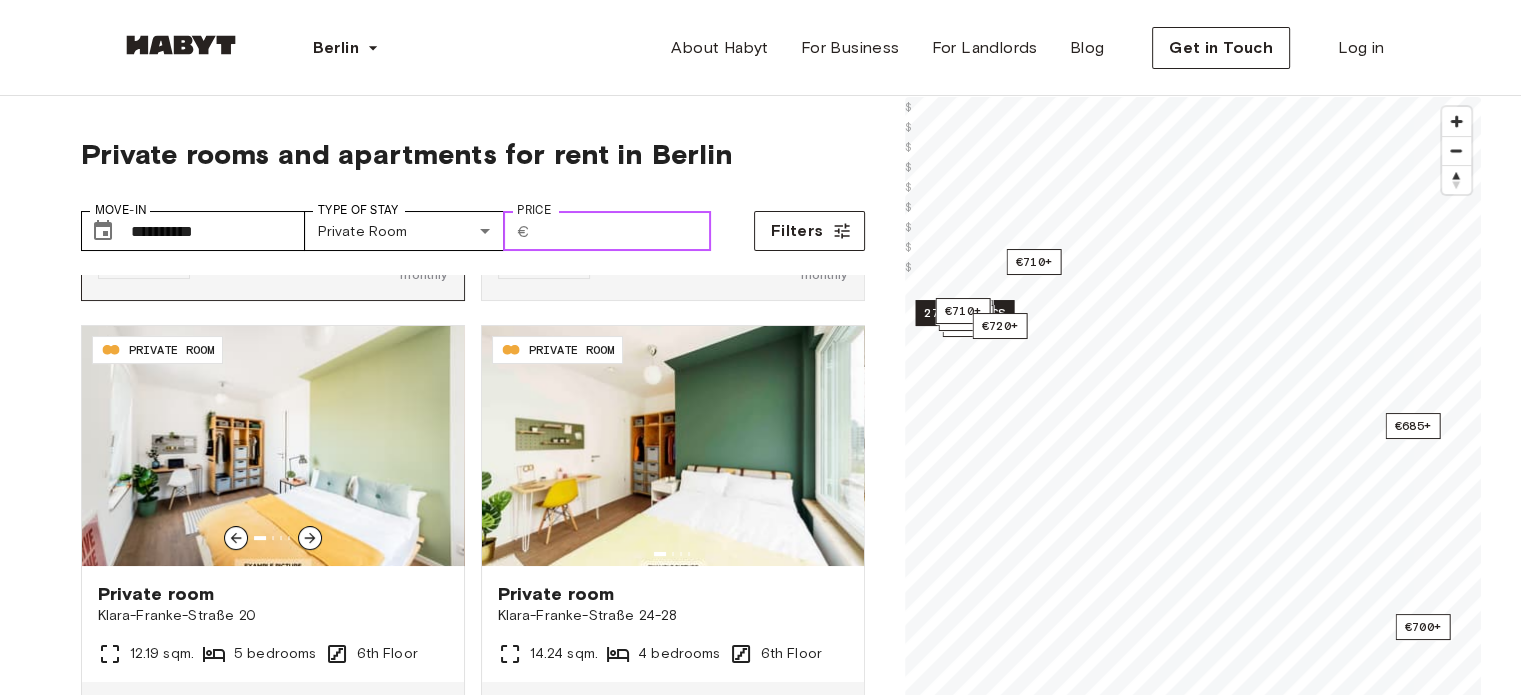 scroll, scrollTop: 500, scrollLeft: 0, axis: vertical 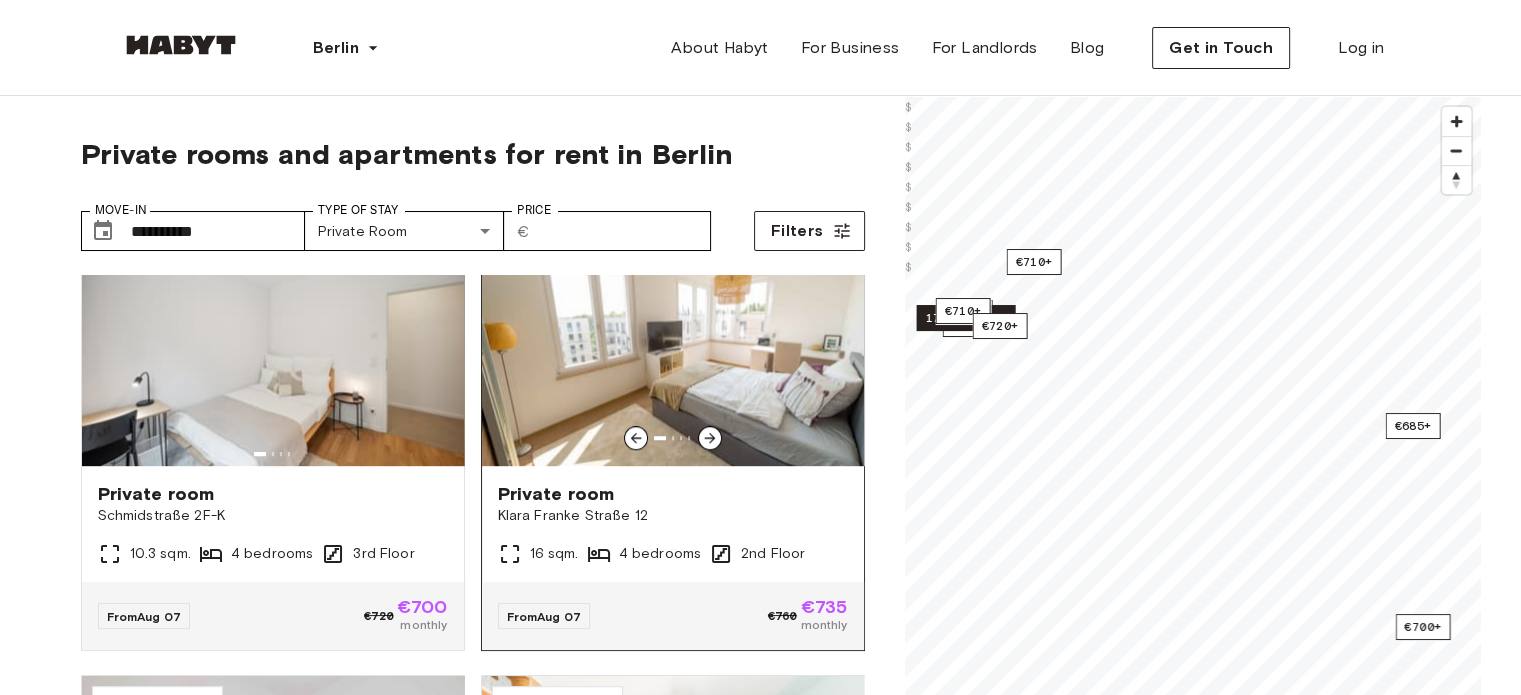 click 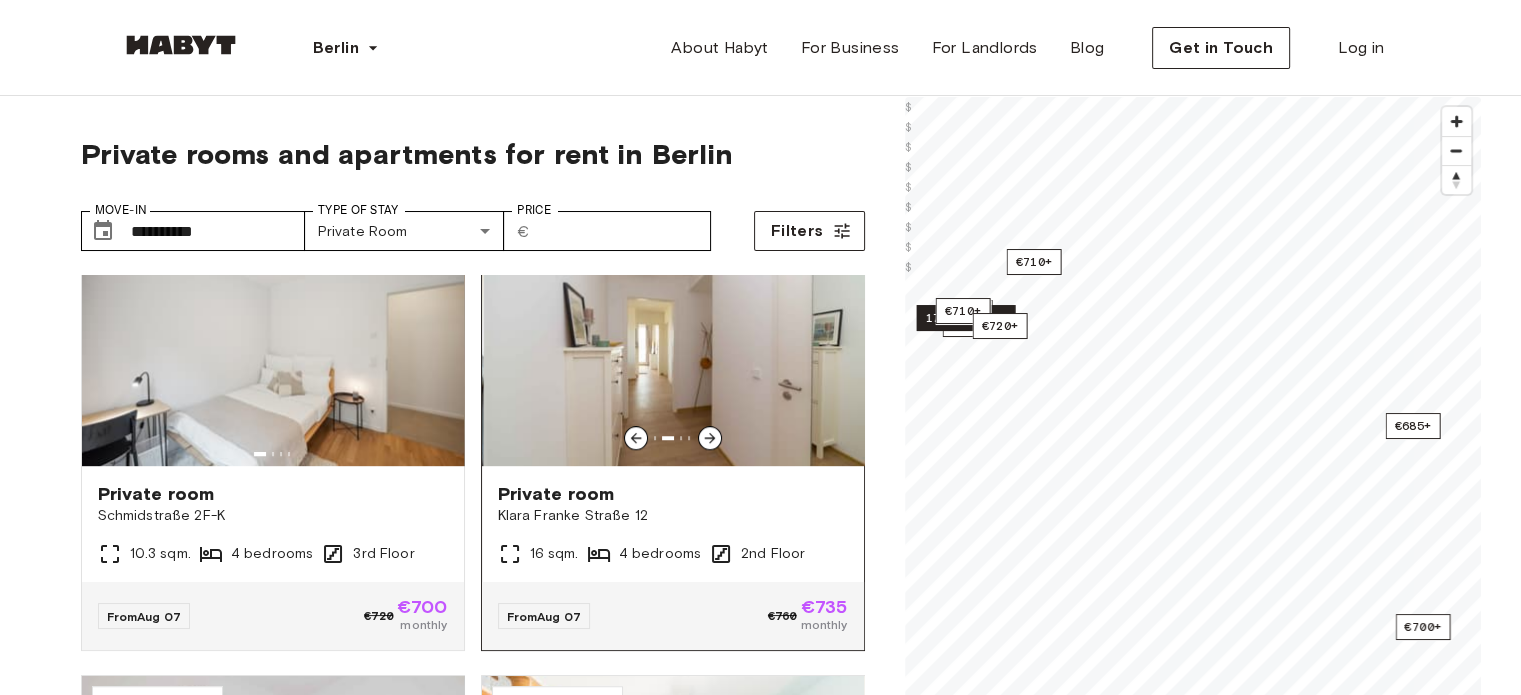 click 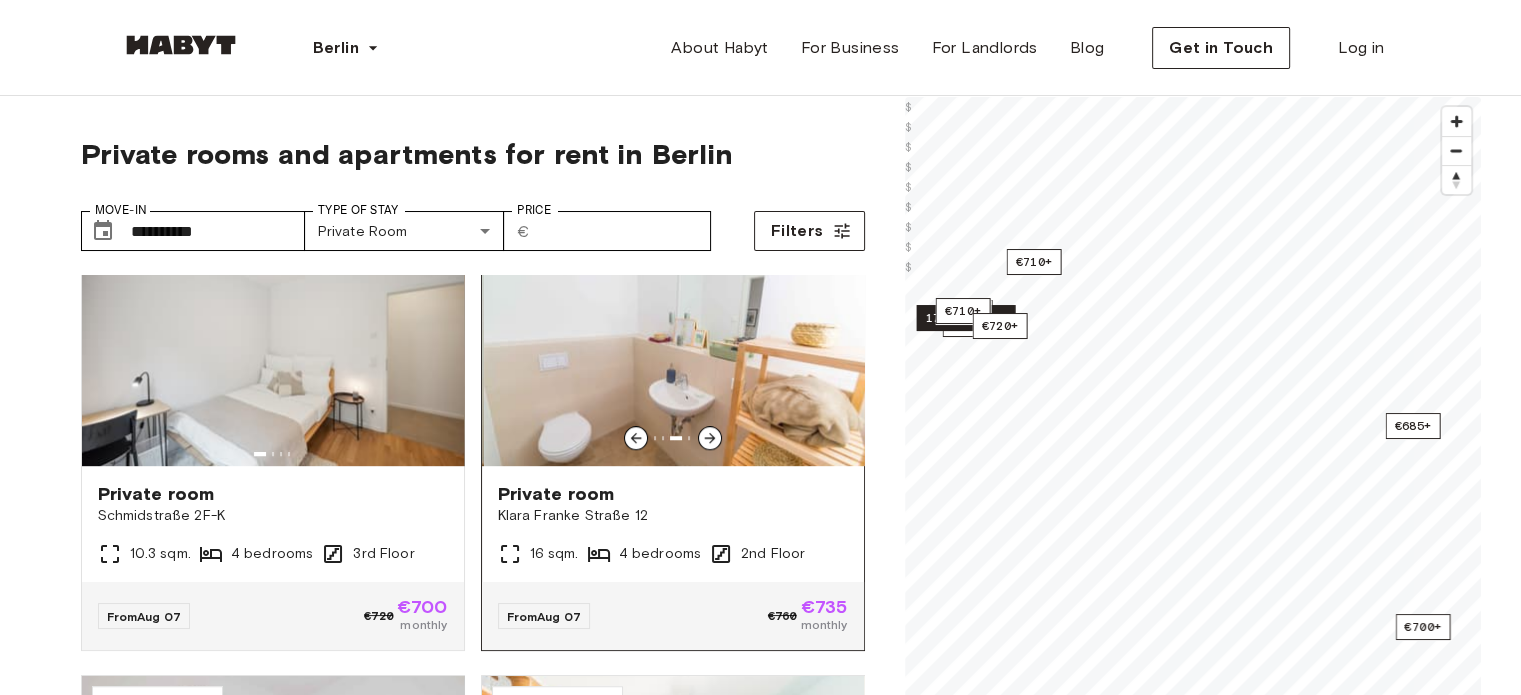 click 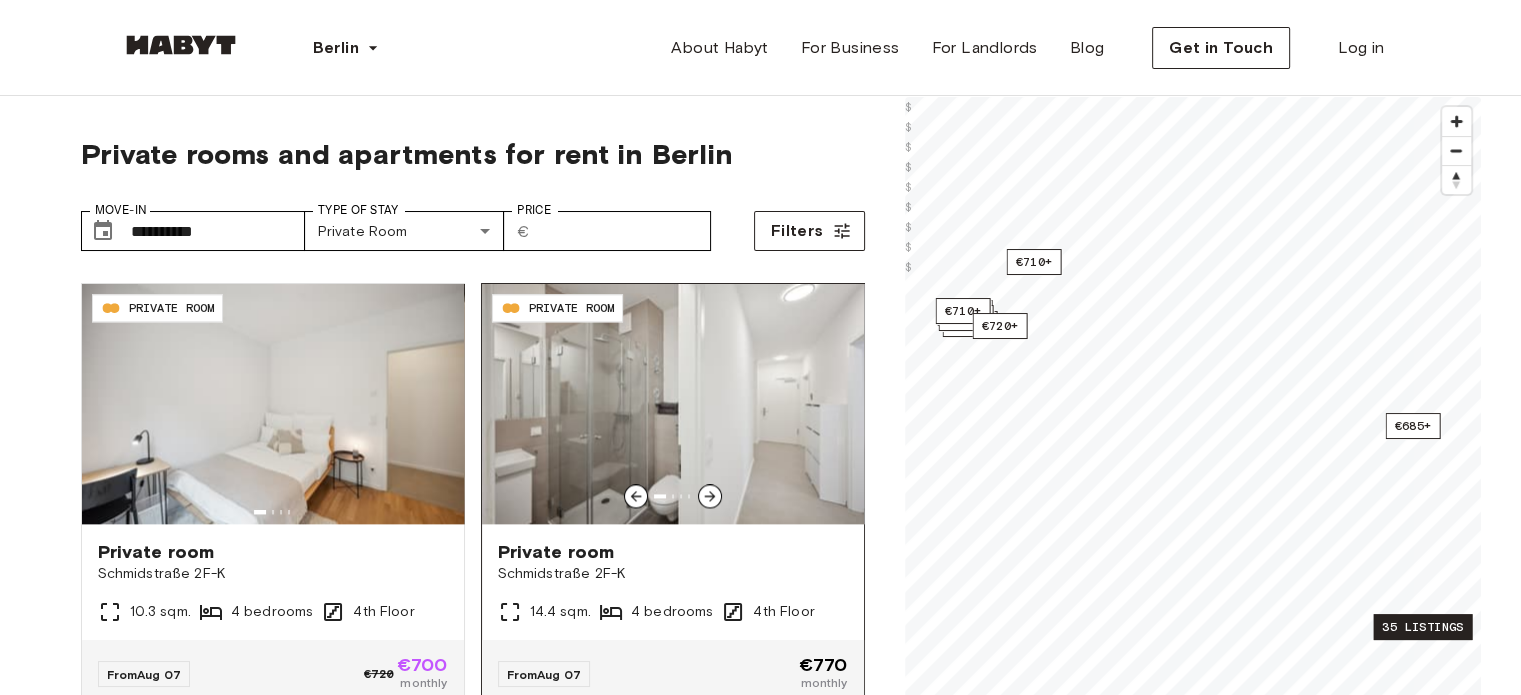 scroll, scrollTop: 2800, scrollLeft: 0, axis: vertical 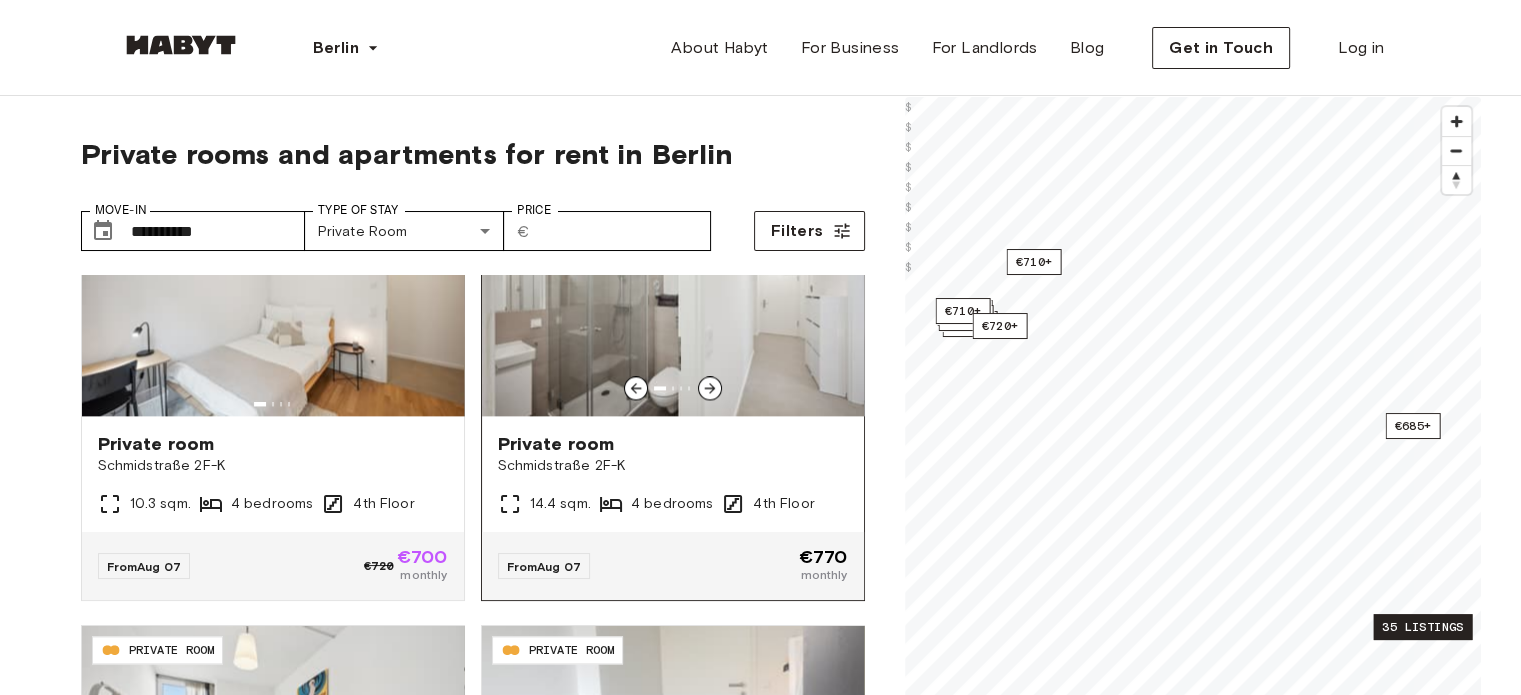 click 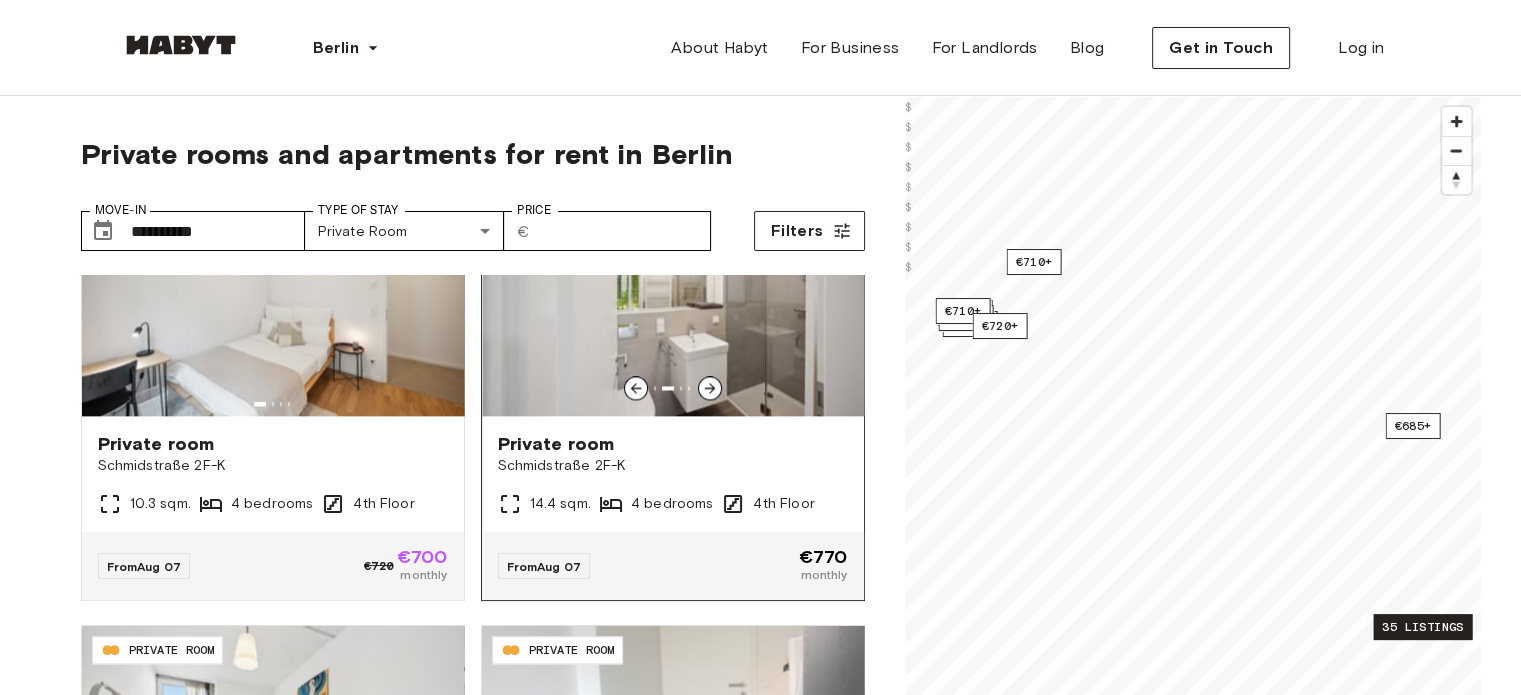 click 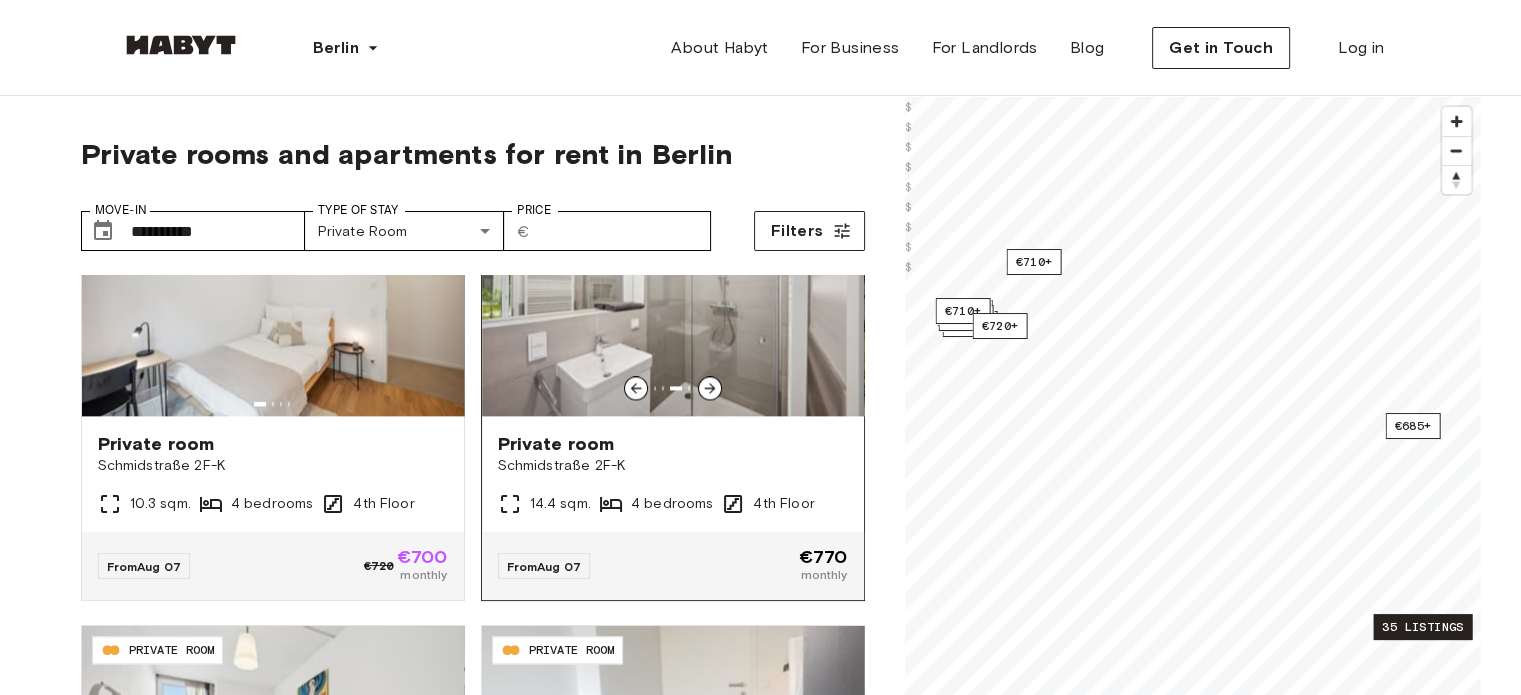 click 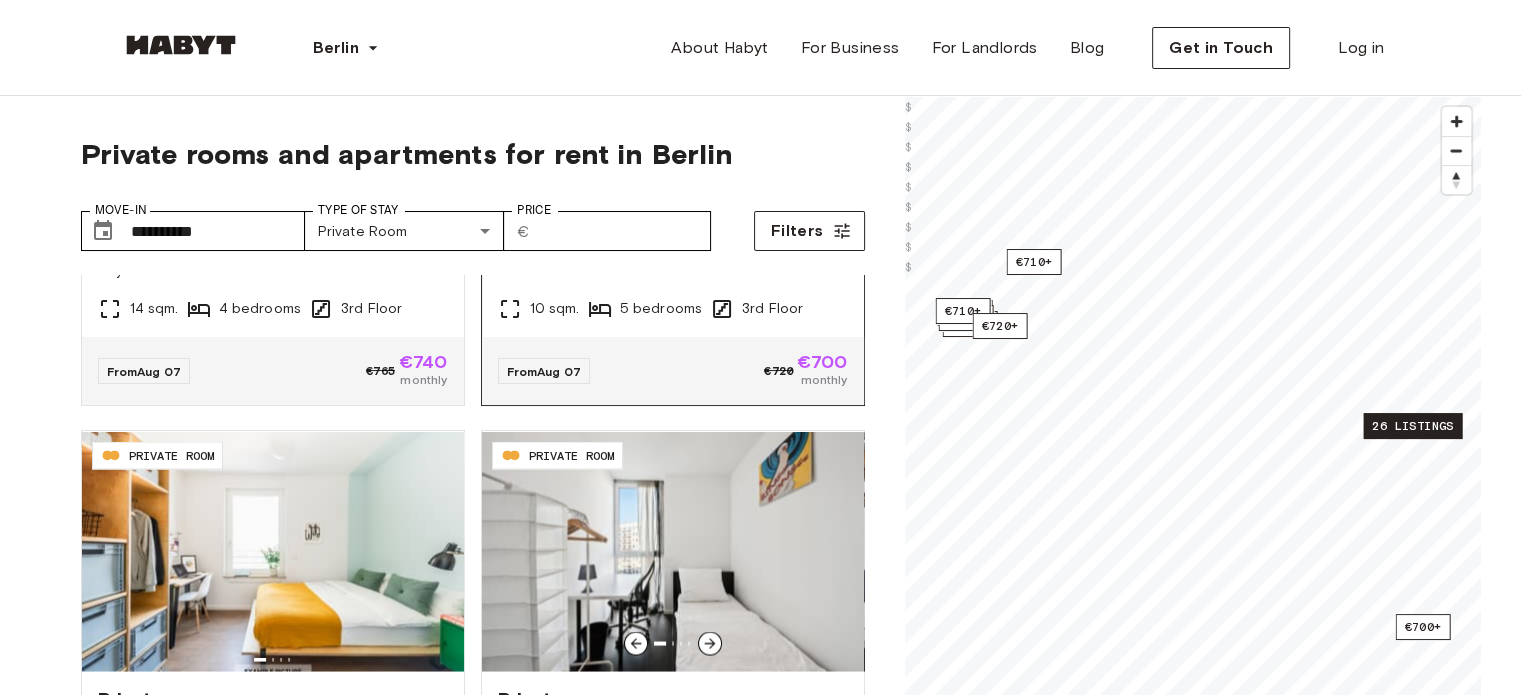 scroll, scrollTop: 3905, scrollLeft: 0, axis: vertical 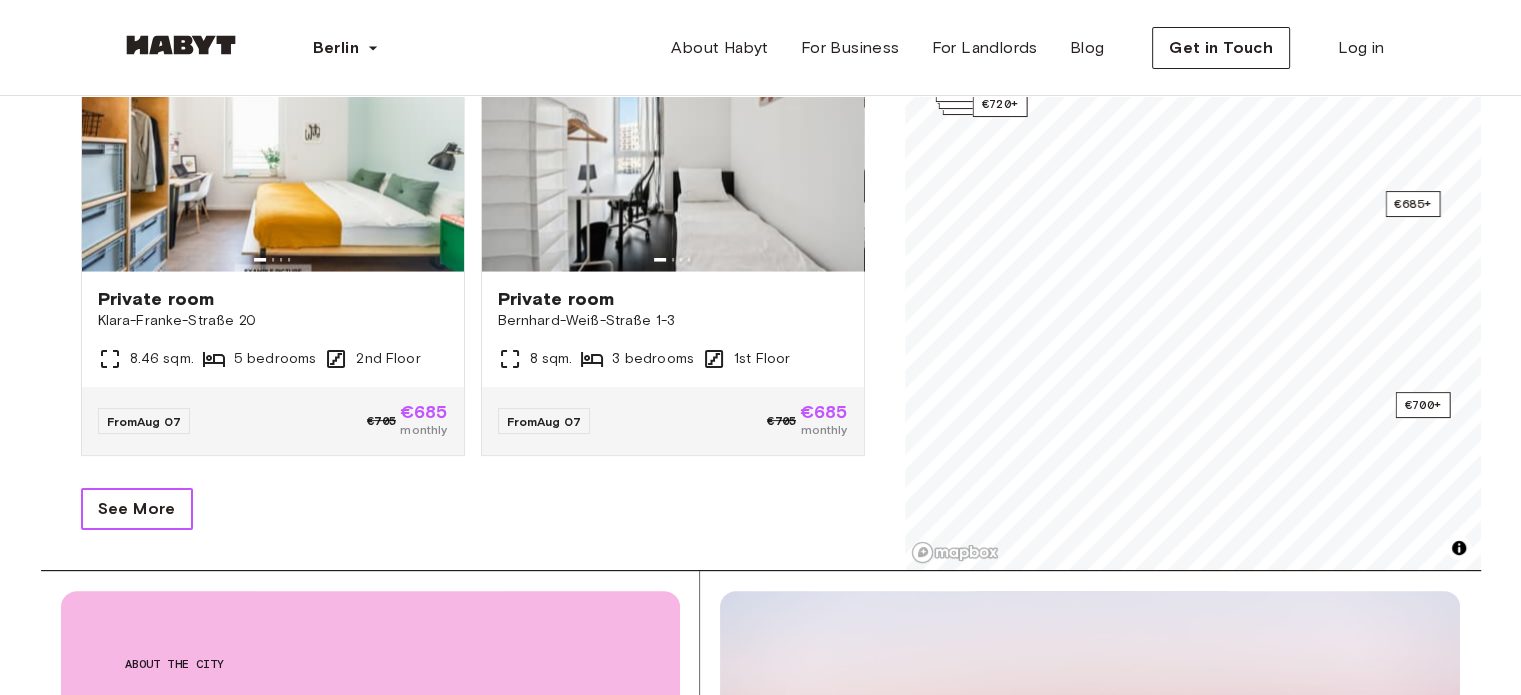 click on "See More" at bounding box center (137, 509) 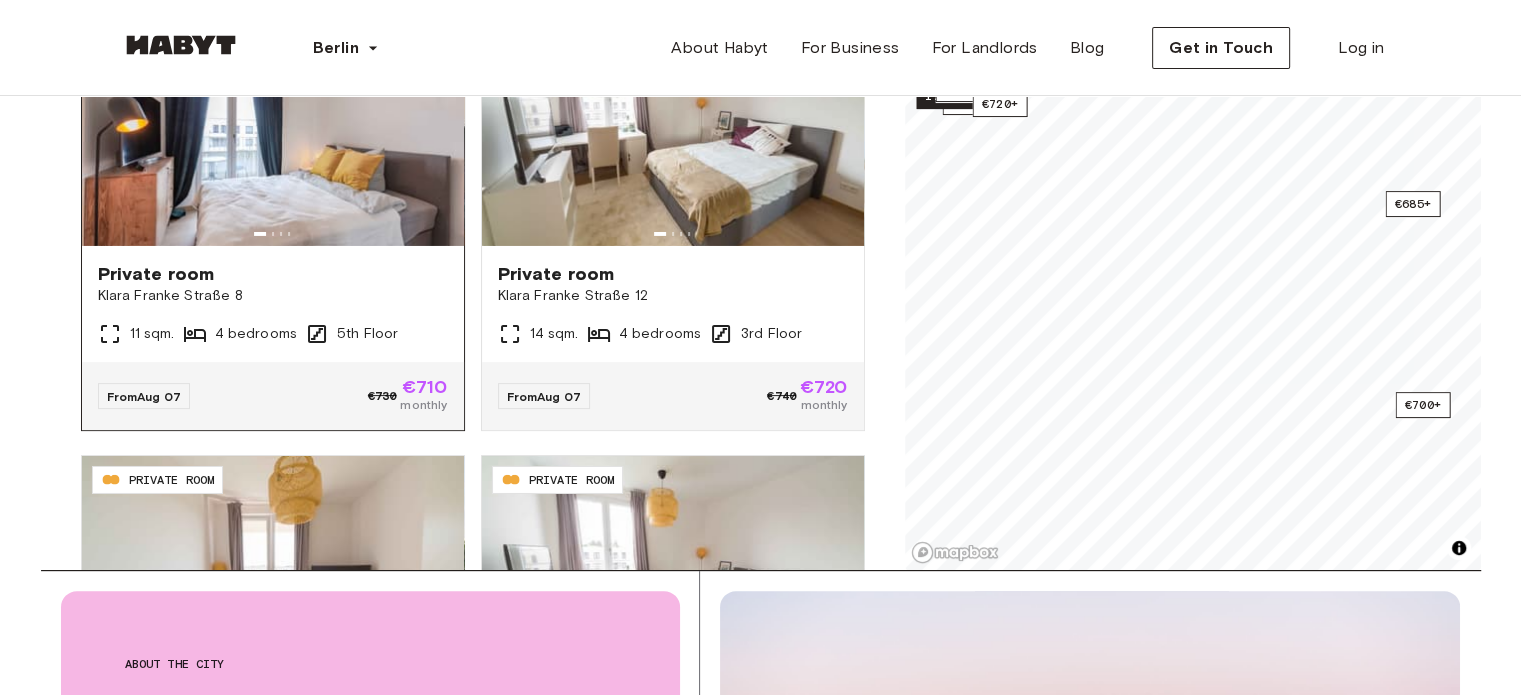 scroll, scrollTop: 6605, scrollLeft: 0, axis: vertical 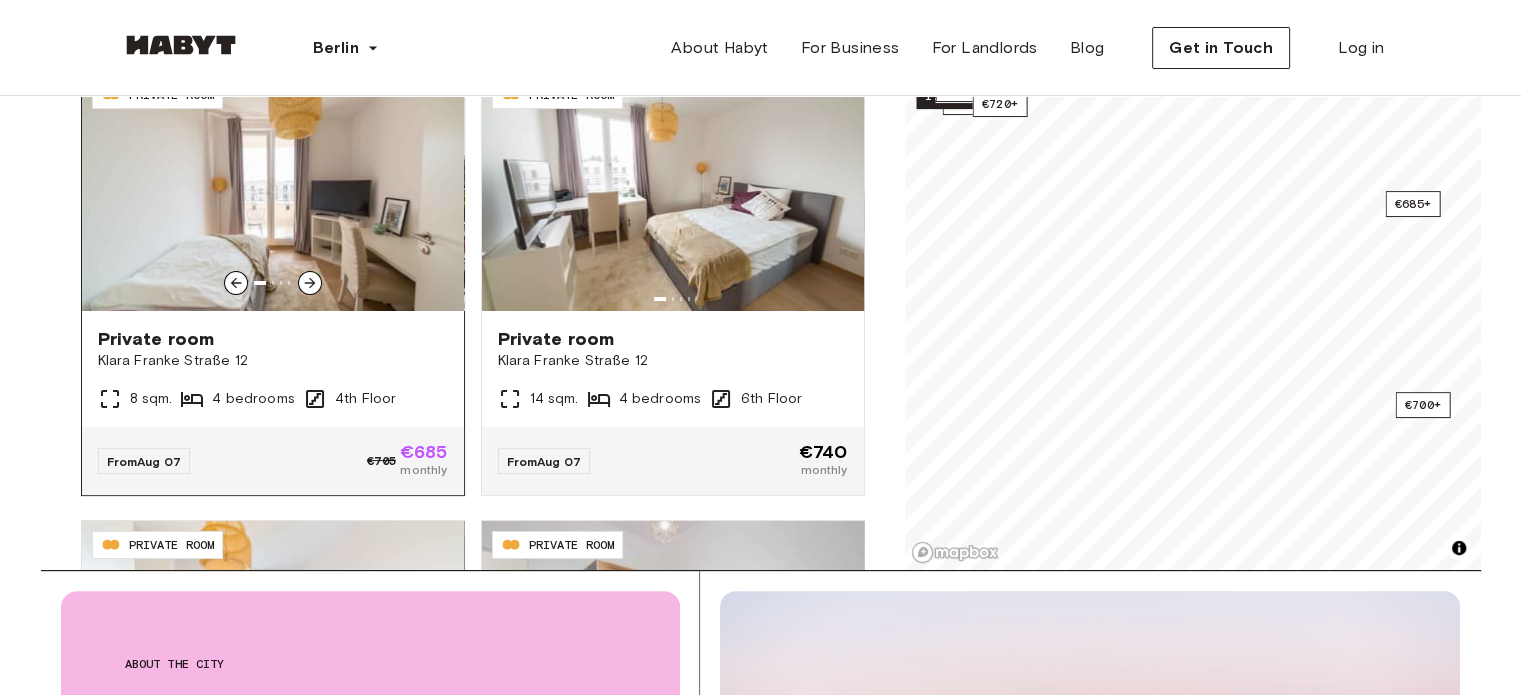 click at bounding box center (273, 191) 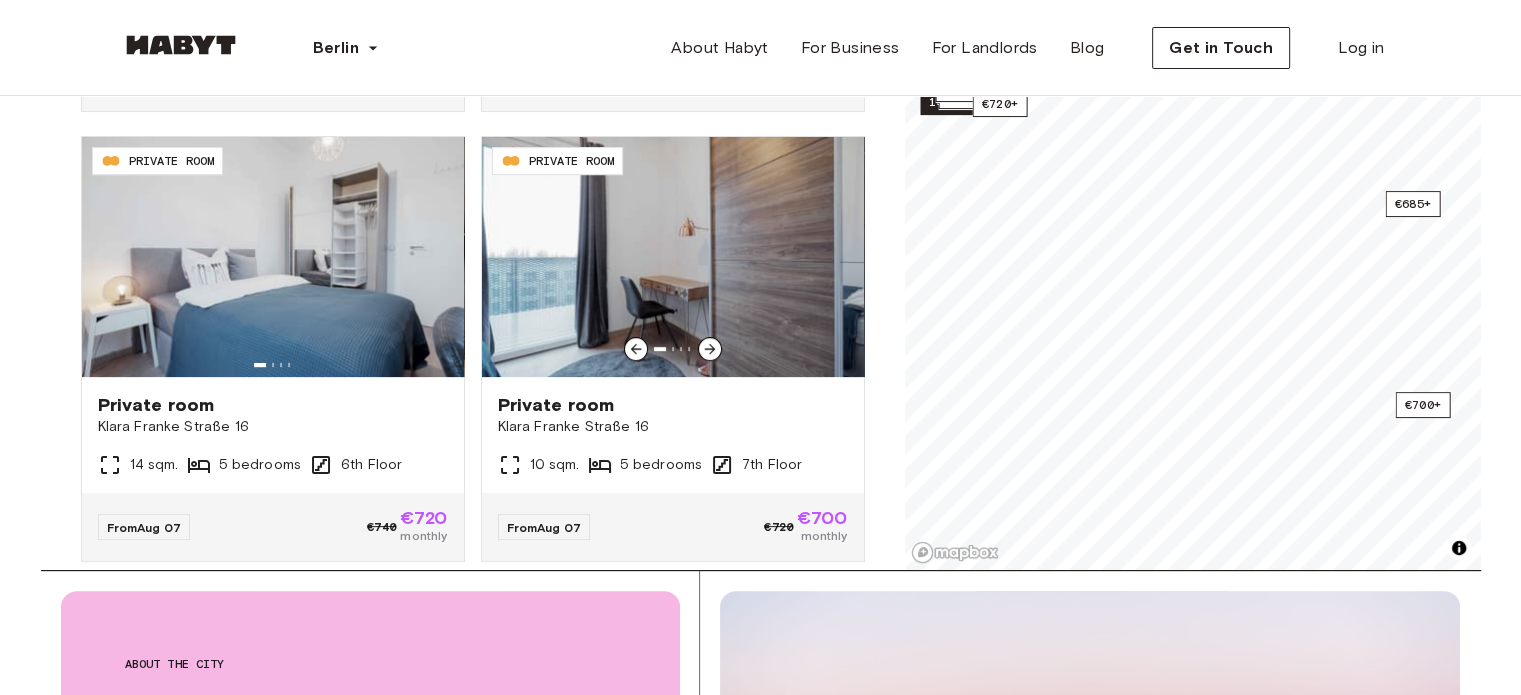 scroll, scrollTop: 8305, scrollLeft: 0, axis: vertical 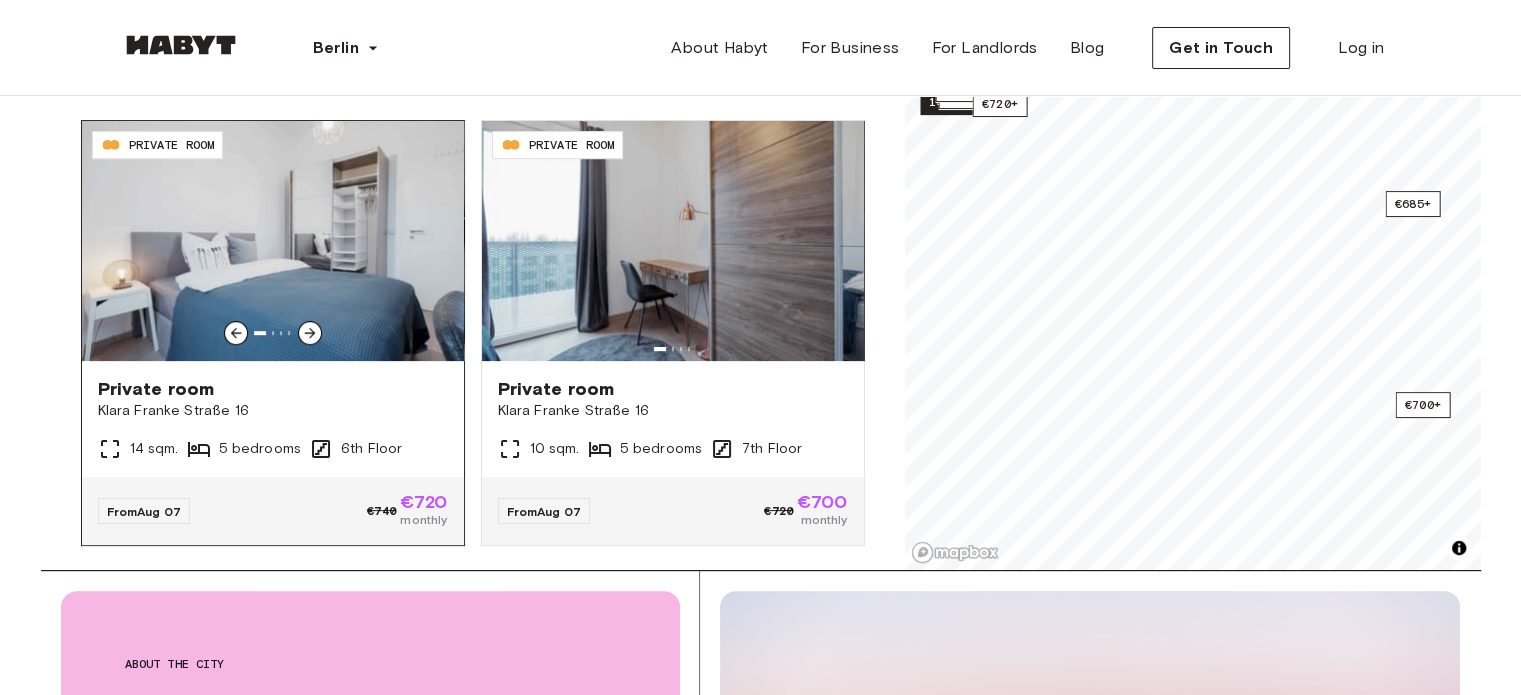 click on "6th Floor" at bounding box center (371, 449) 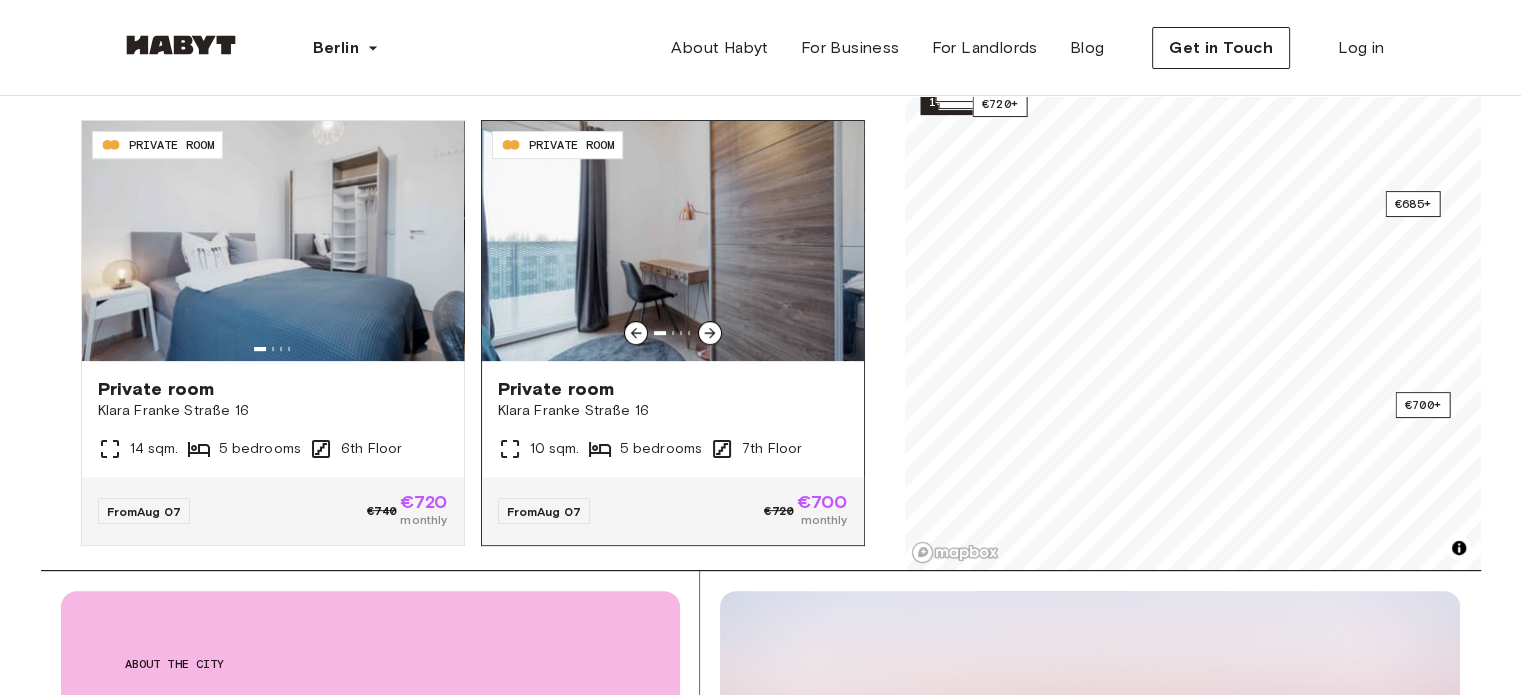 scroll, scrollTop: 8401, scrollLeft: 0, axis: vertical 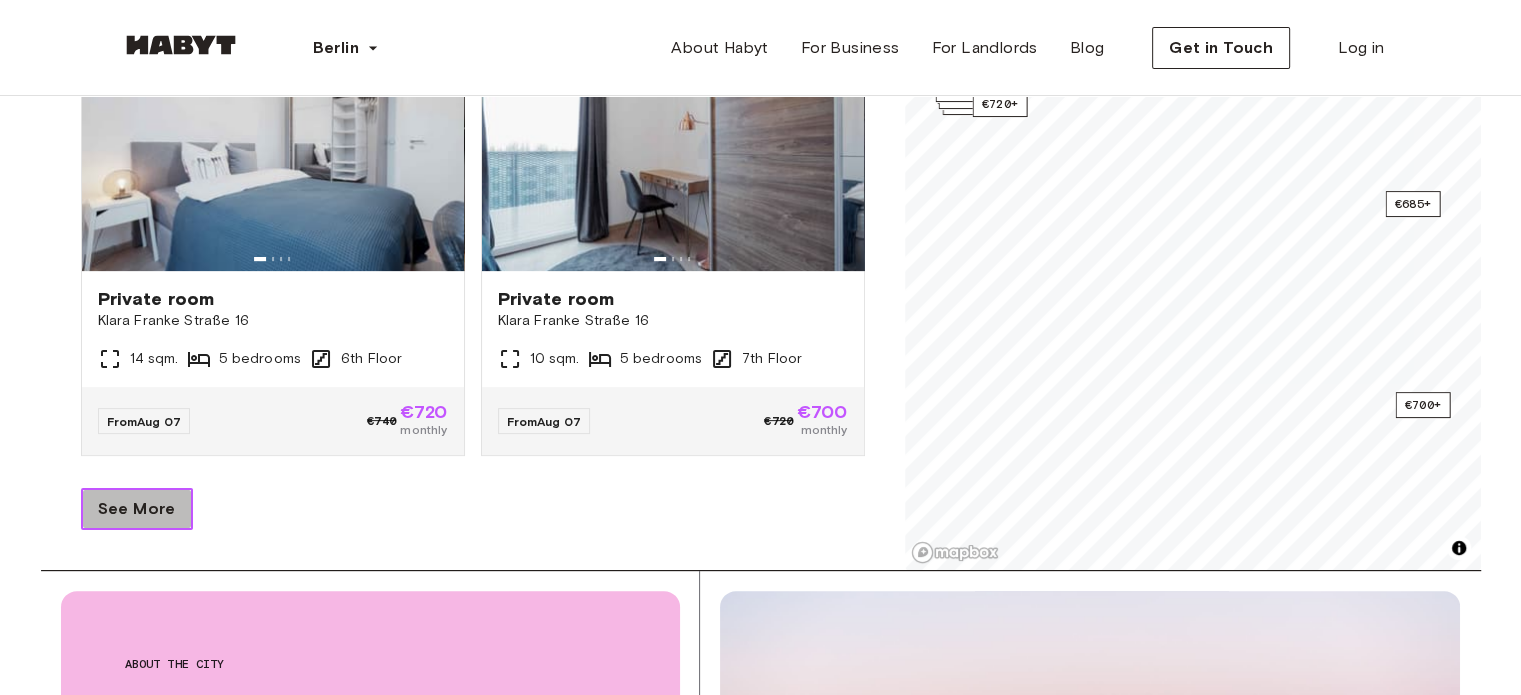 click on "See More" at bounding box center (137, 509) 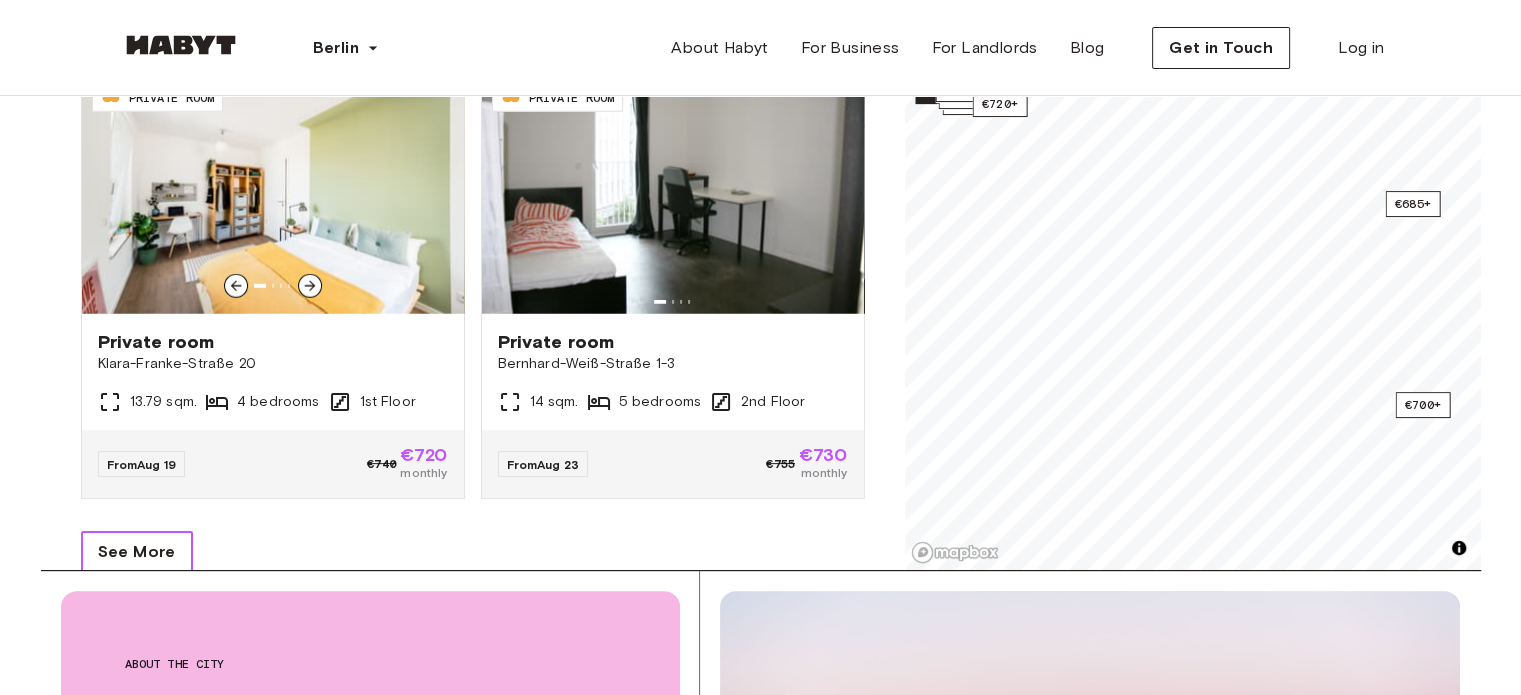 scroll, scrollTop: 12896, scrollLeft: 0, axis: vertical 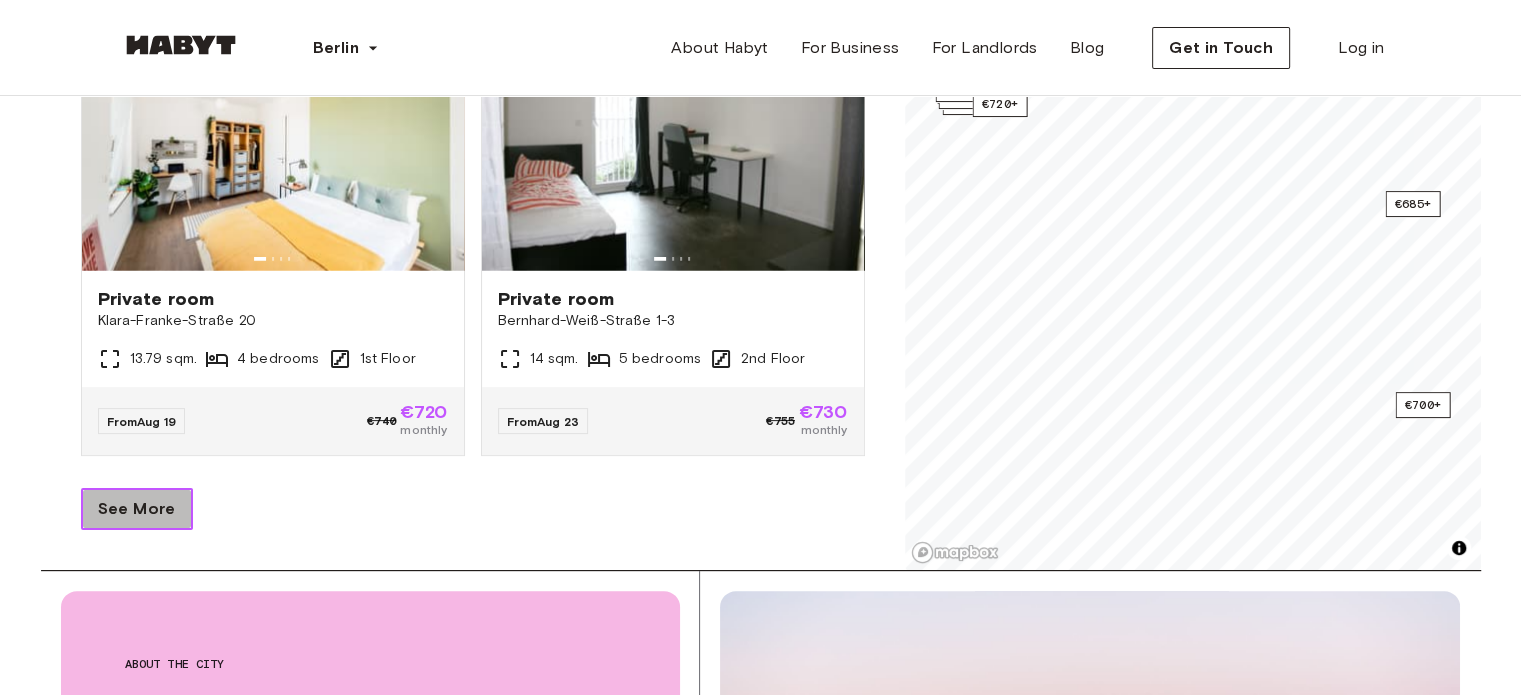 click on "See More" at bounding box center (137, 509) 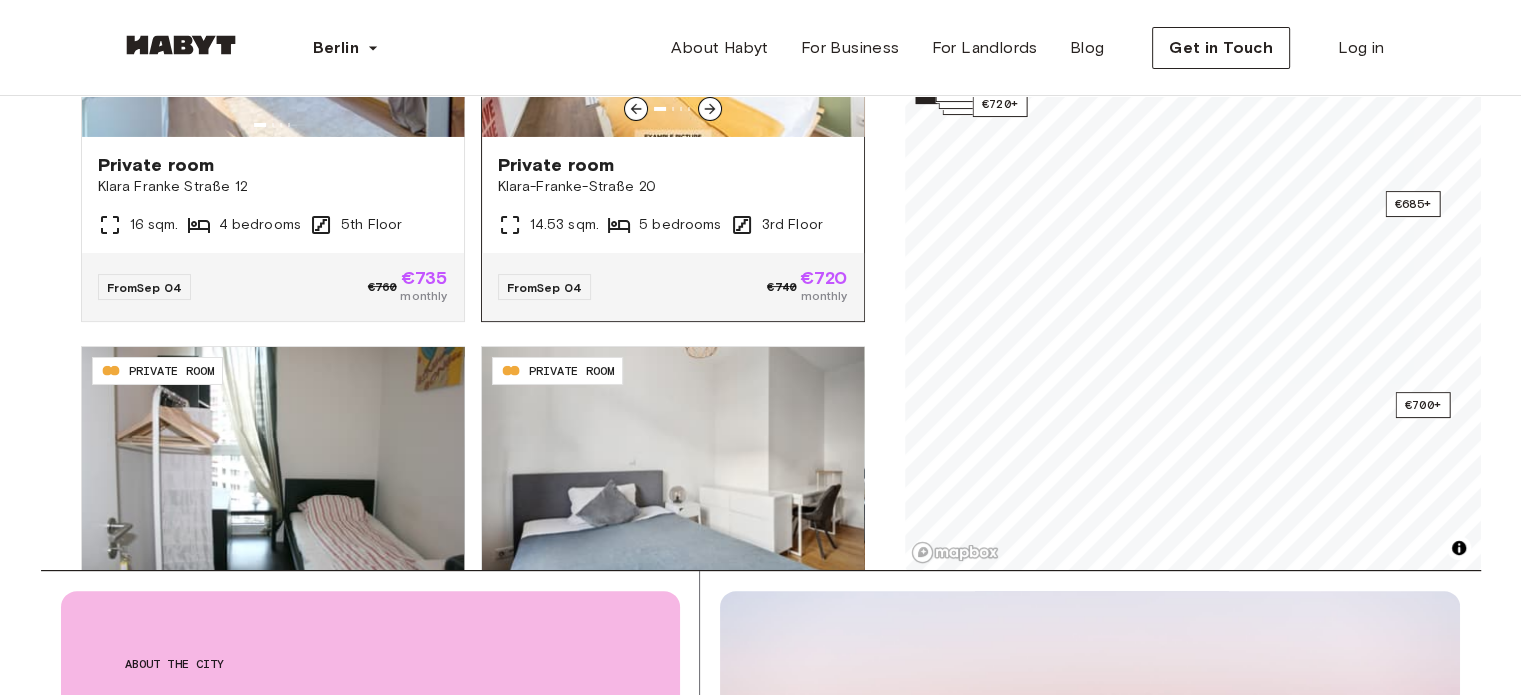 scroll, scrollTop: 14396, scrollLeft: 0, axis: vertical 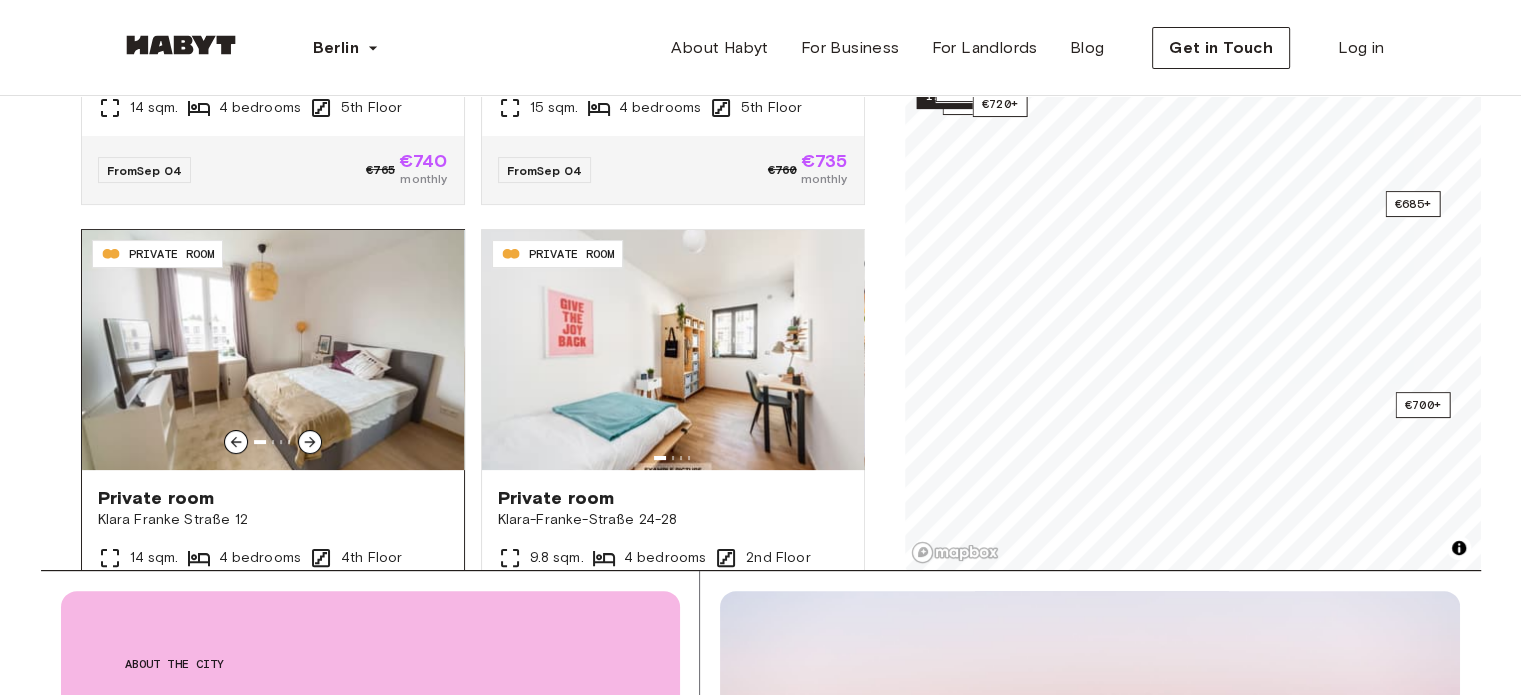 click at bounding box center [273, 350] 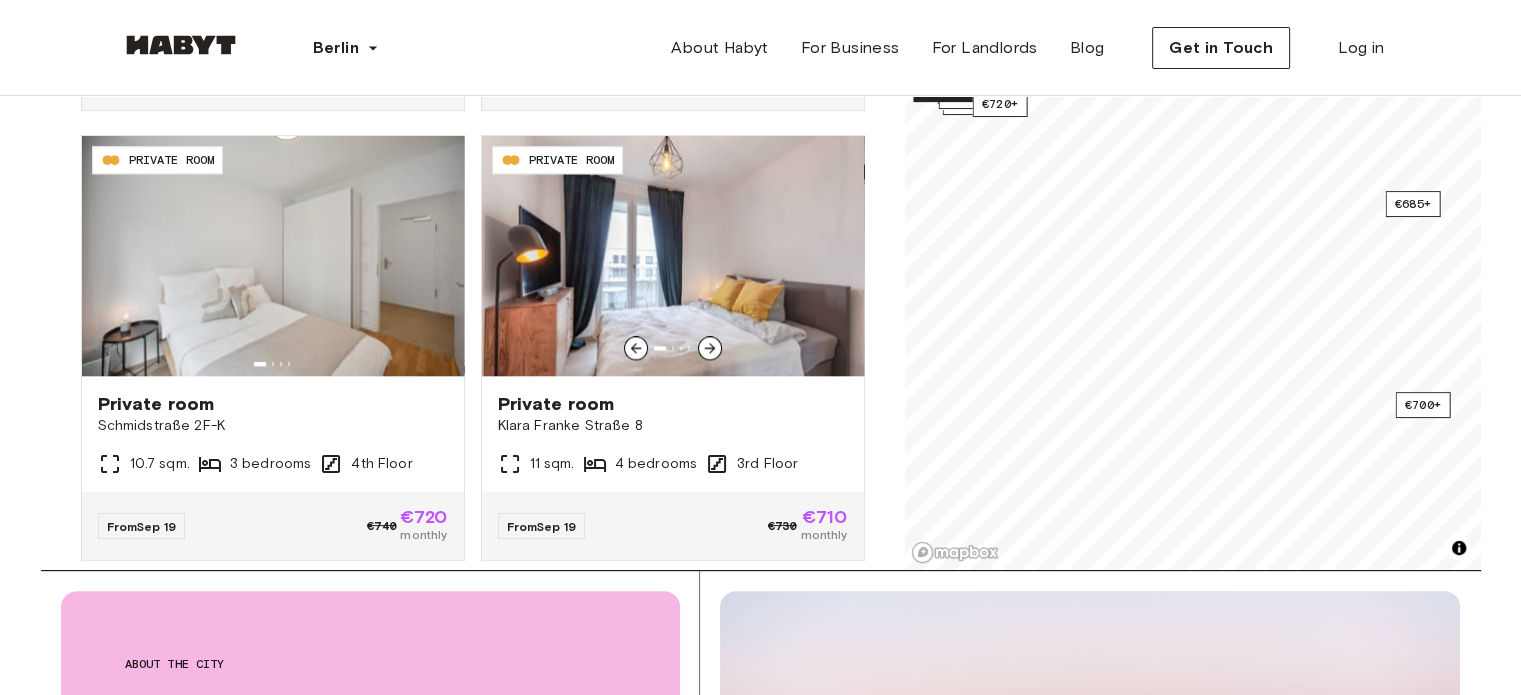 scroll, scrollTop: 17296, scrollLeft: 0, axis: vertical 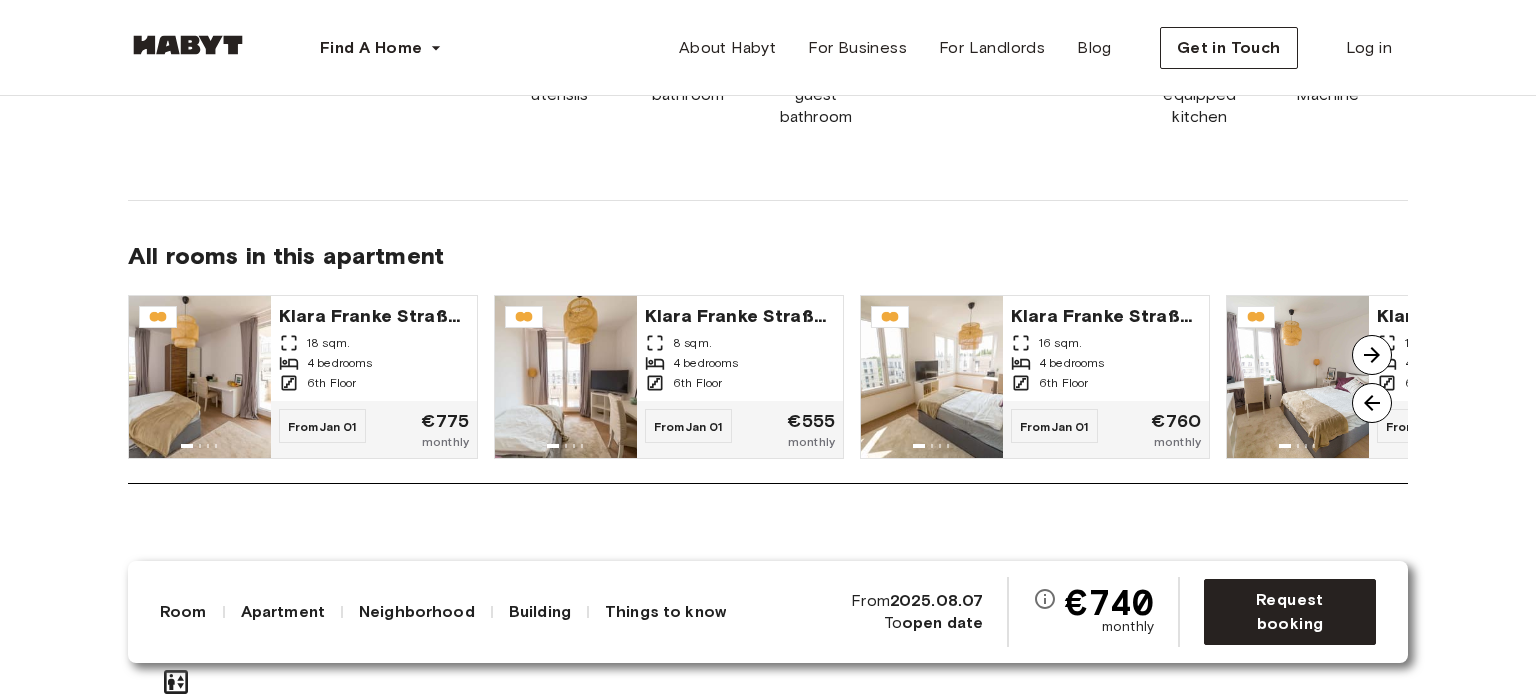 click at bounding box center (1372, 355) 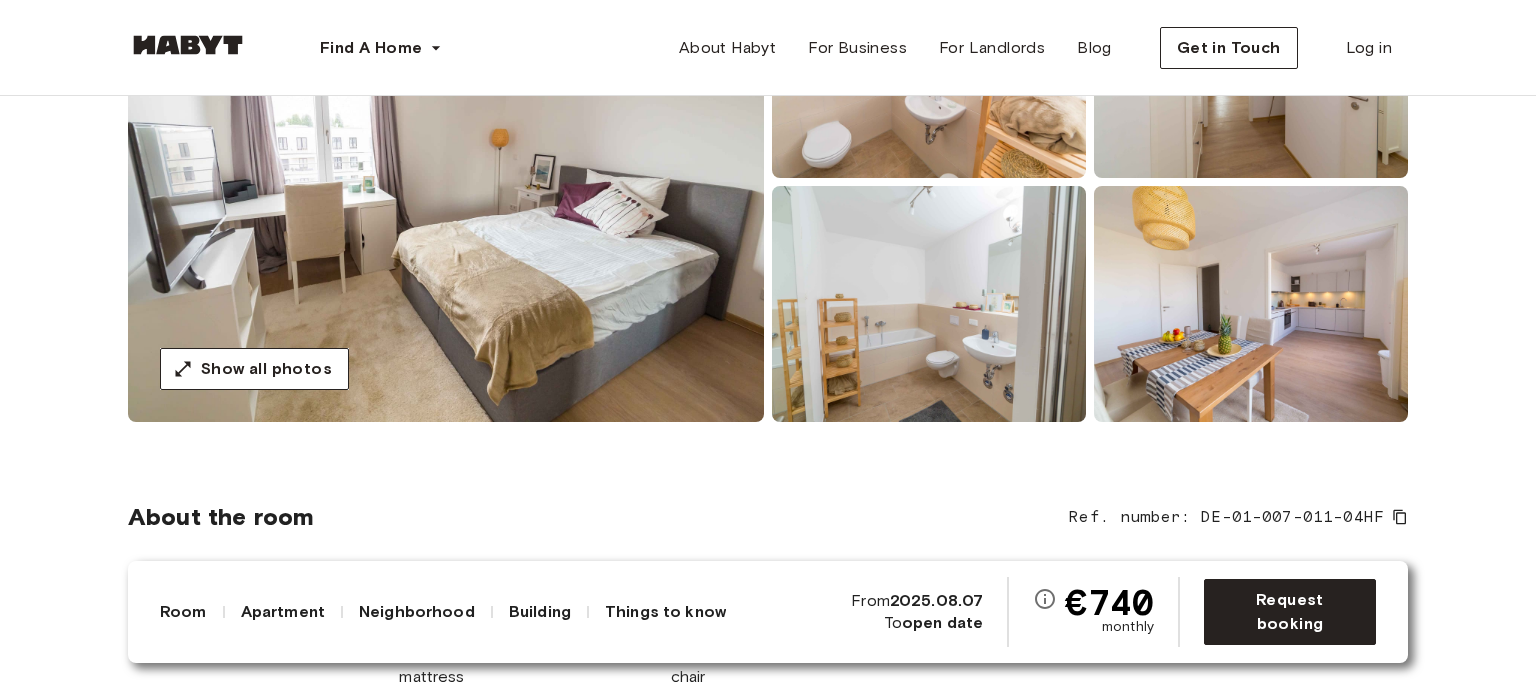 scroll, scrollTop: 300, scrollLeft: 0, axis: vertical 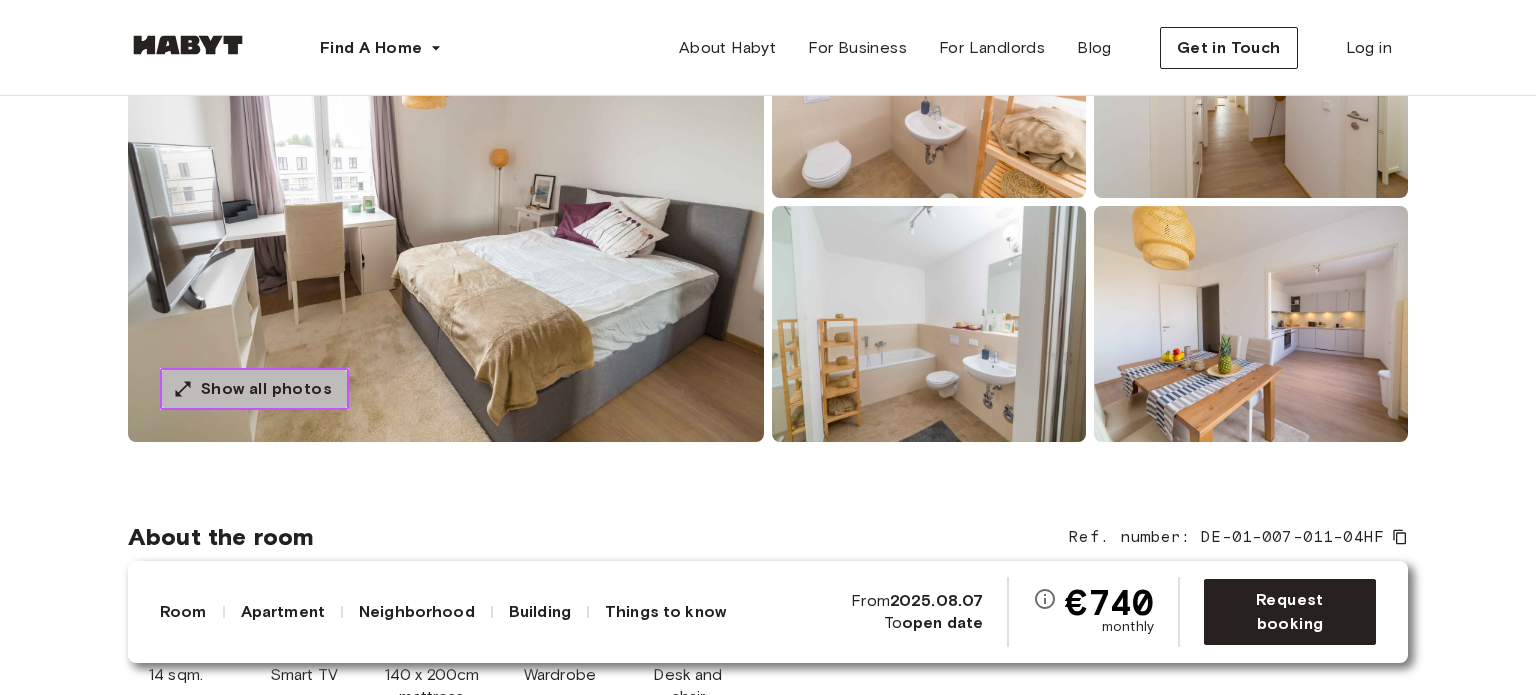 click on "Show all photos" at bounding box center (266, 389) 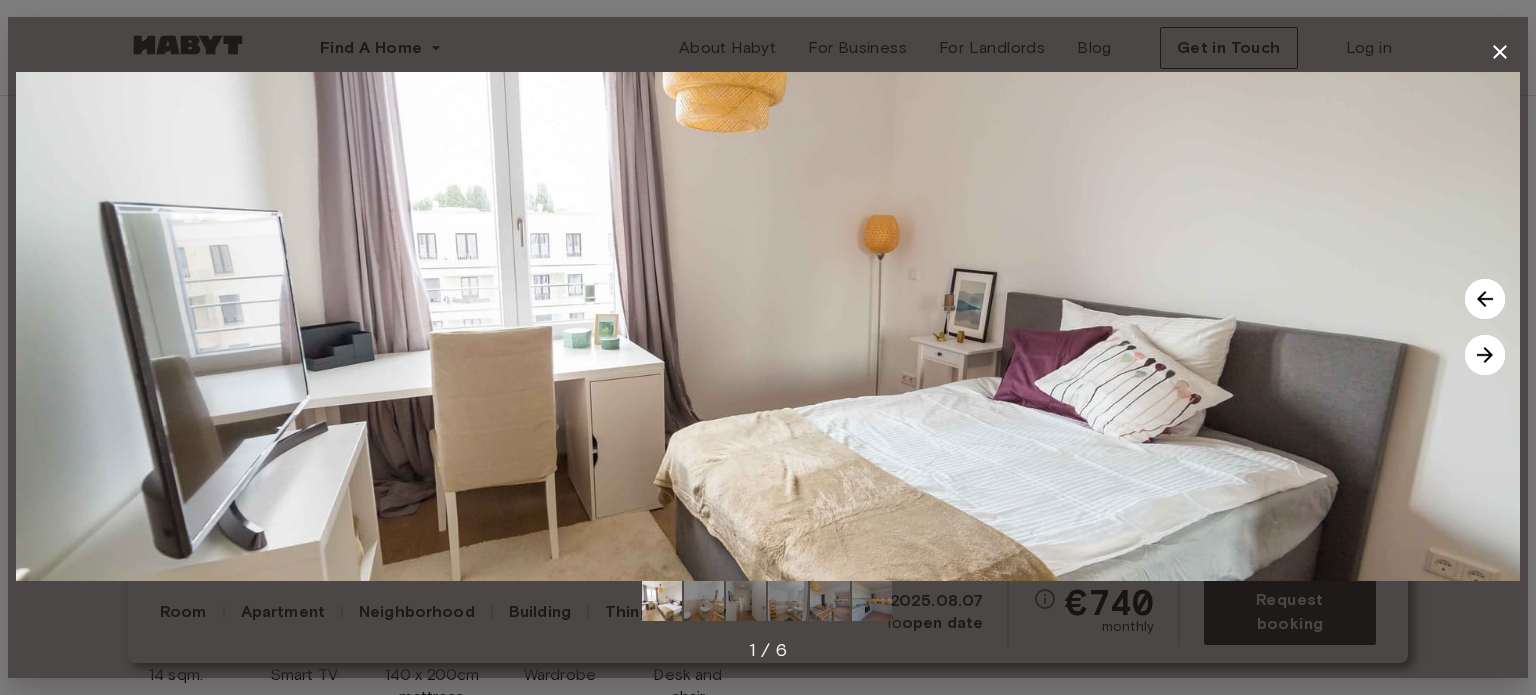 click at bounding box center (1485, 355) 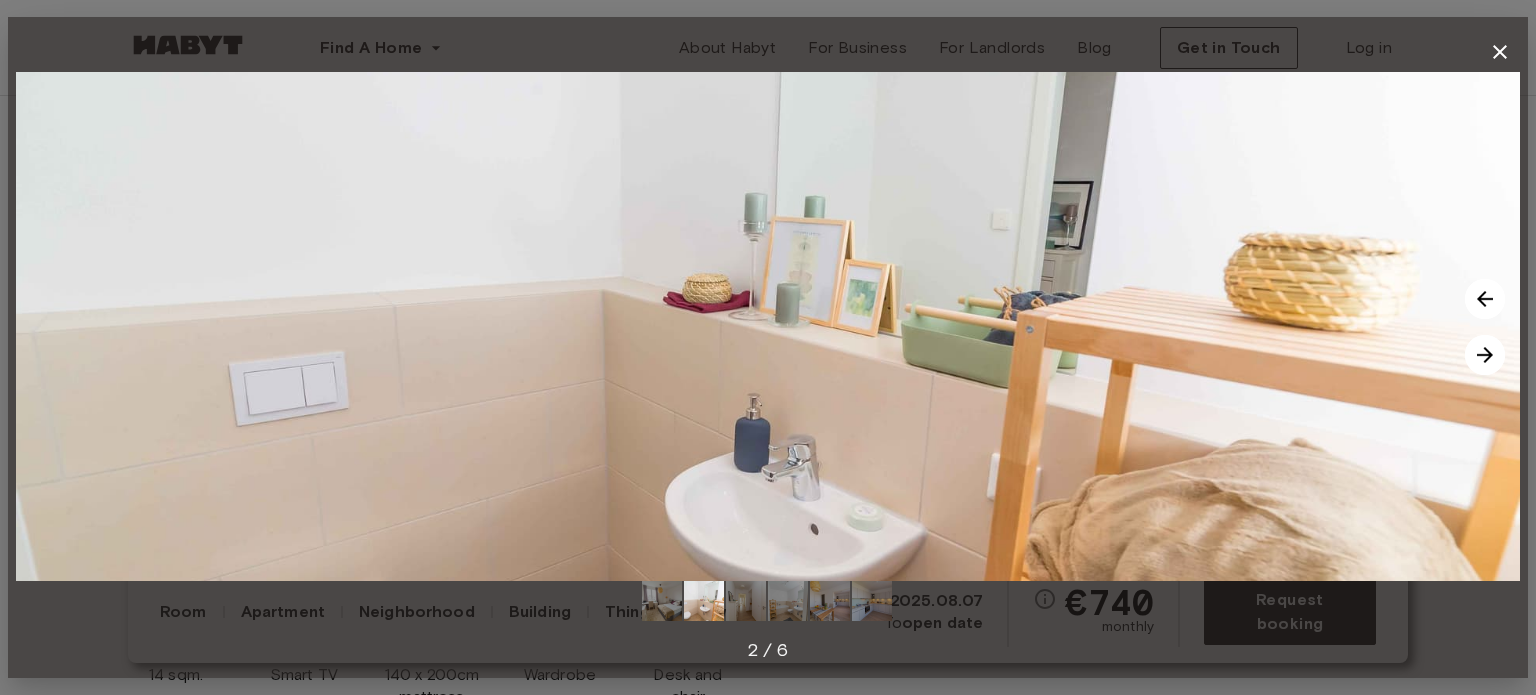 click at bounding box center [1485, 355] 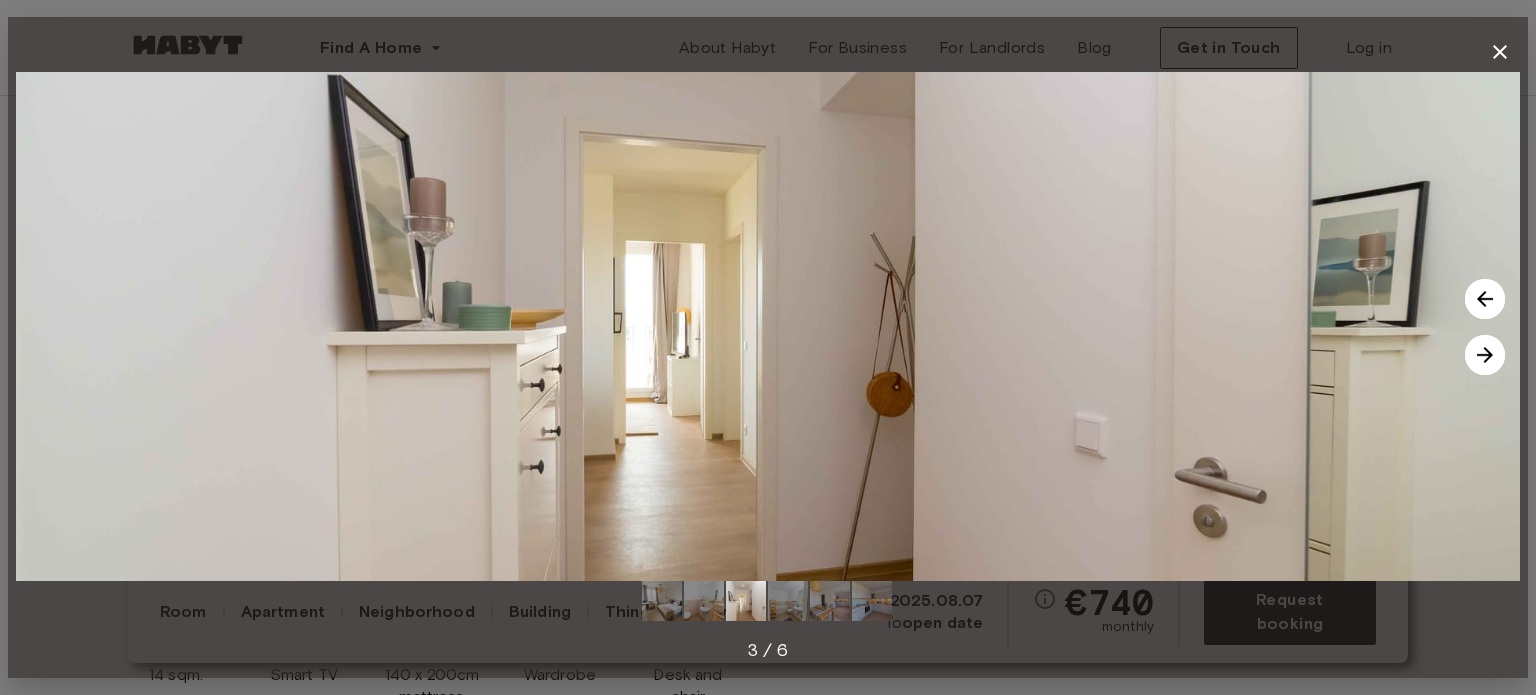 click at bounding box center [1485, 355] 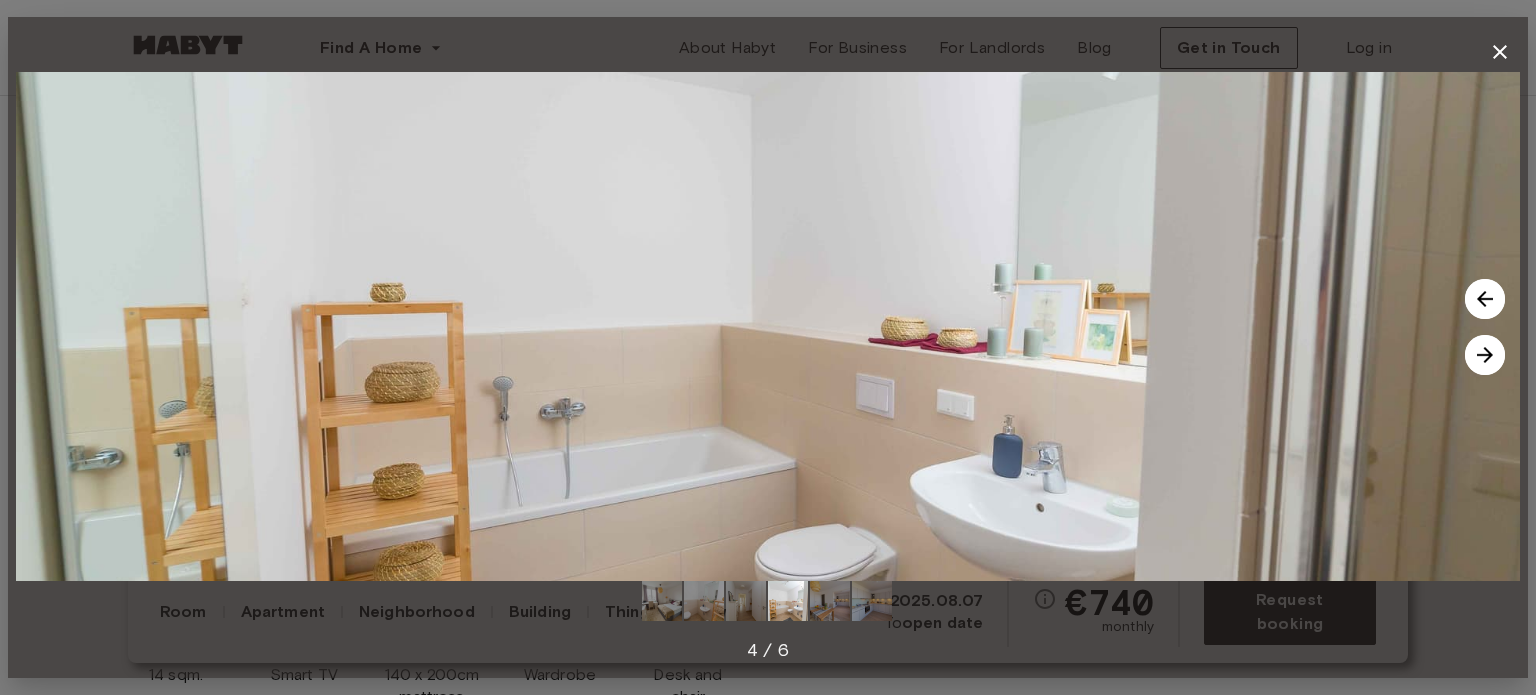 click at bounding box center (1485, 355) 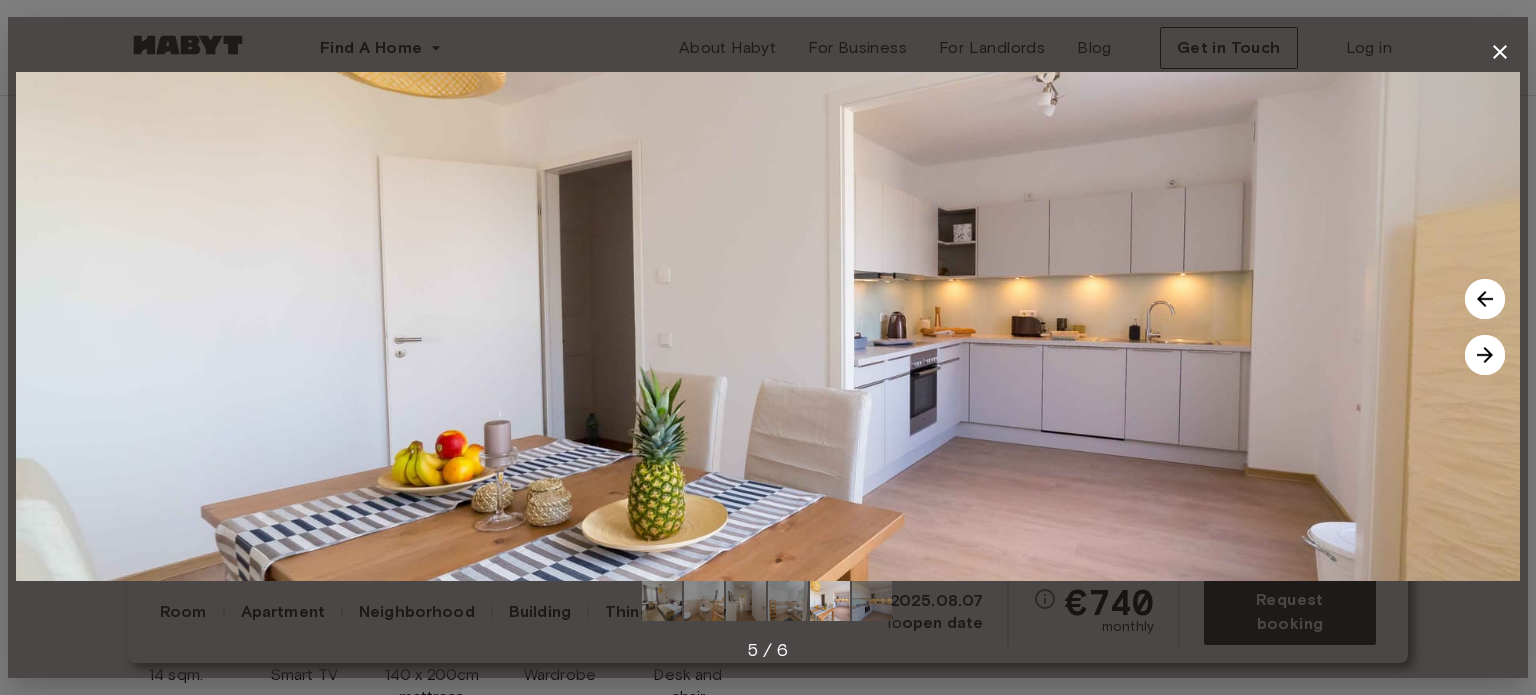 click at bounding box center (1485, 355) 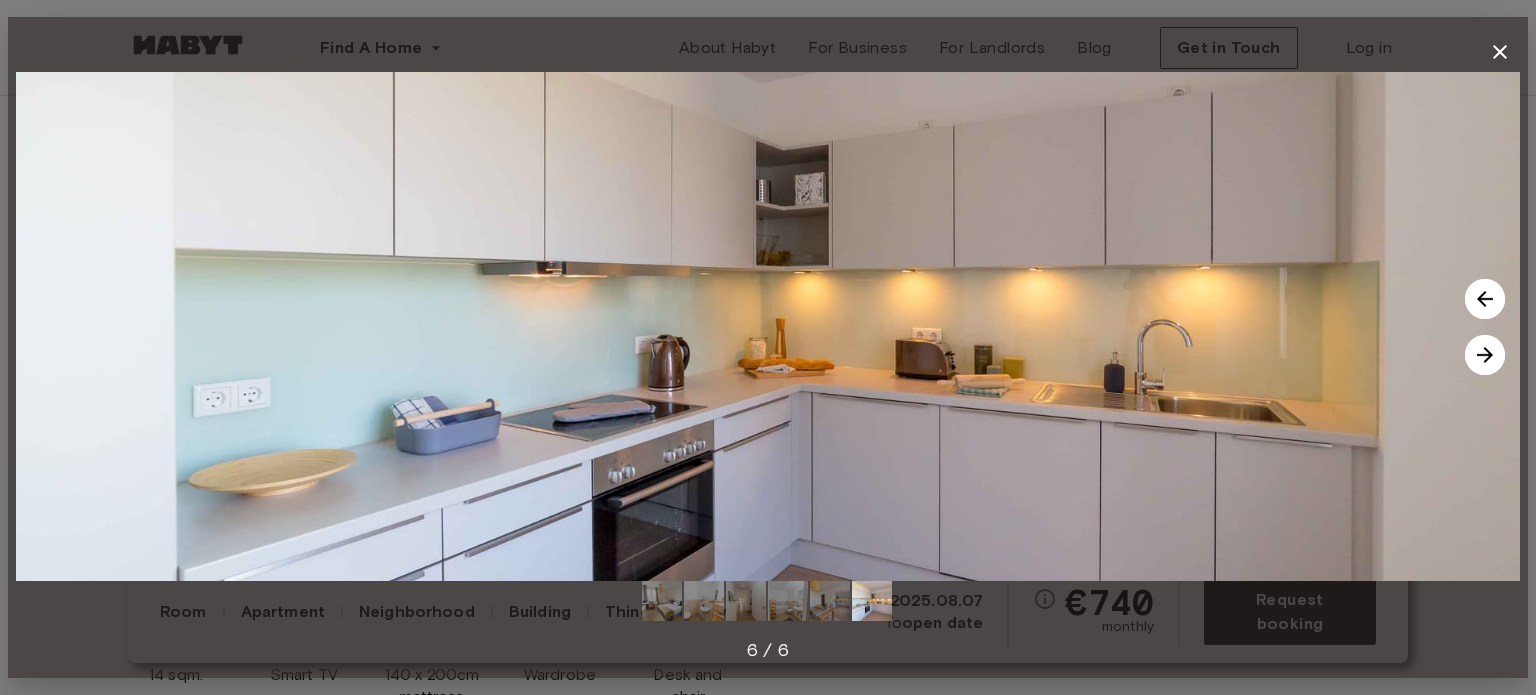 click at bounding box center (1485, 355) 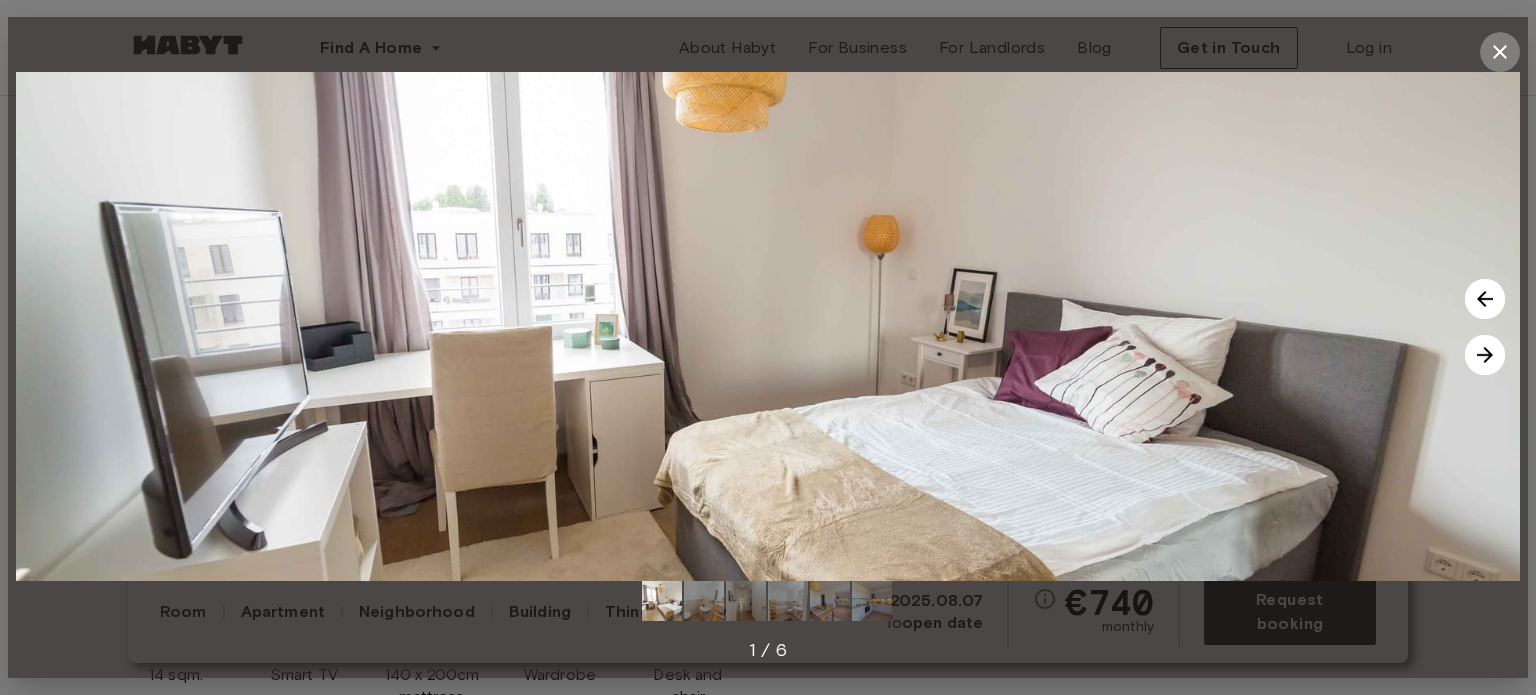 click 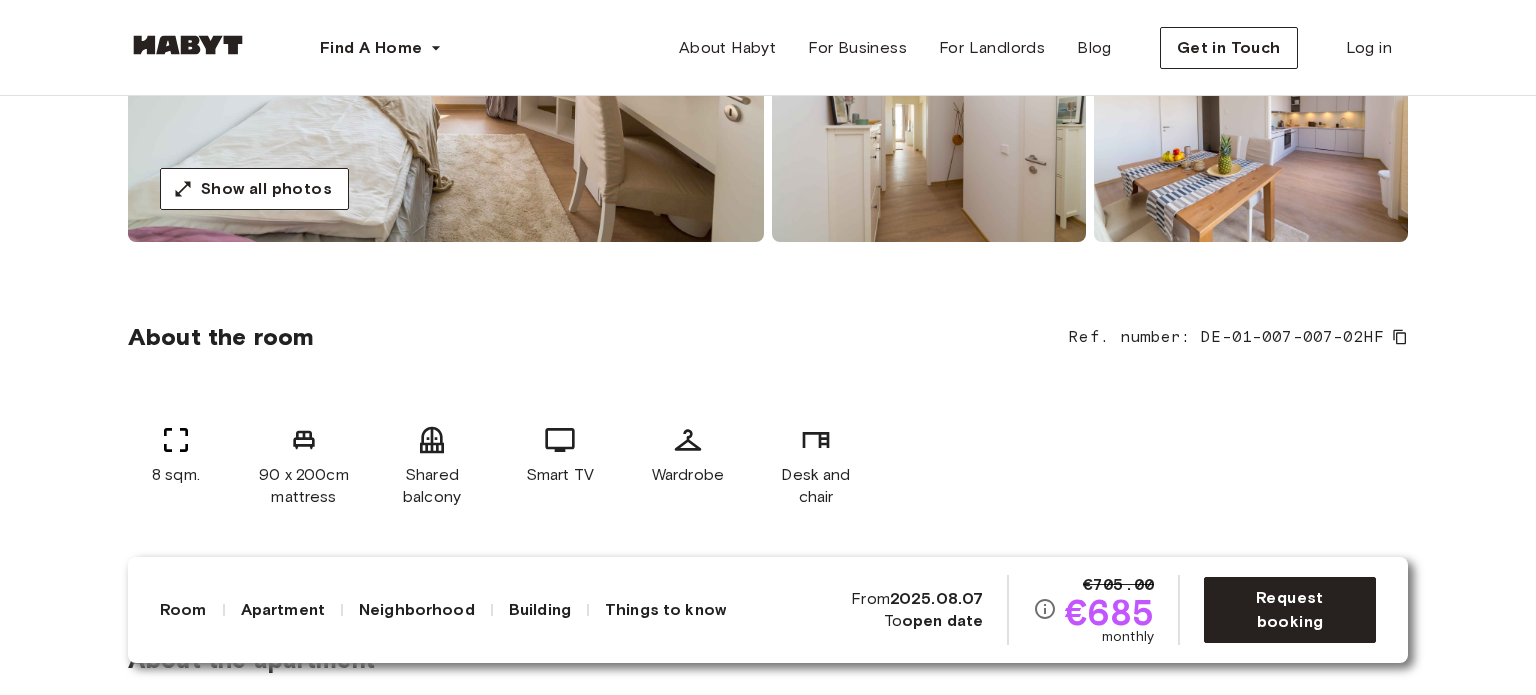 scroll, scrollTop: 0, scrollLeft: 0, axis: both 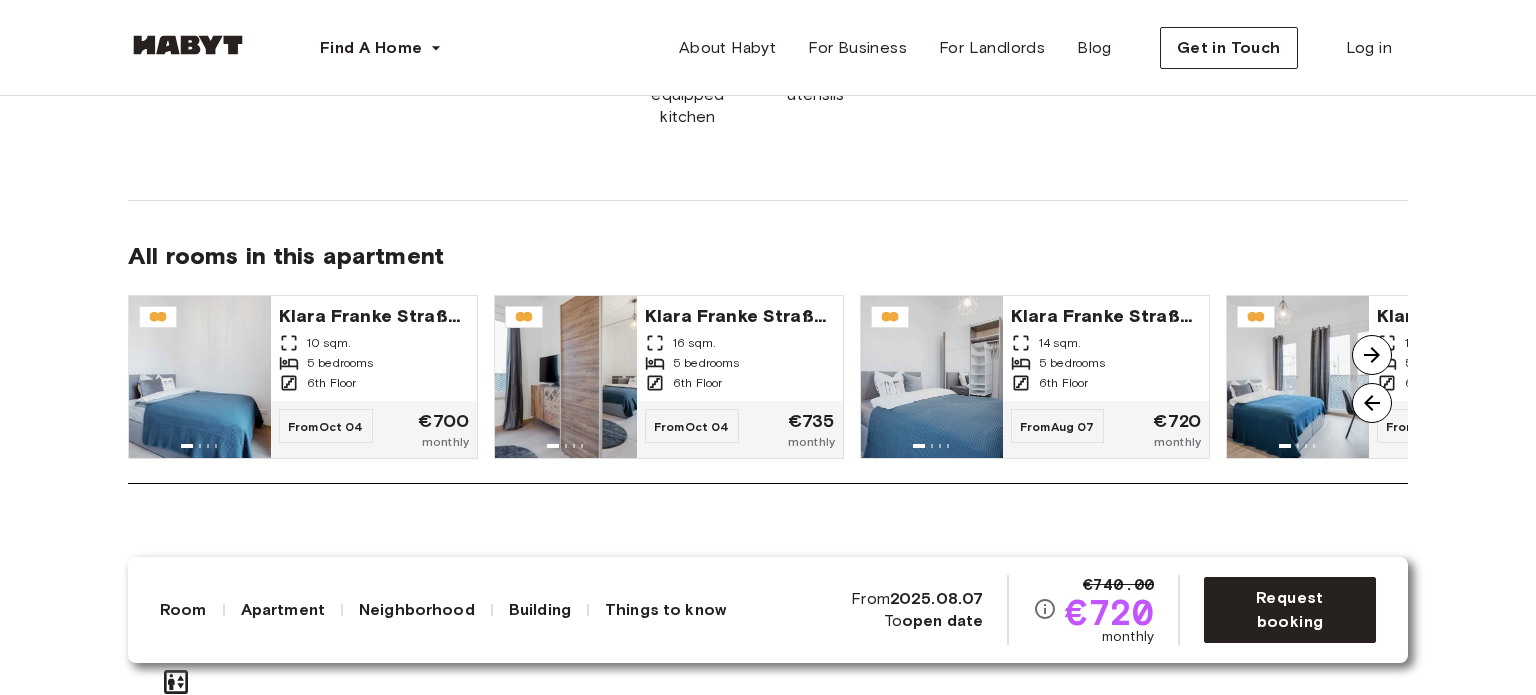click at bounding box center [1372, 355] 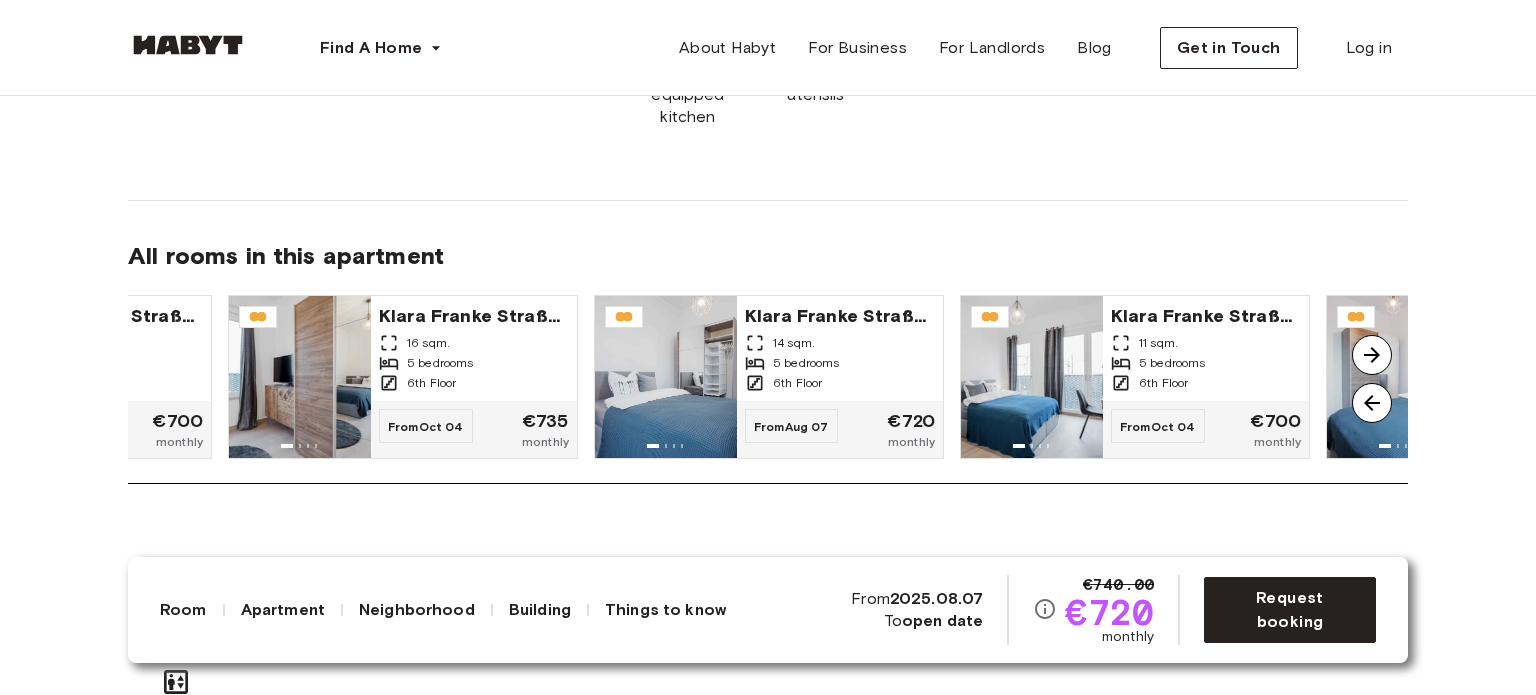 click at bounding box center (1372, 355) 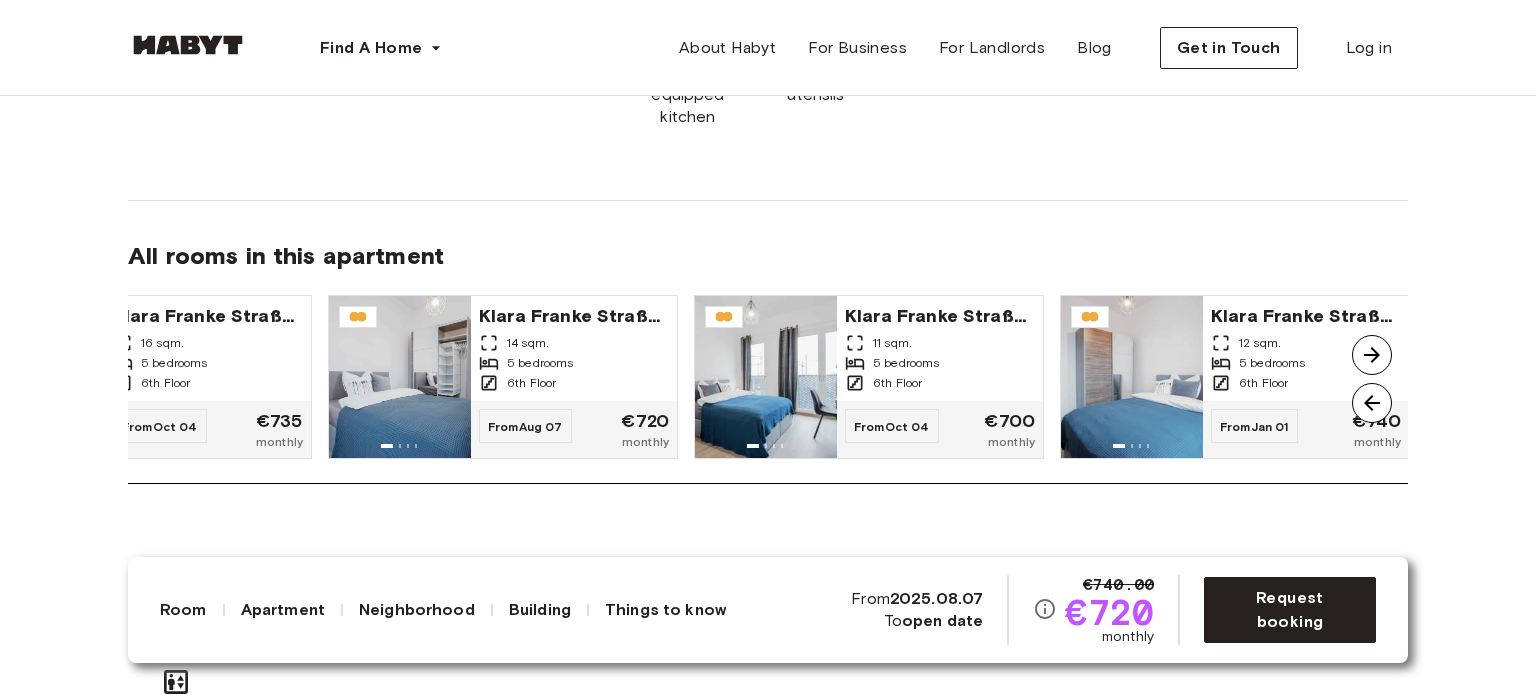 click at bounding box center (1372, 403) 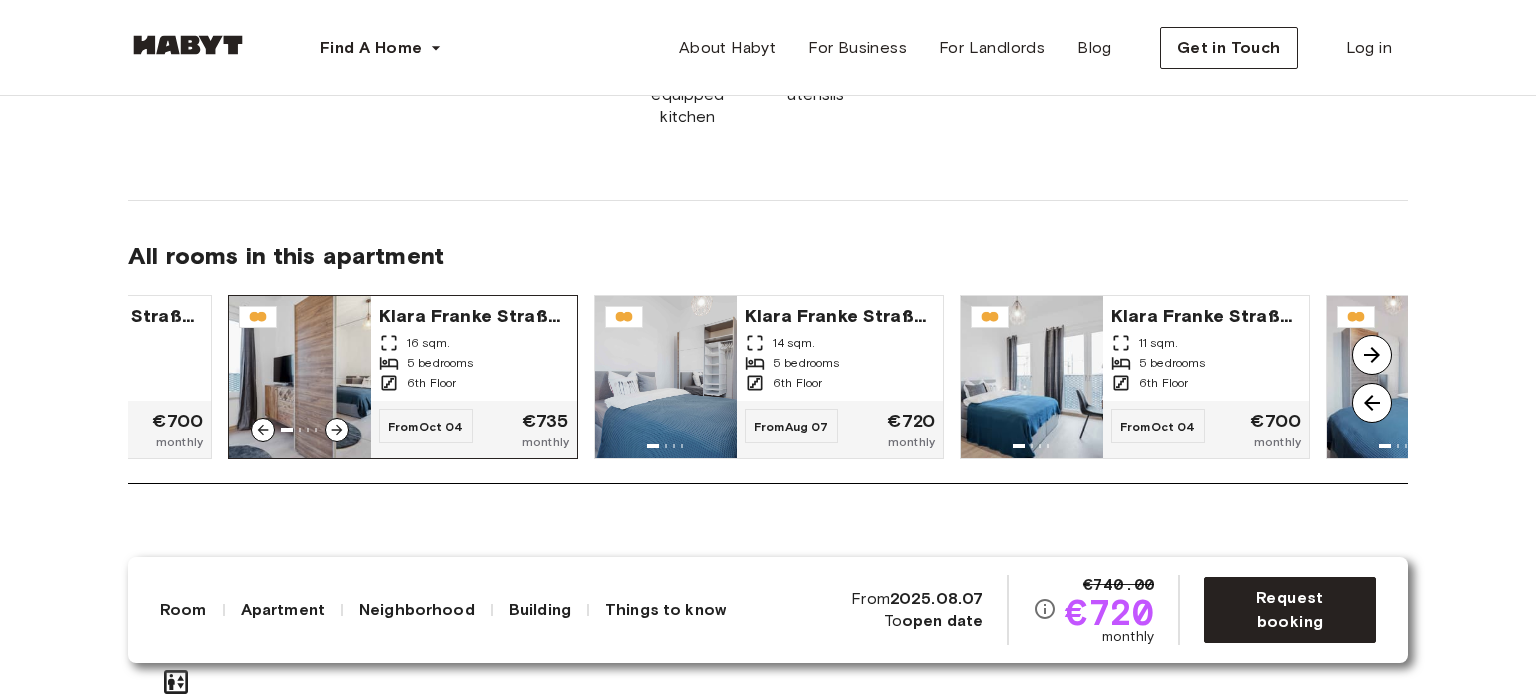 click on "5 bedrooms" at bounding box center (440, 363) 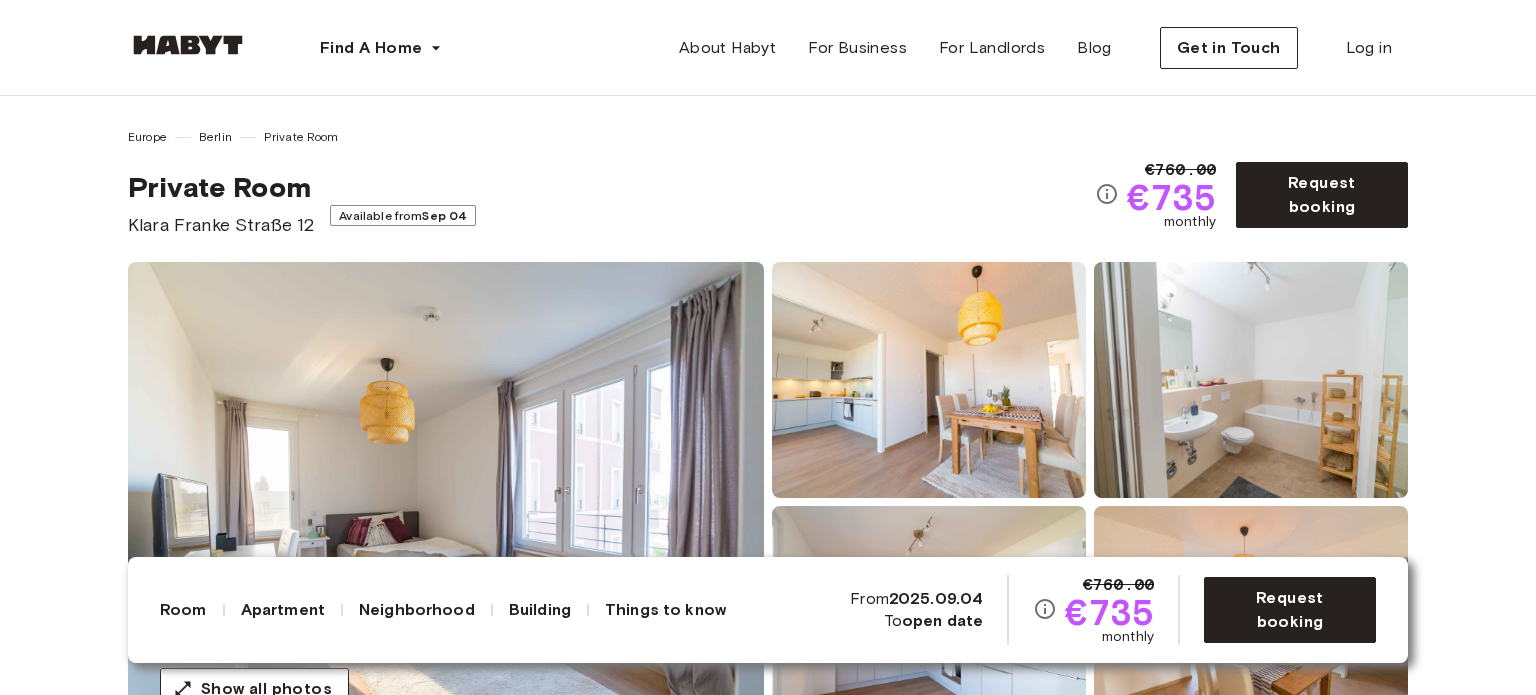 scroll, scrollTop: 300, scrollLeft: 0, axis: vertical 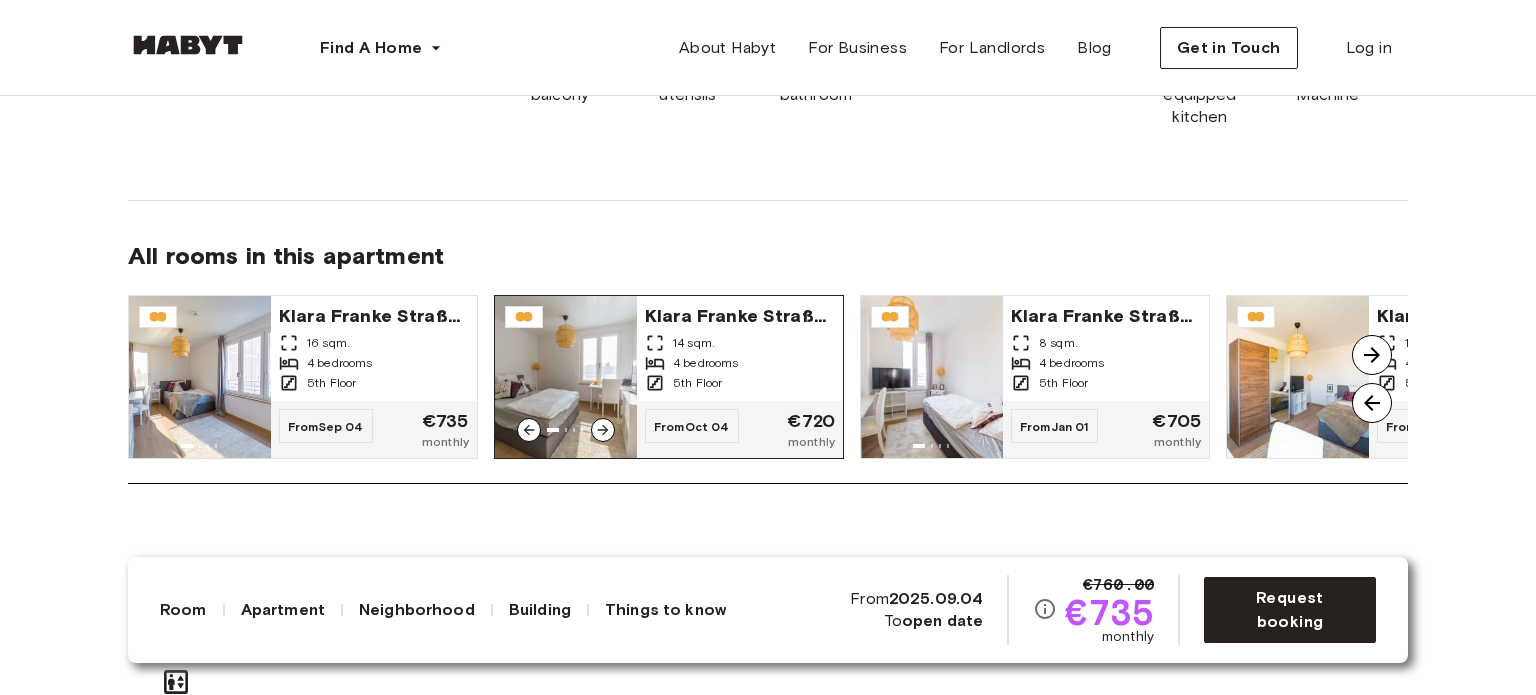 click on "14 sqm." at bounding box center [740, 343] 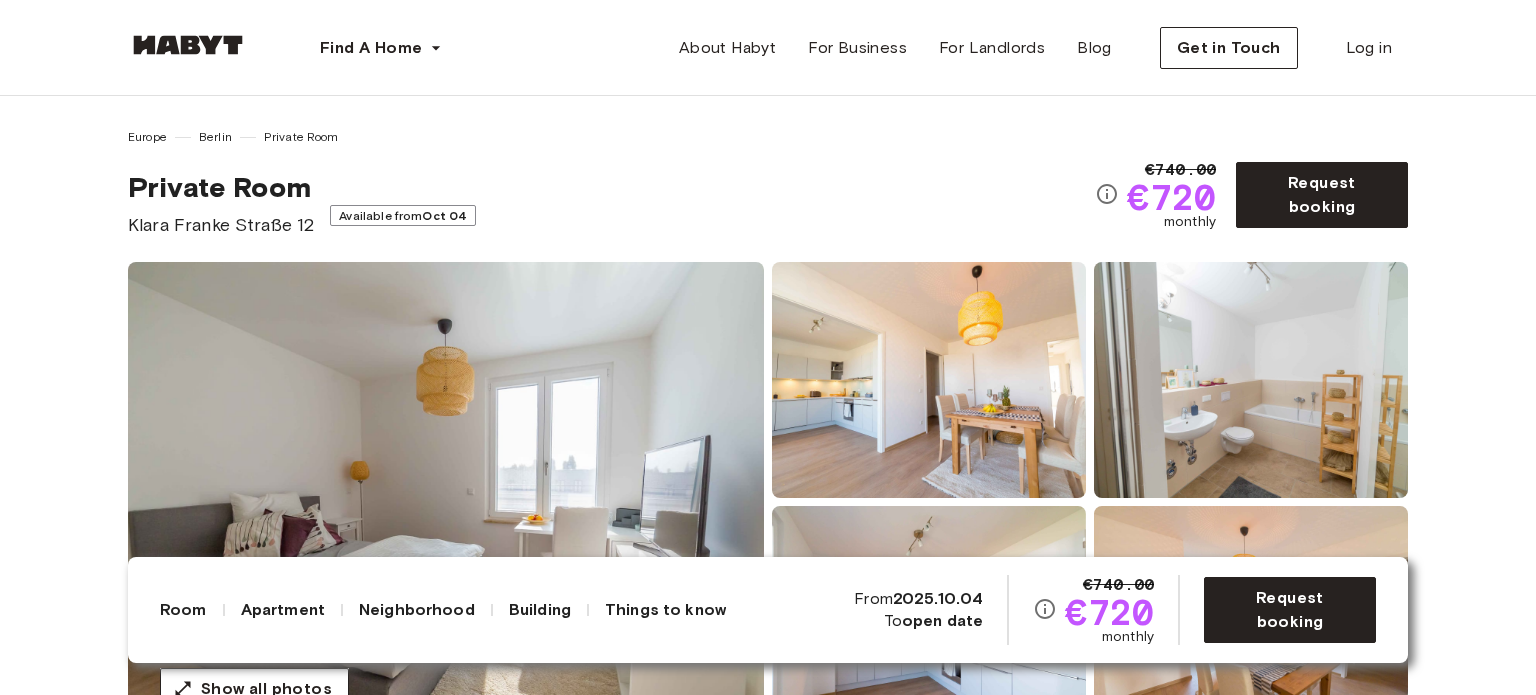 scroll, scrollTop: 300, scrollLeft: 0, axis: vertical 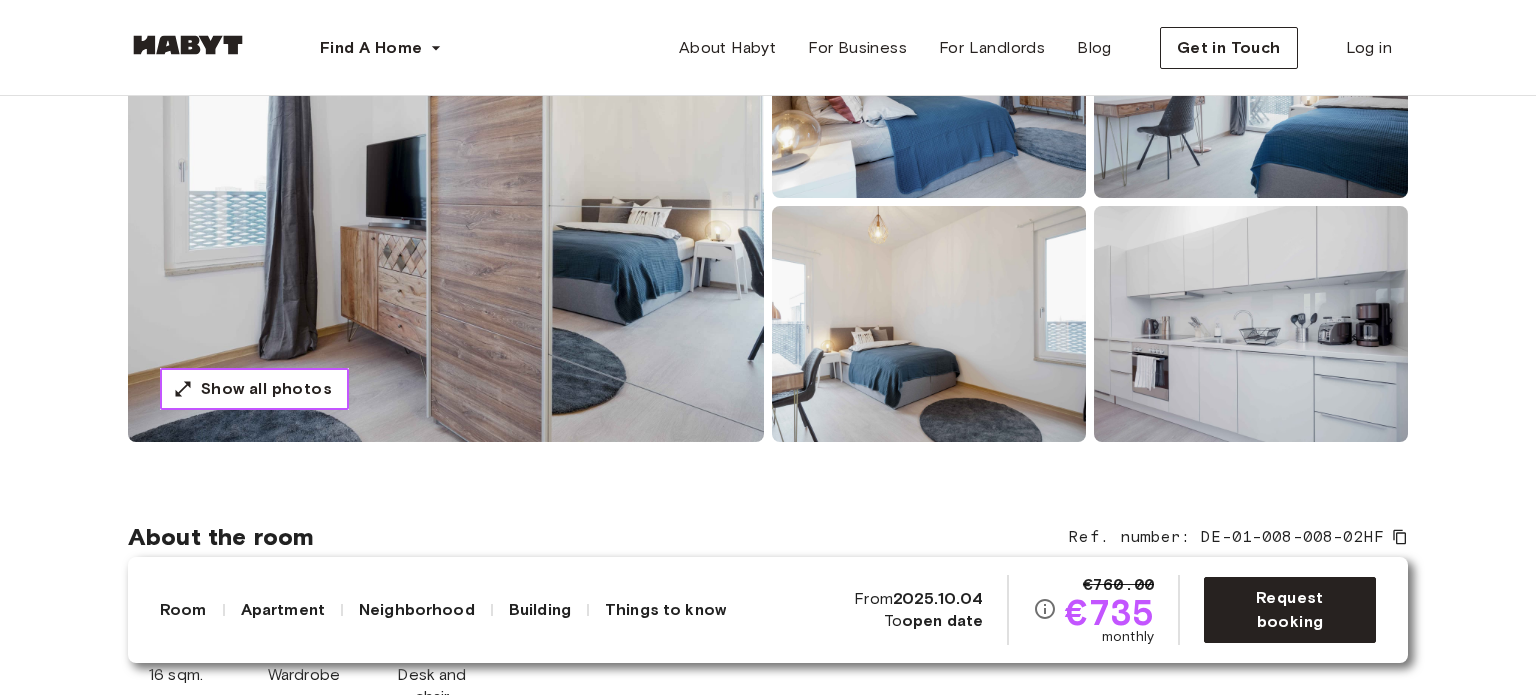 click on "Show all photos" at bounding box center [266, 389] 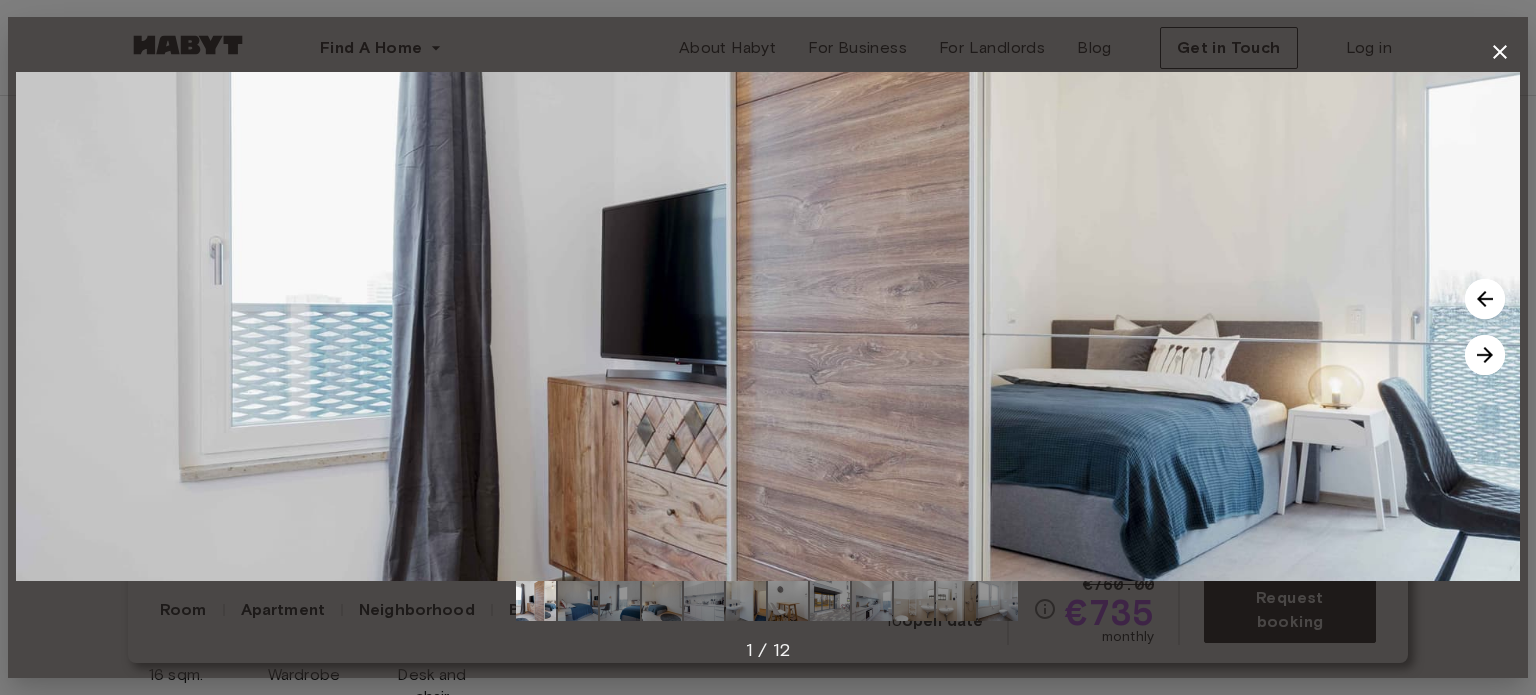 click at bounding box center (1485, 355) 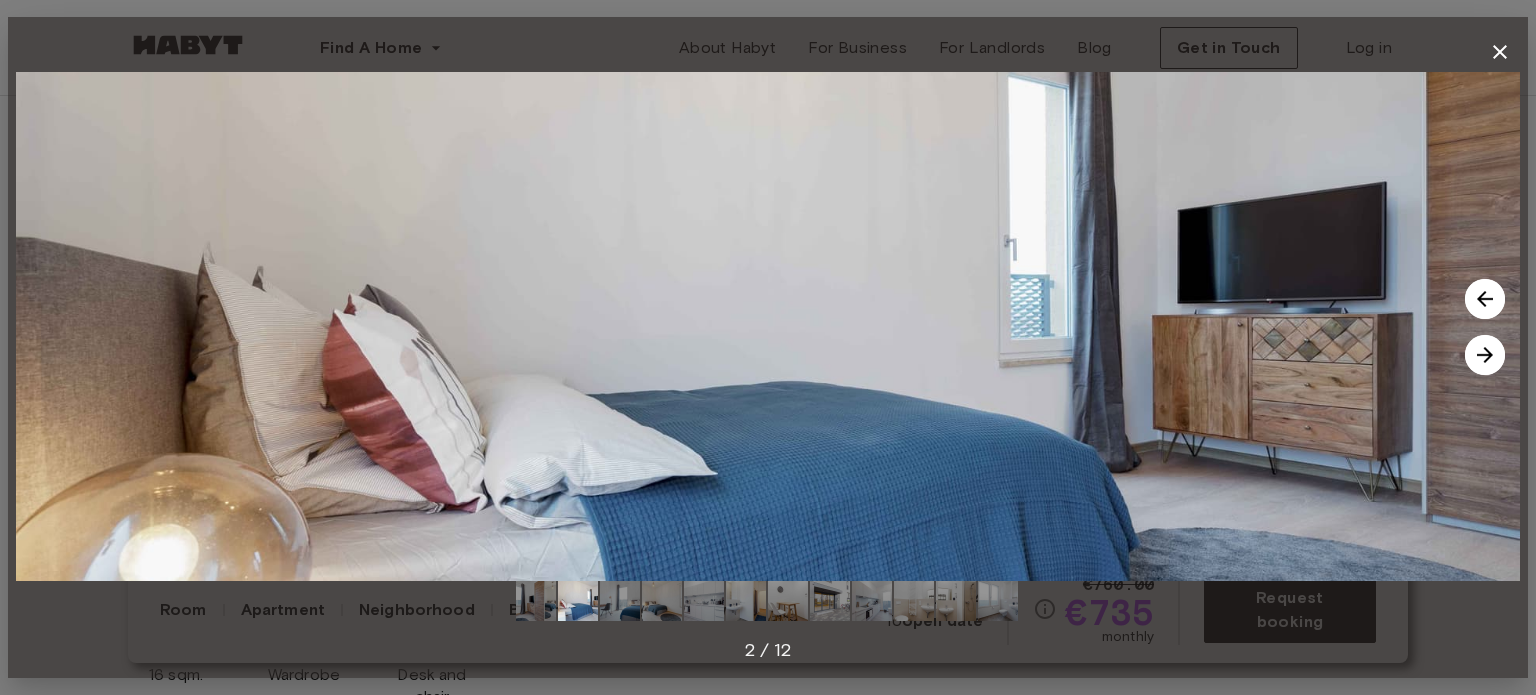 click at bounding box center (1485, 355) 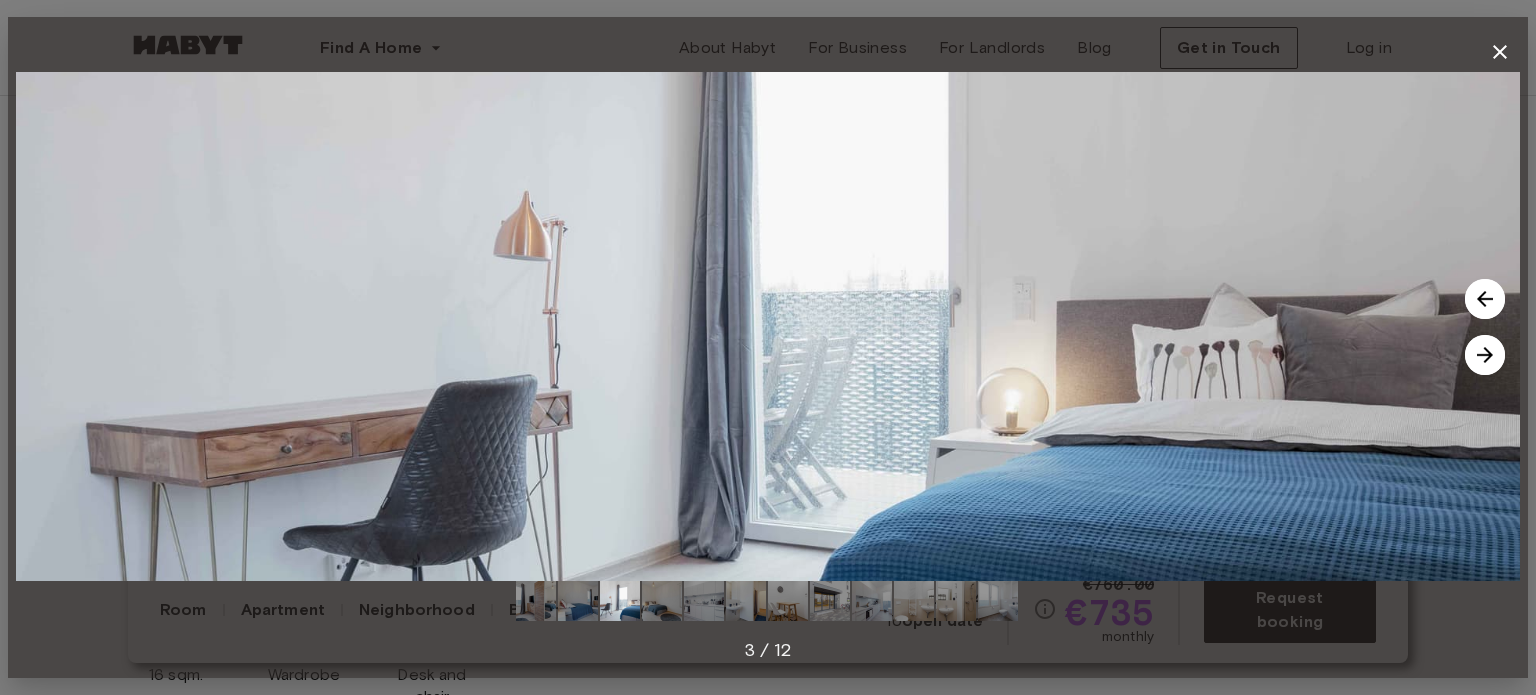 click at bounding box center [1485, 355] 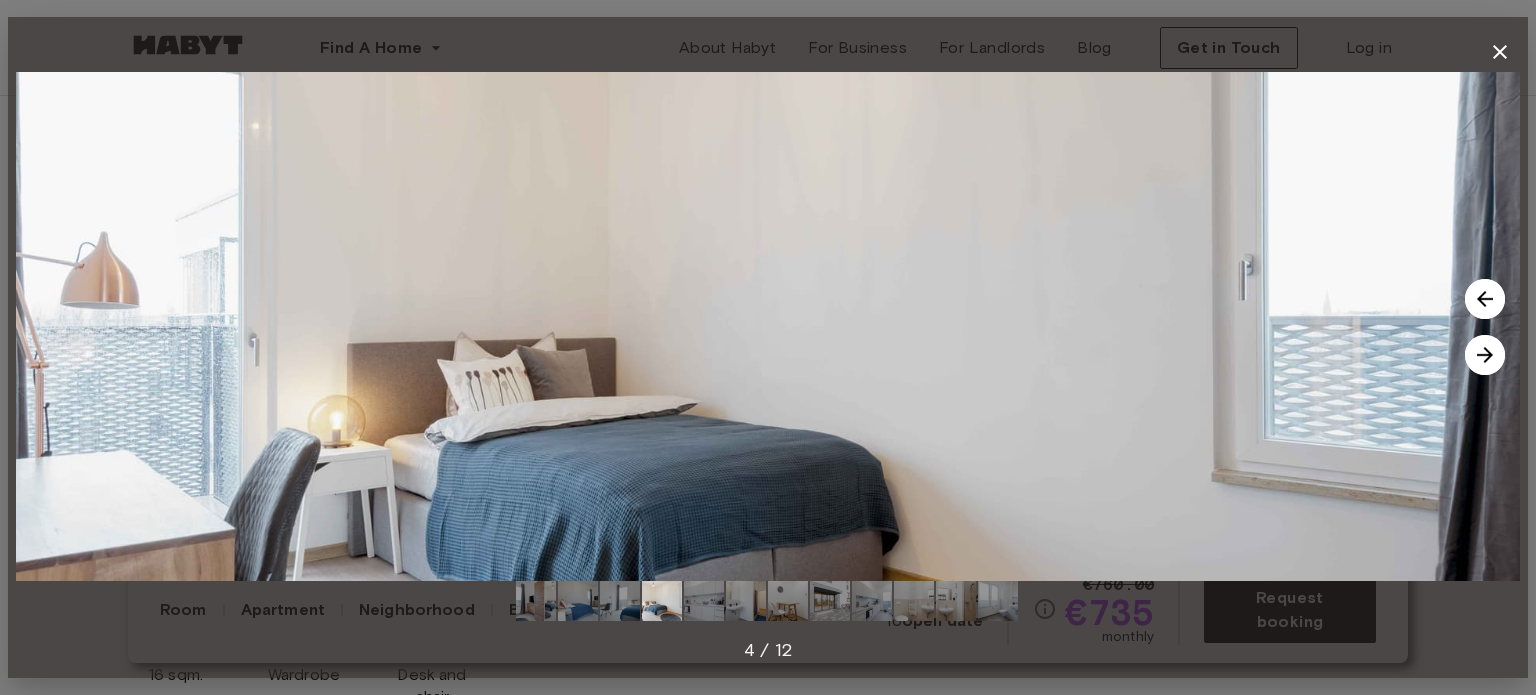 click at bounding box center [1485, 355] 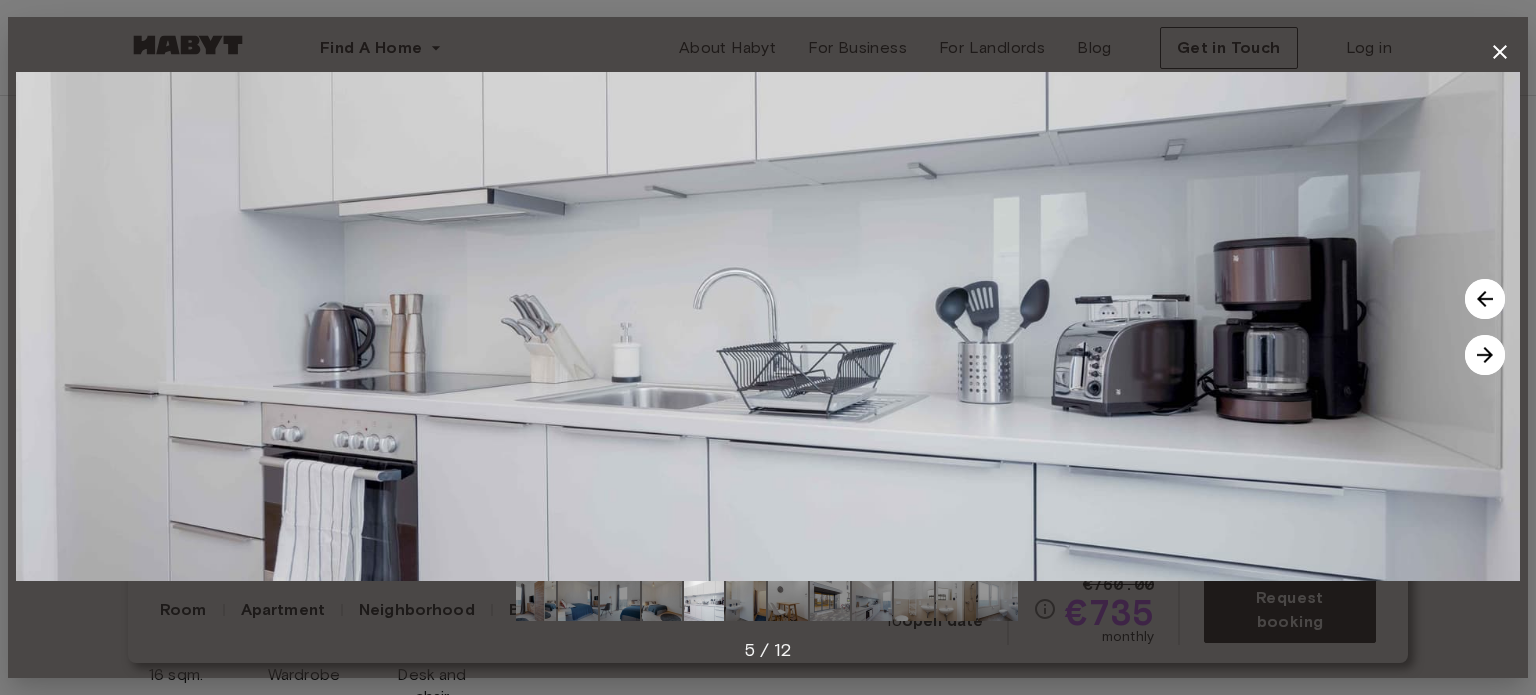 click at bounding box center [1485, 355] 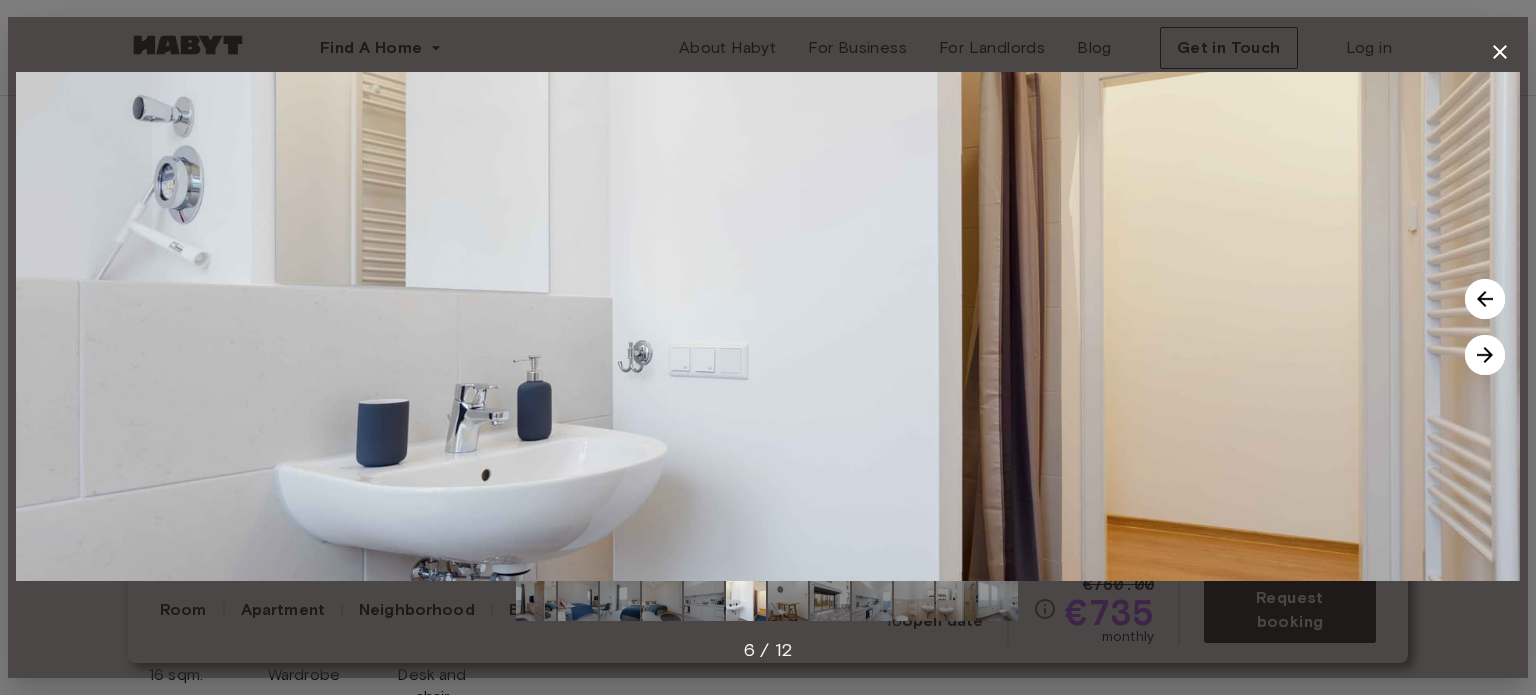 click at bounding box center [1500, 52] 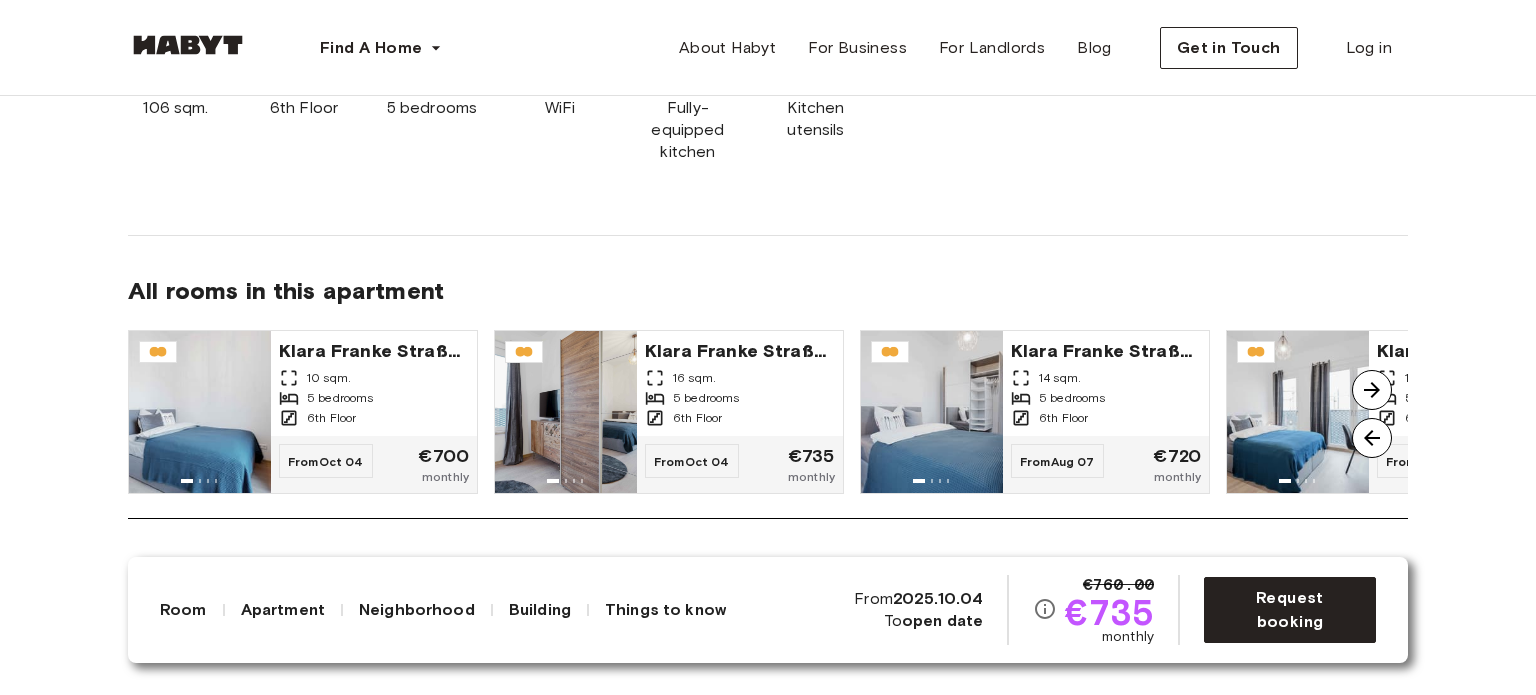 scroll, scrollTop: 1400, scrollLeft: 0, axis: vertical 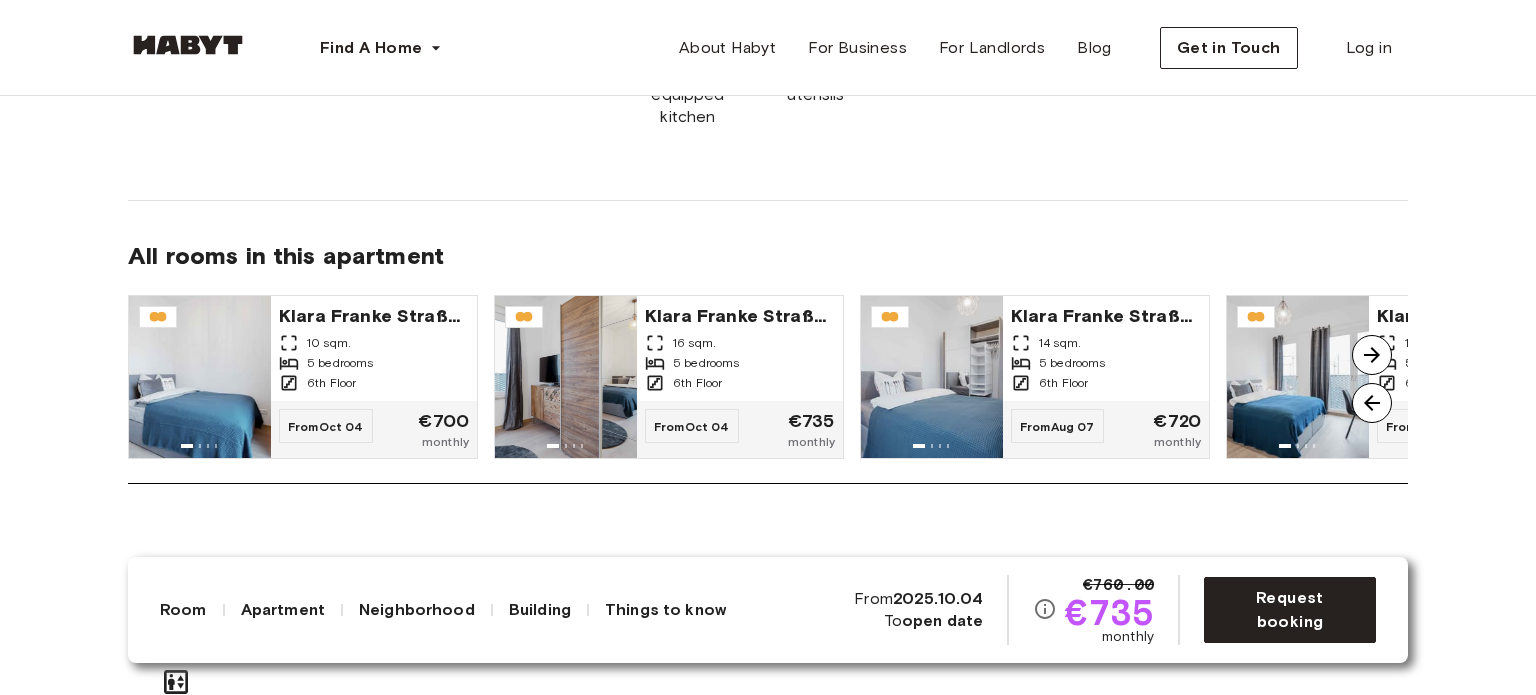 click at bounding box center [1372, 355] 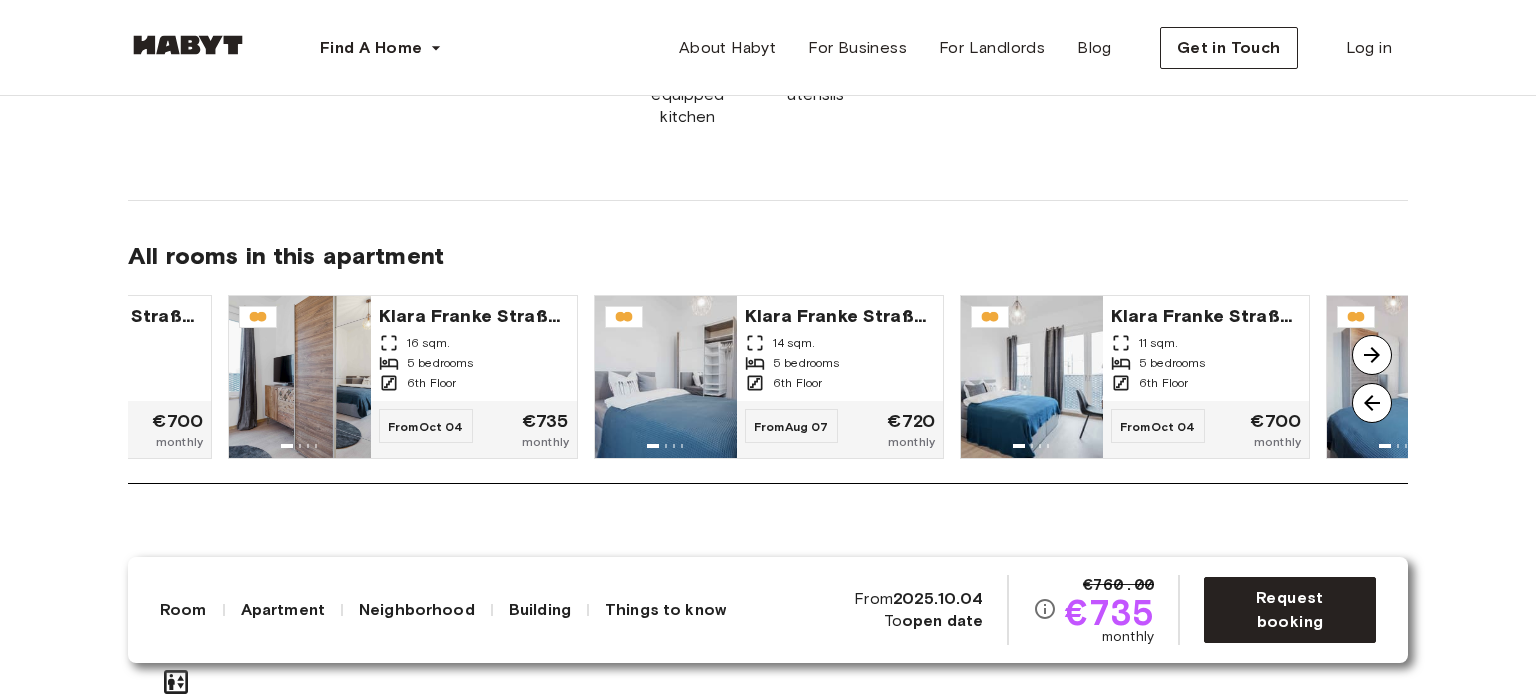click at bounding box center [1372, 355] 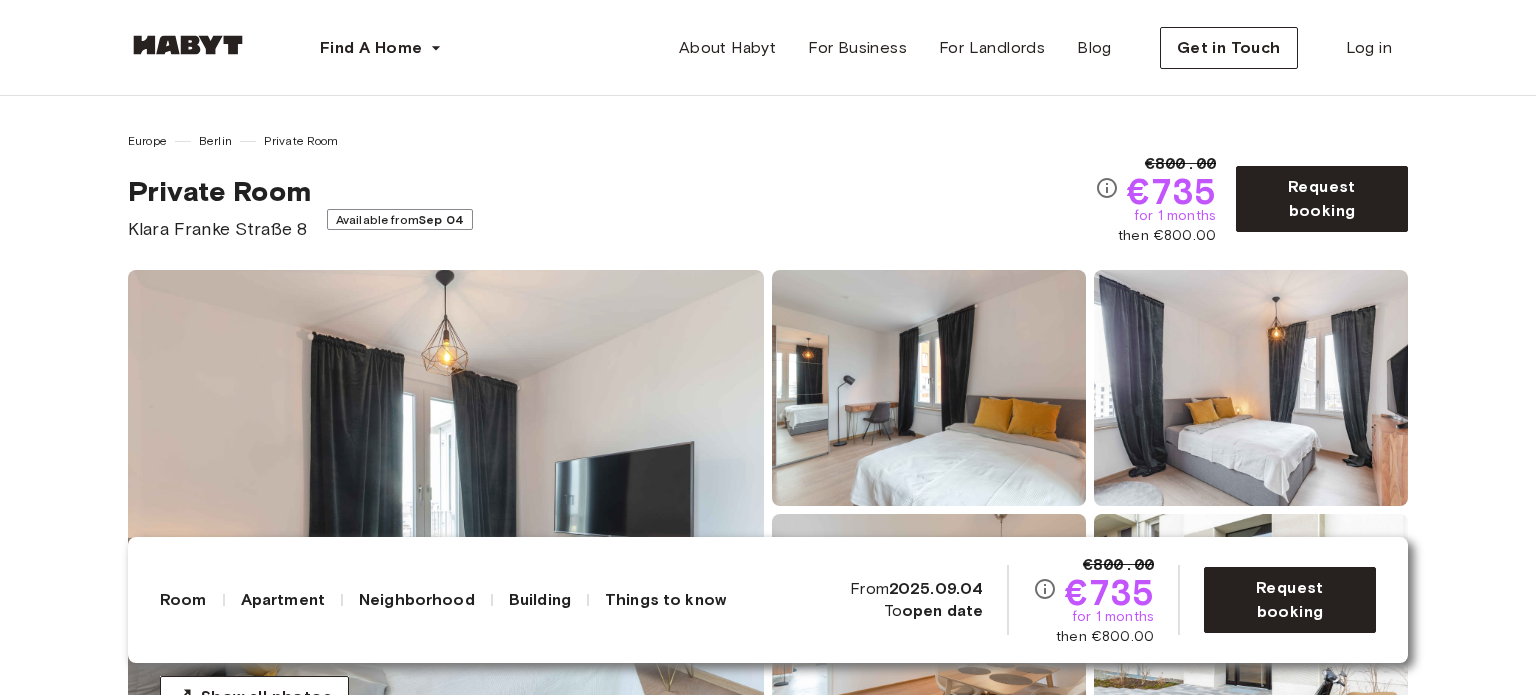scroll, scrollTop: 0, scrollLeft: 0, axis: both 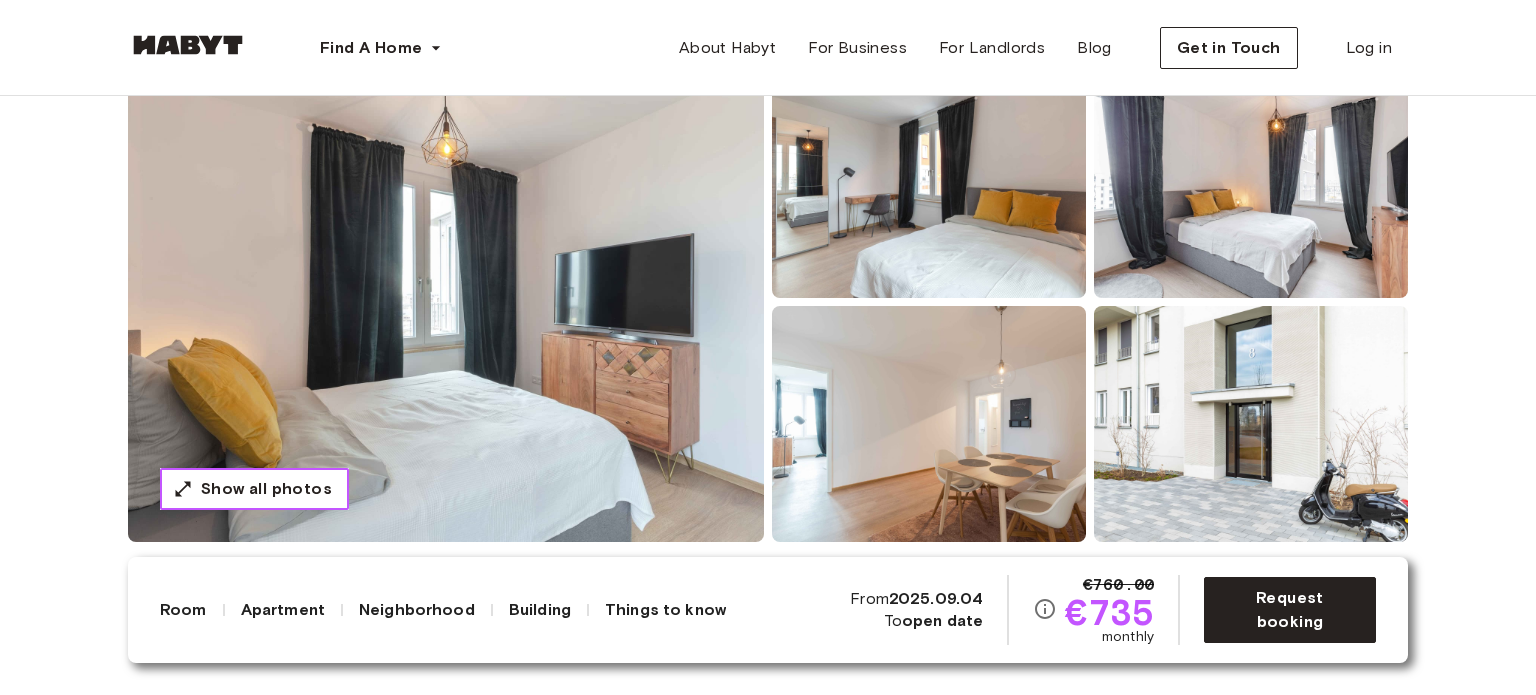 click on "Show all photos" at bounding box center (266, 489) 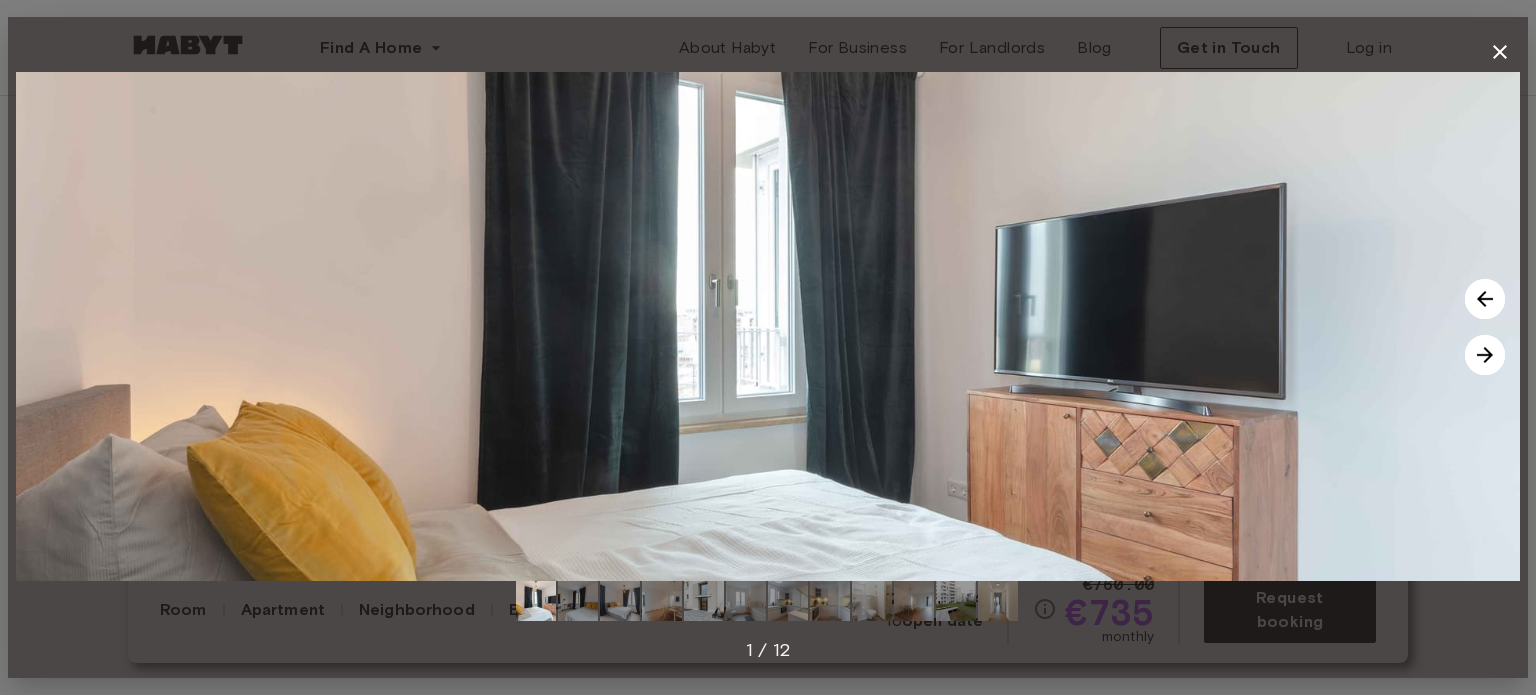 click at bounding box center (1485, 355) 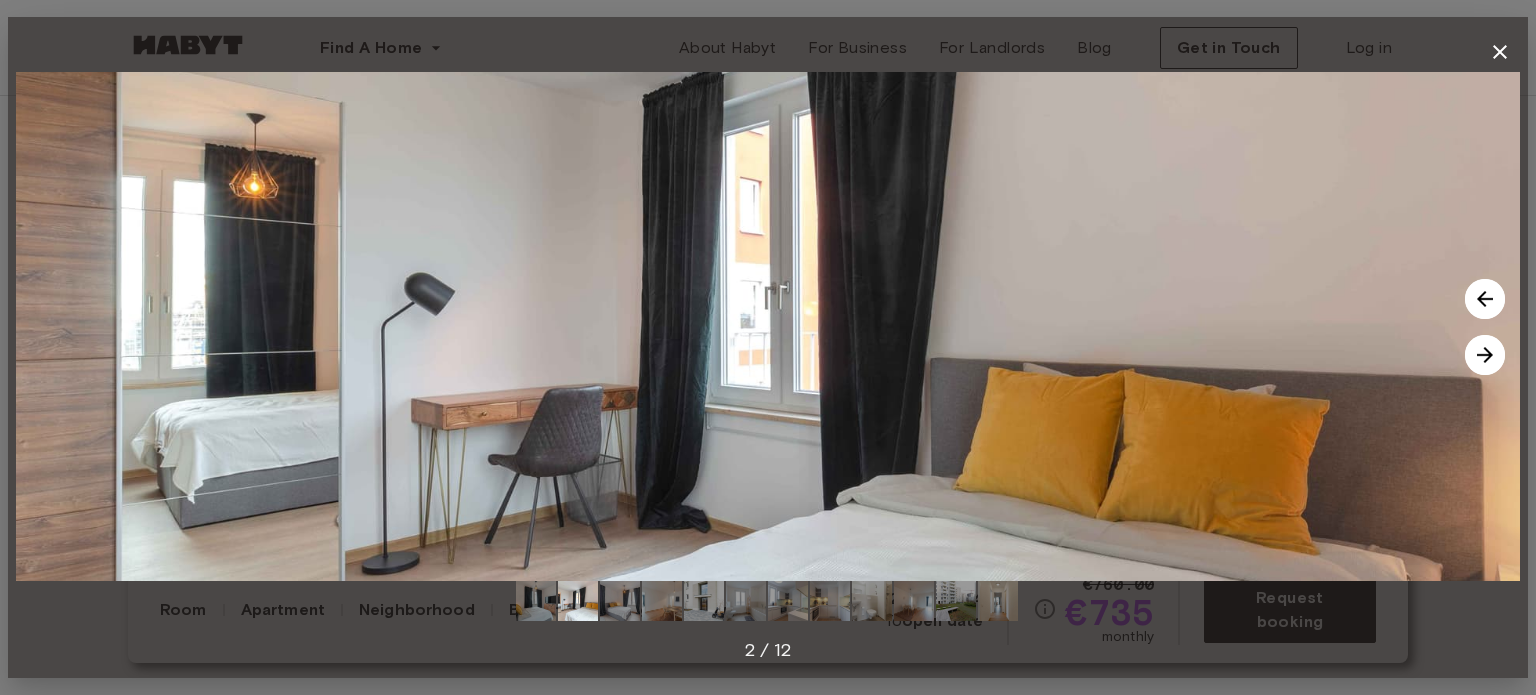 click at bounding box center [1485, 355] 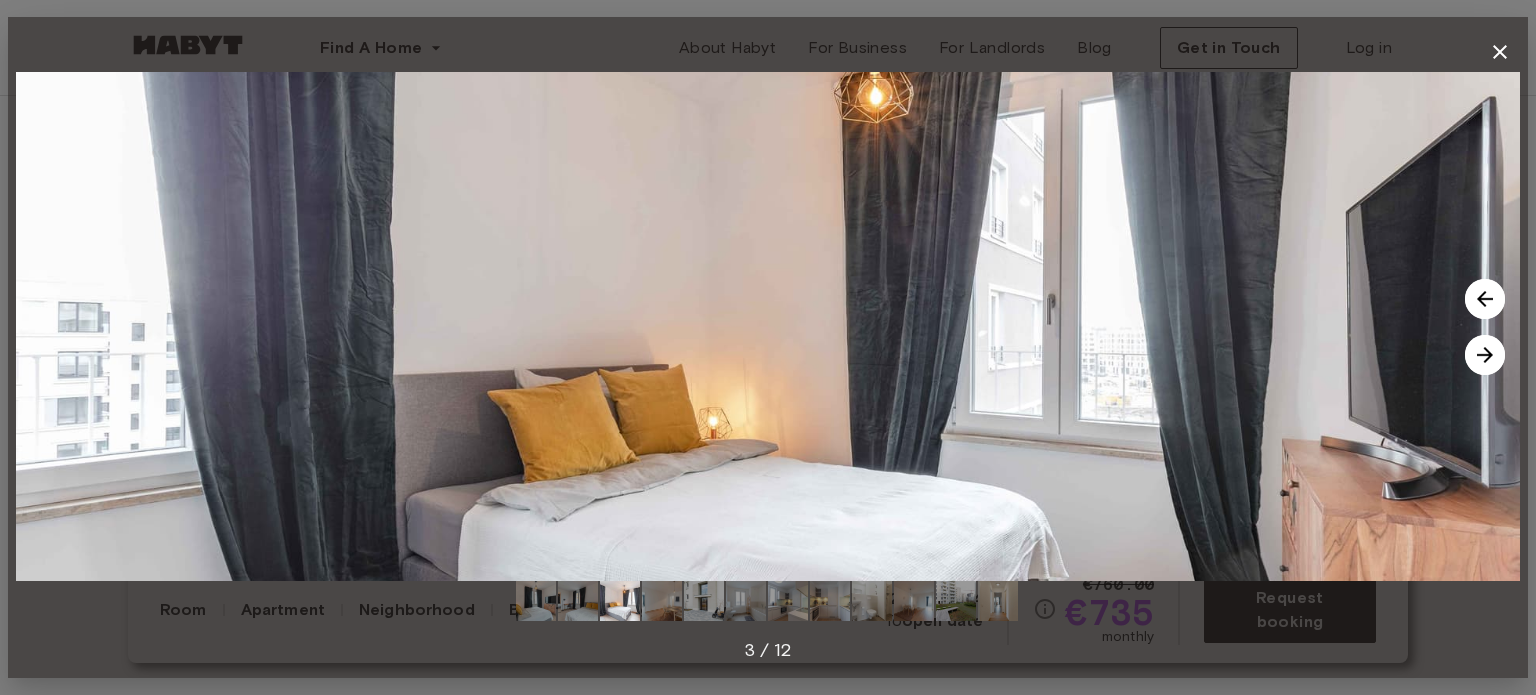 click at bounding box center (1485, 355) 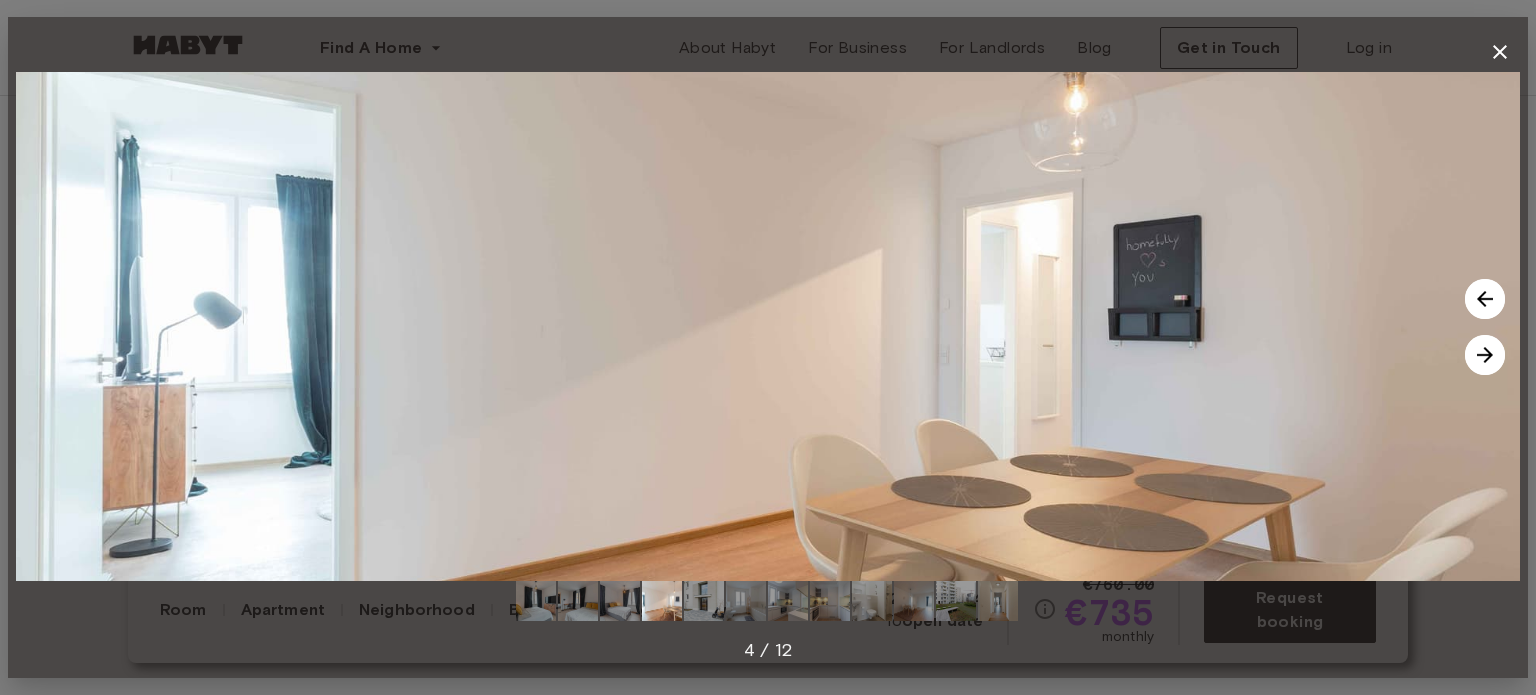 click at bounding box center (1485, 355) 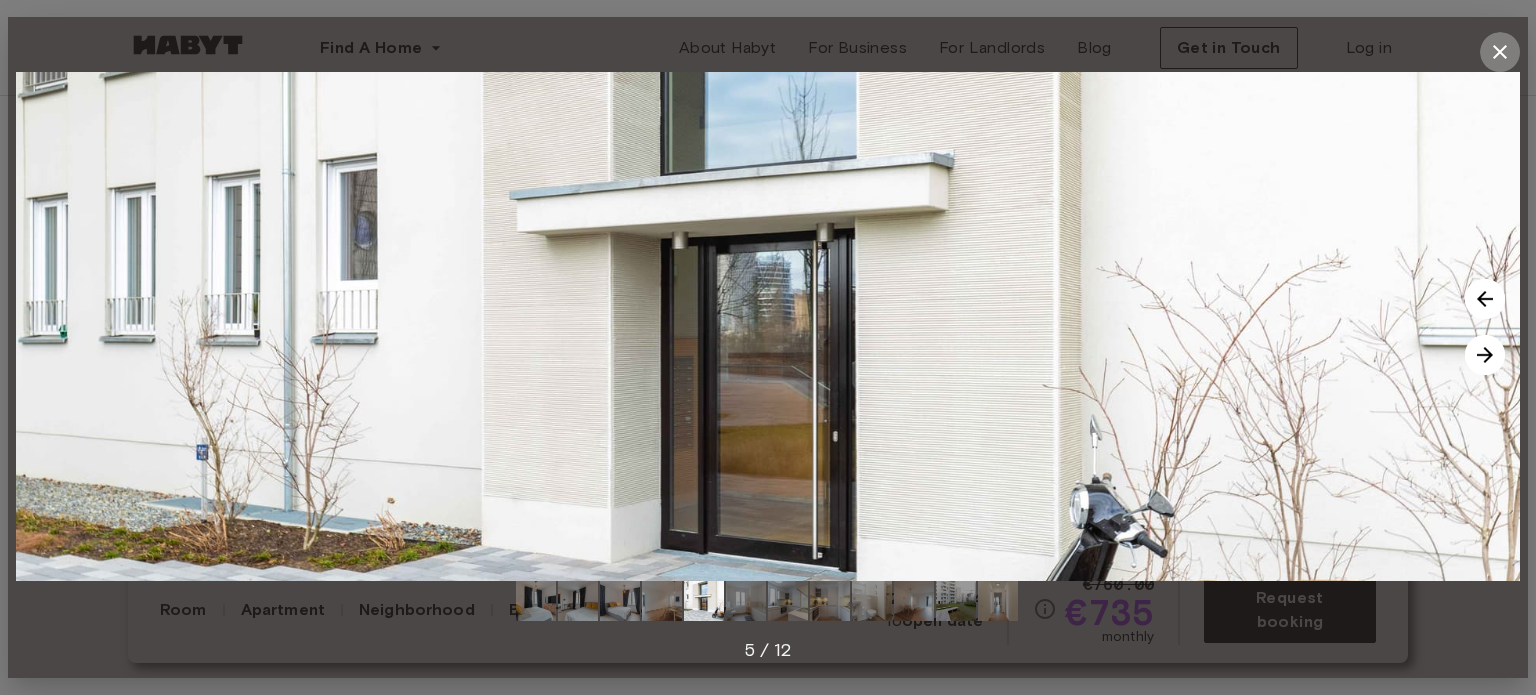 click 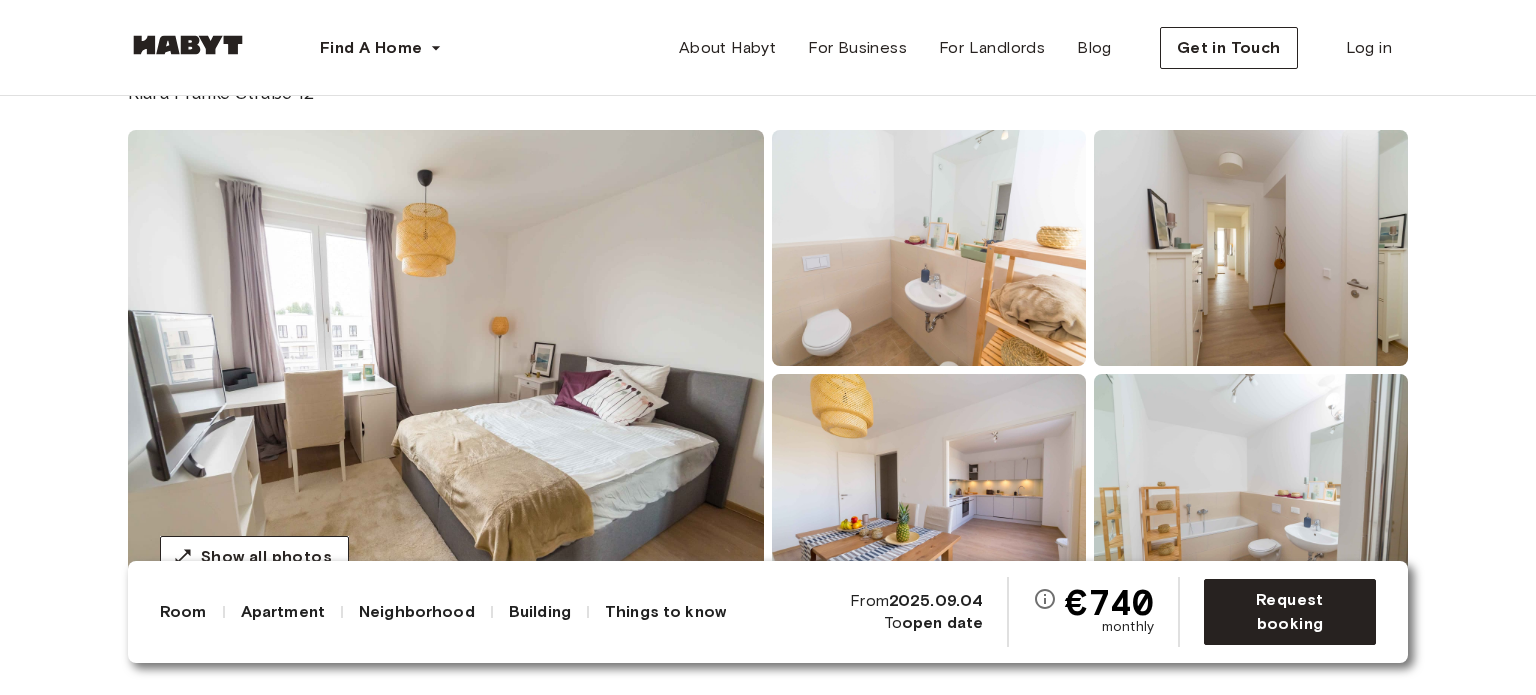 scroll, scrollTop: 0, scrollLeft: 0, axis: both 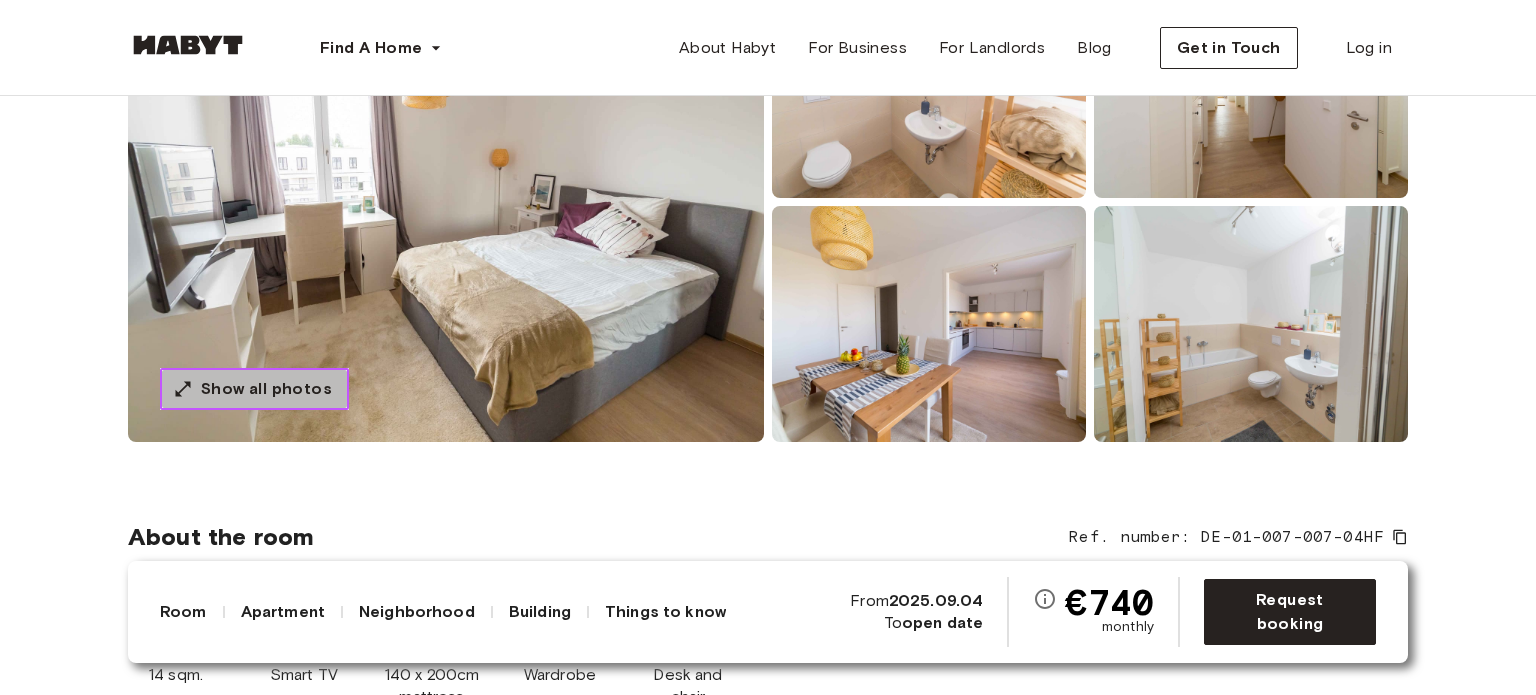 click on "Show all photos" at bounding box center [254, 389] 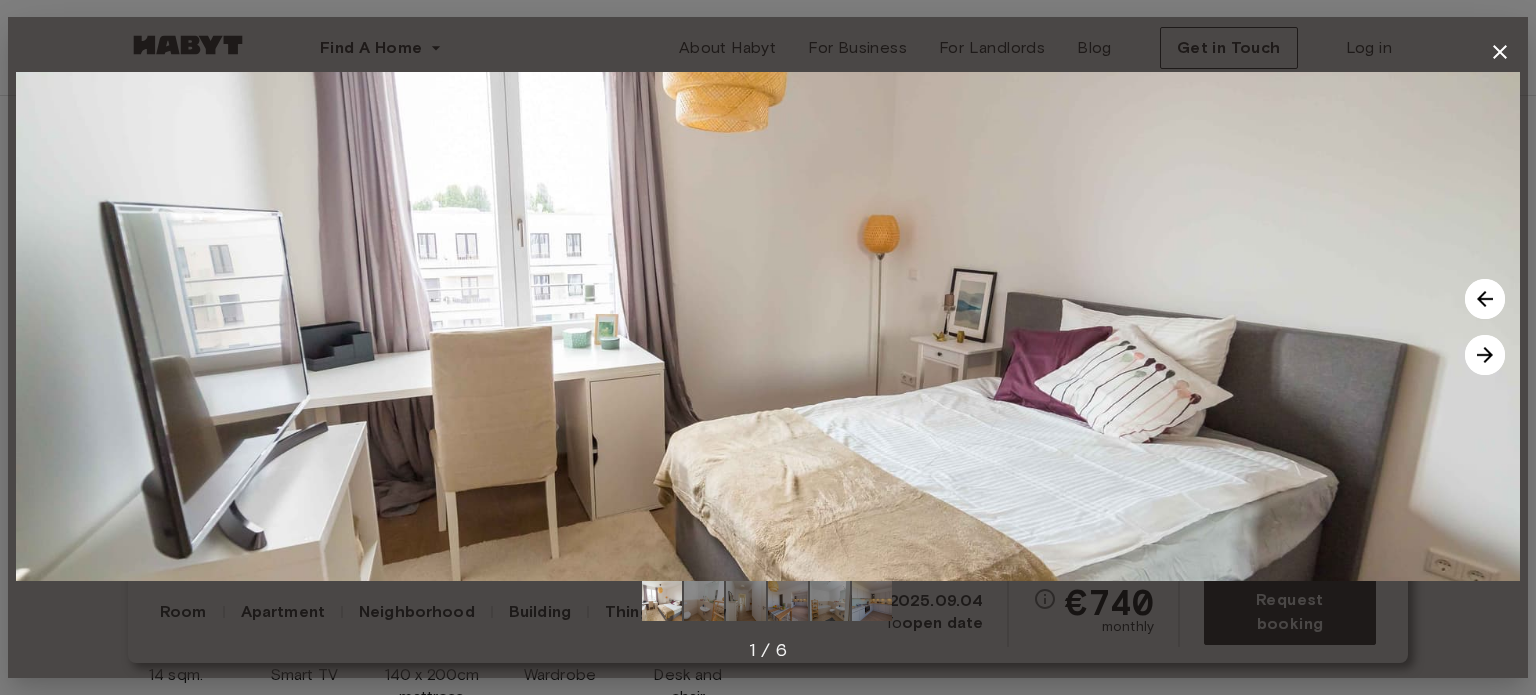 click at bounding box center [1485, 355] 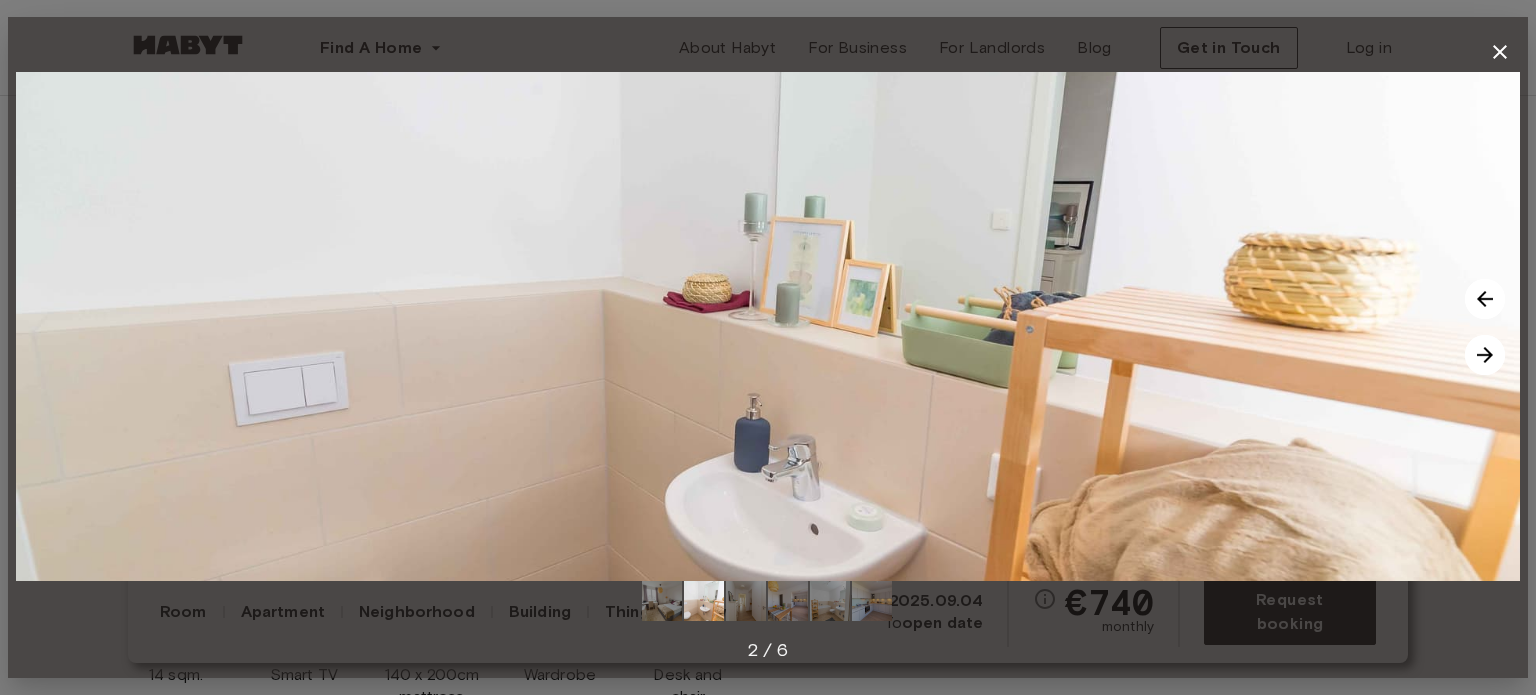 click at bounding box center [1485, 355] 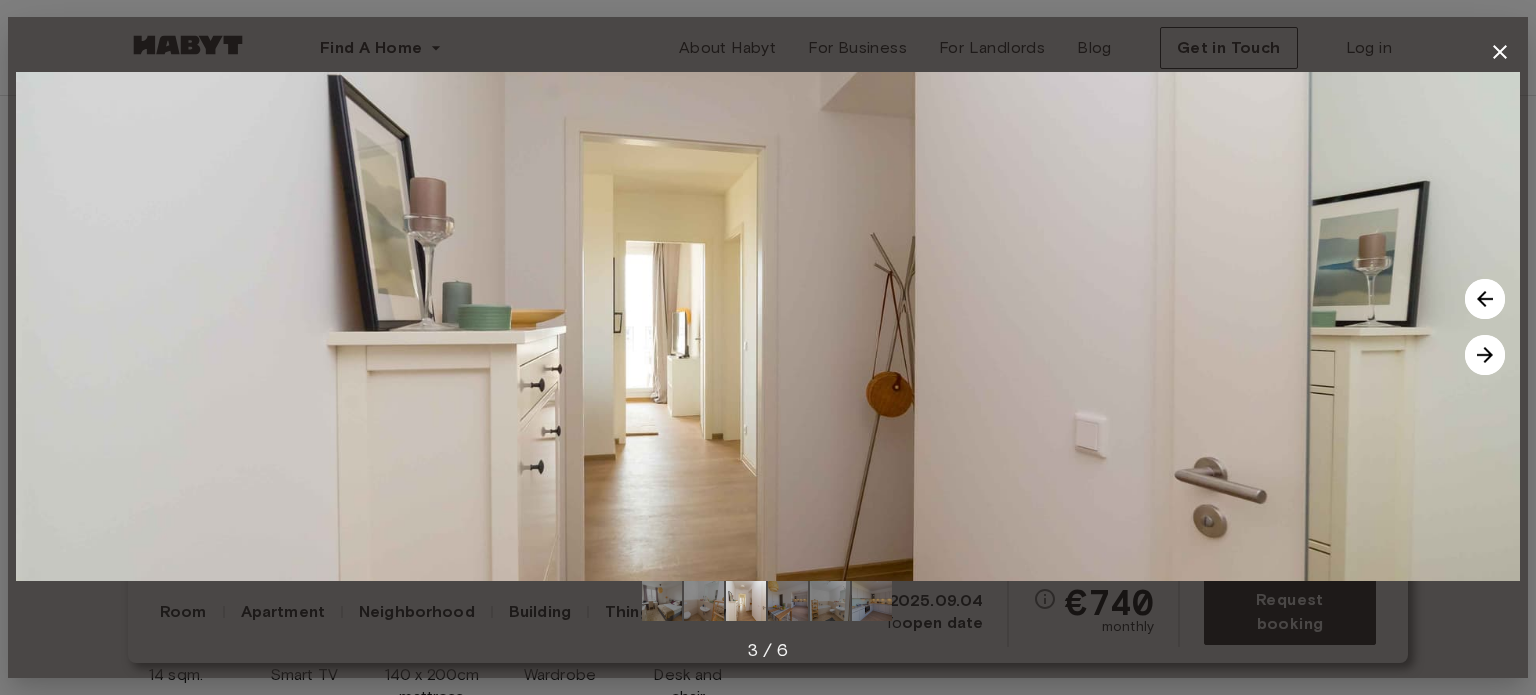 click at bounding box center (1485, 355) 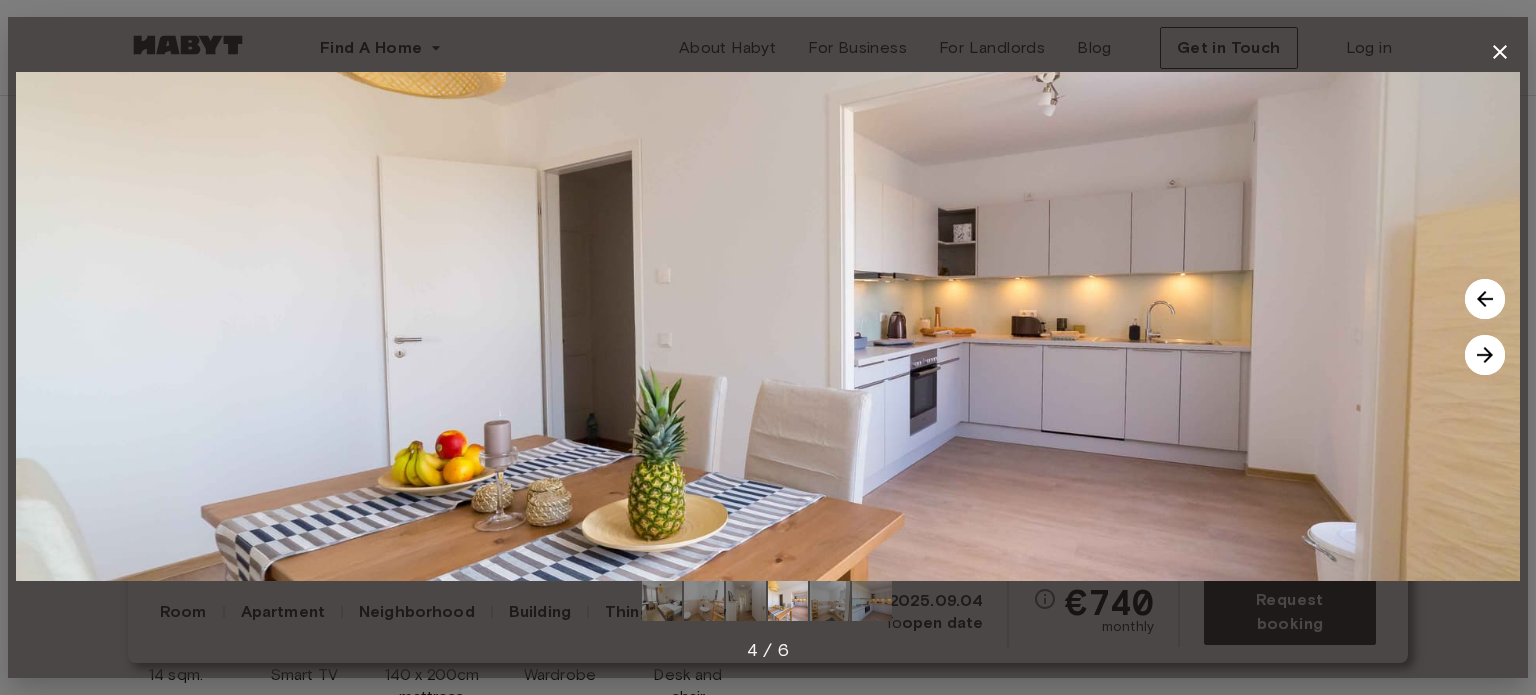 click at bounding box center (1485, 355) 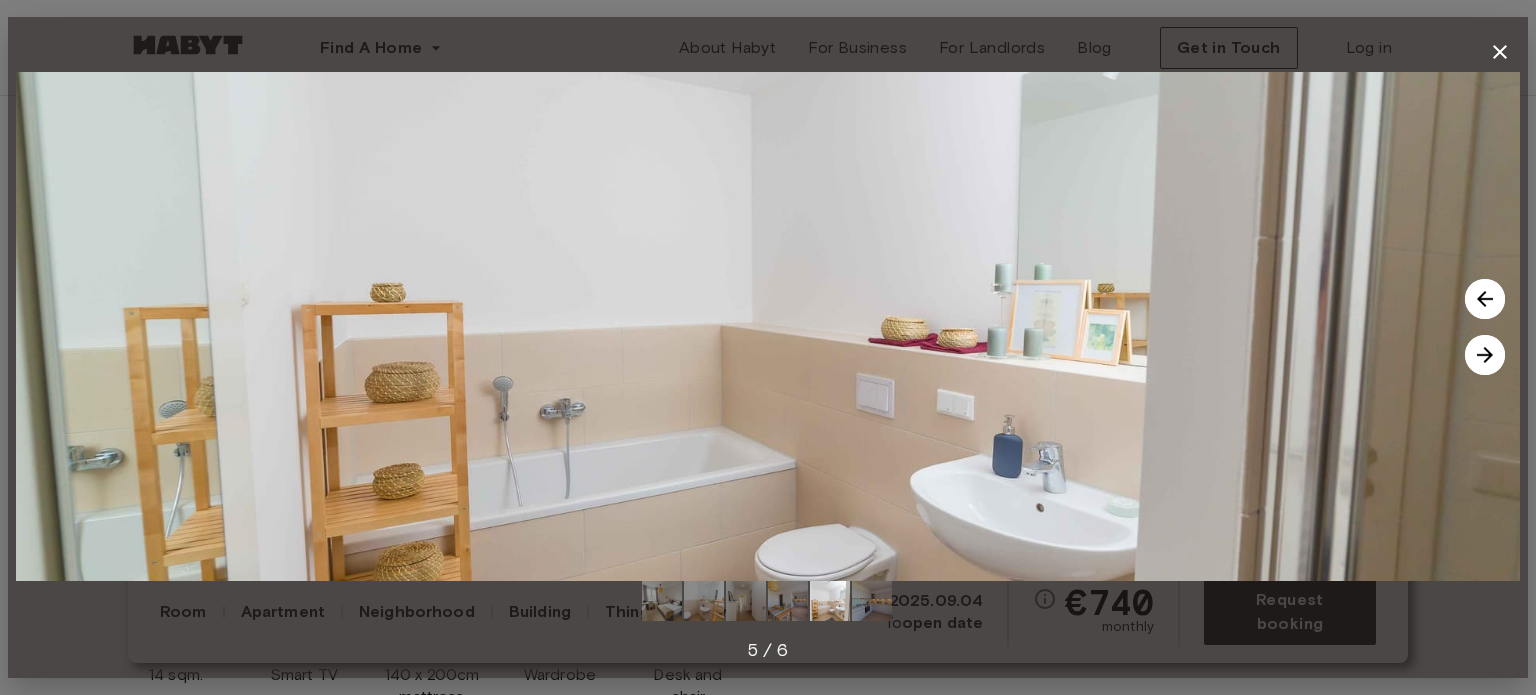 click at bounding box center [1485, 299] 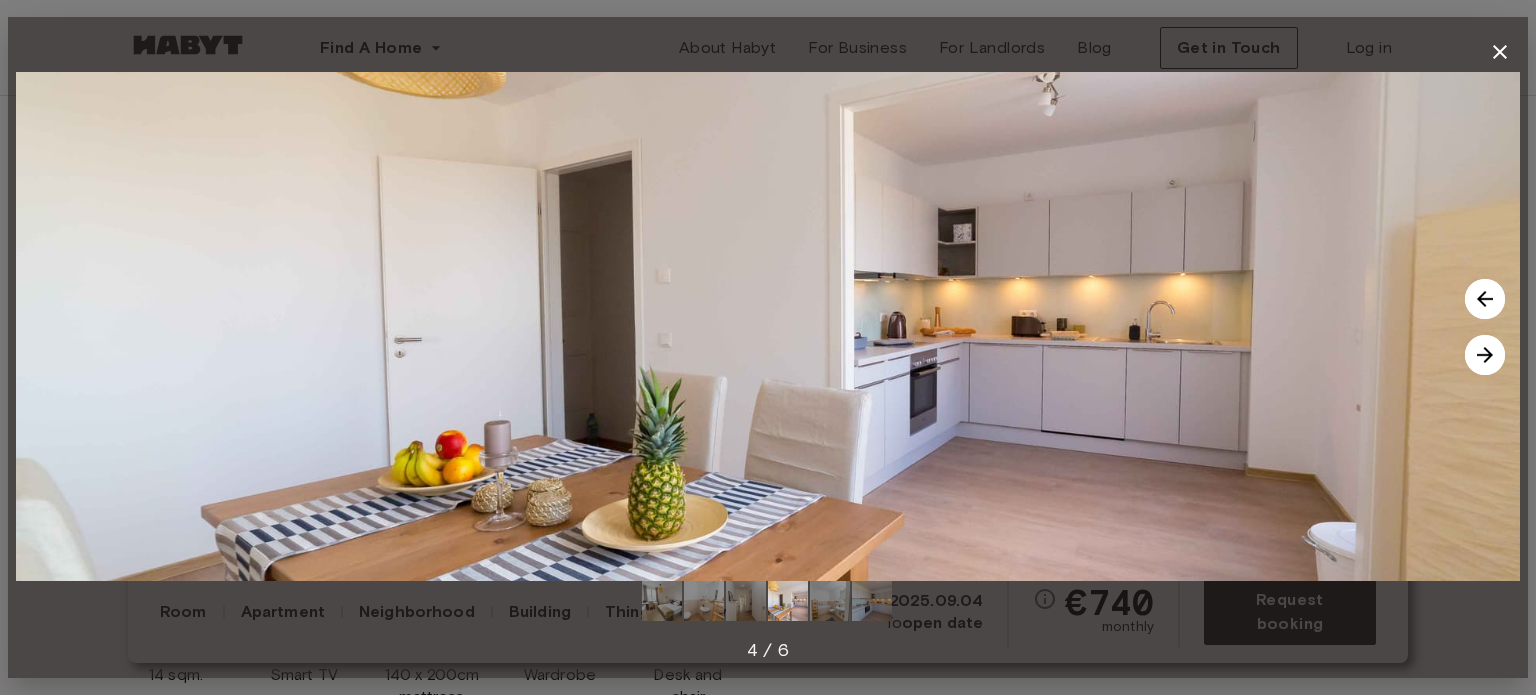 click at bounding box center [1485, 355] 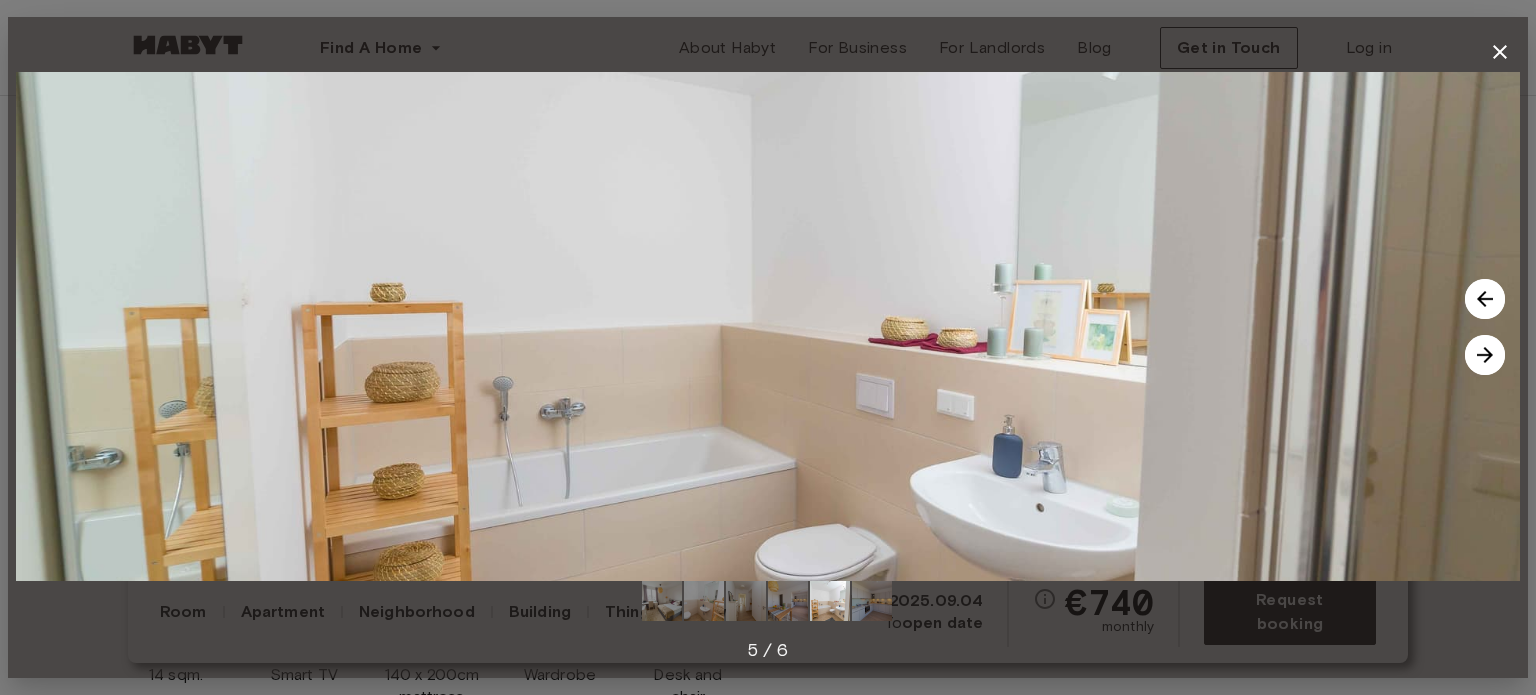 click at bounding box center [1485, 355] 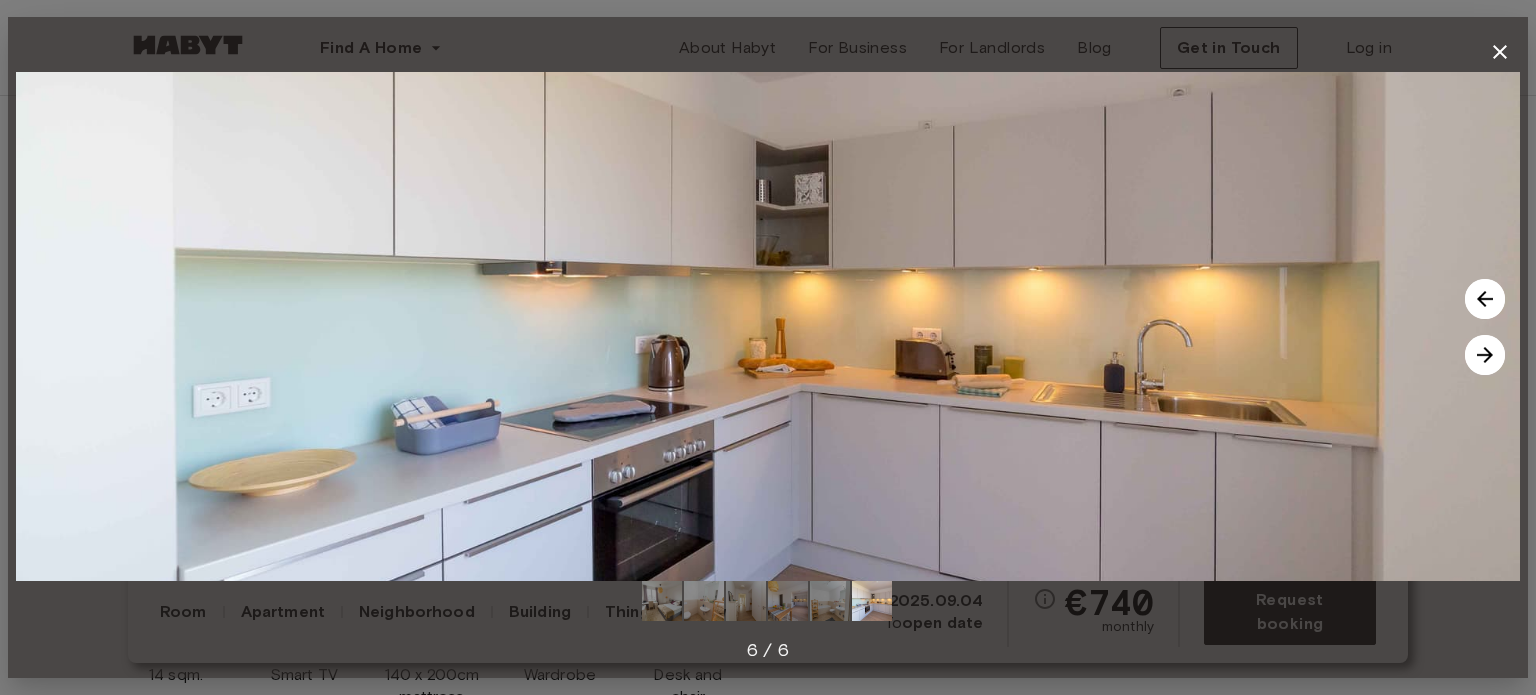 click 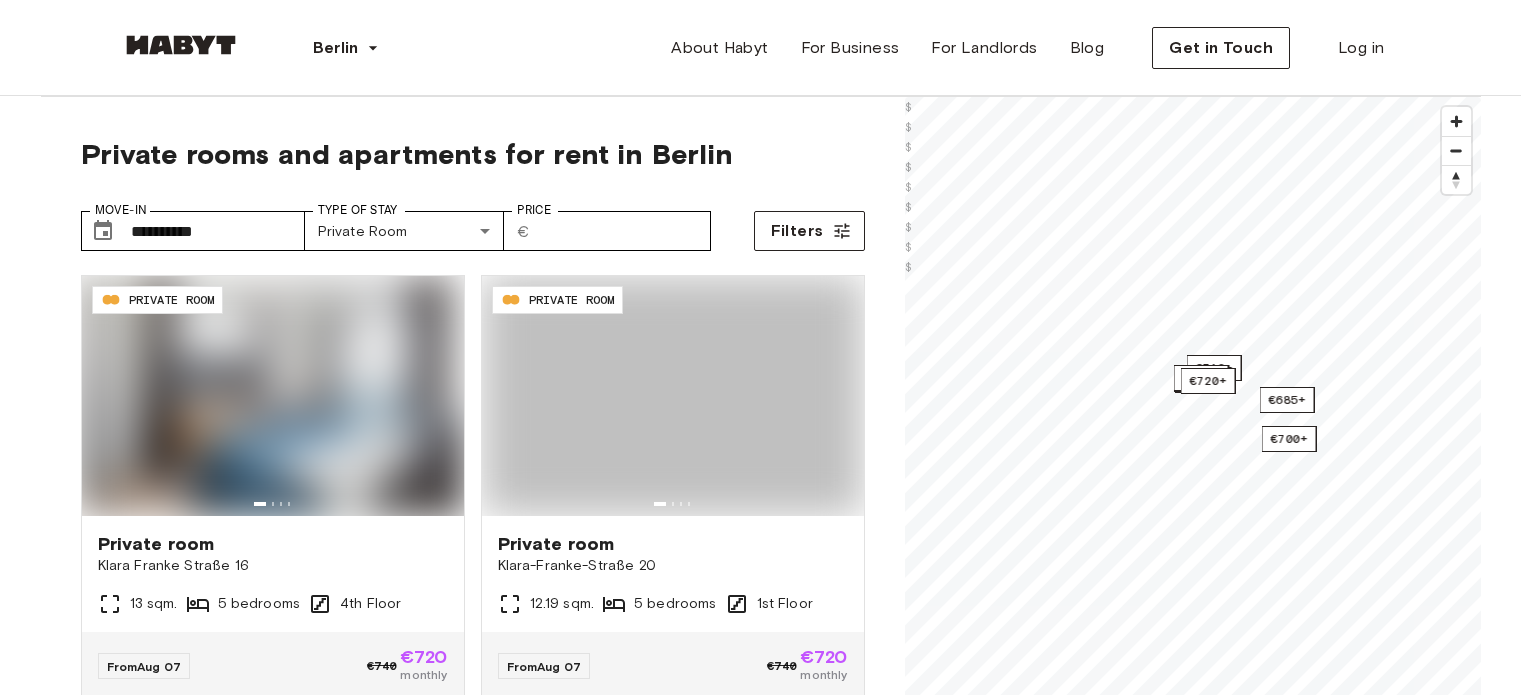 scroll, scrollTop: 0, scrollLeft: 0, axis: both 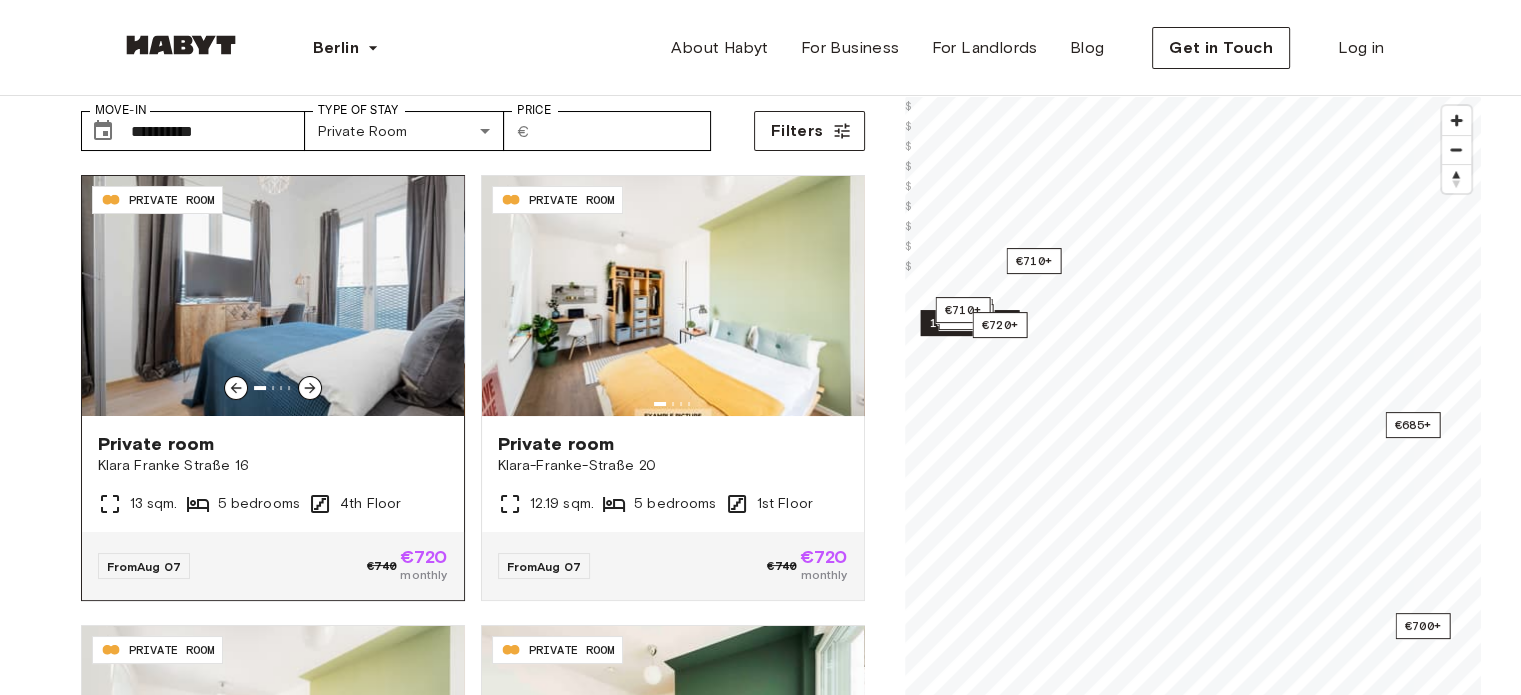 click on "13 sqm. 5 bedrooms 4th Floor" at bounding box center (273, 504) 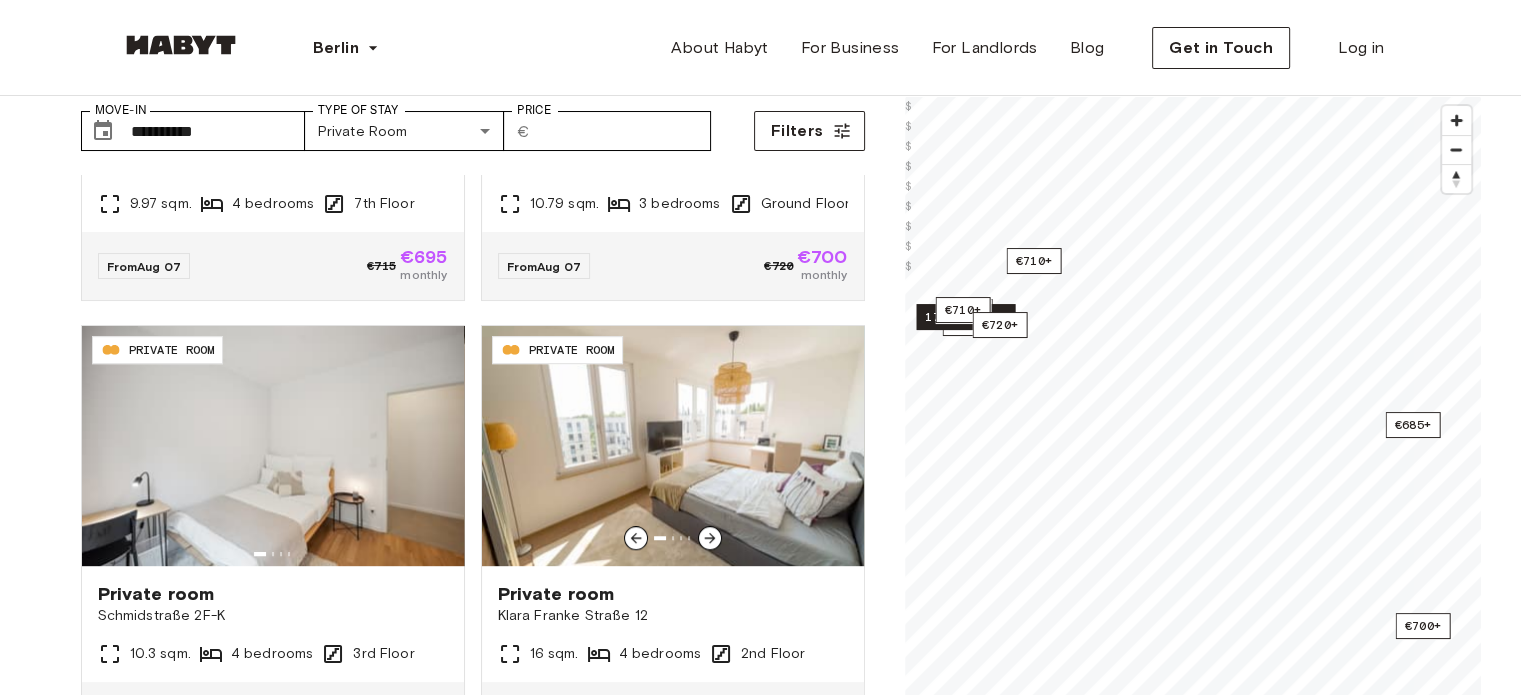 scroll, scrollTop: 1300, scrollLeft: 0, axis: vertical 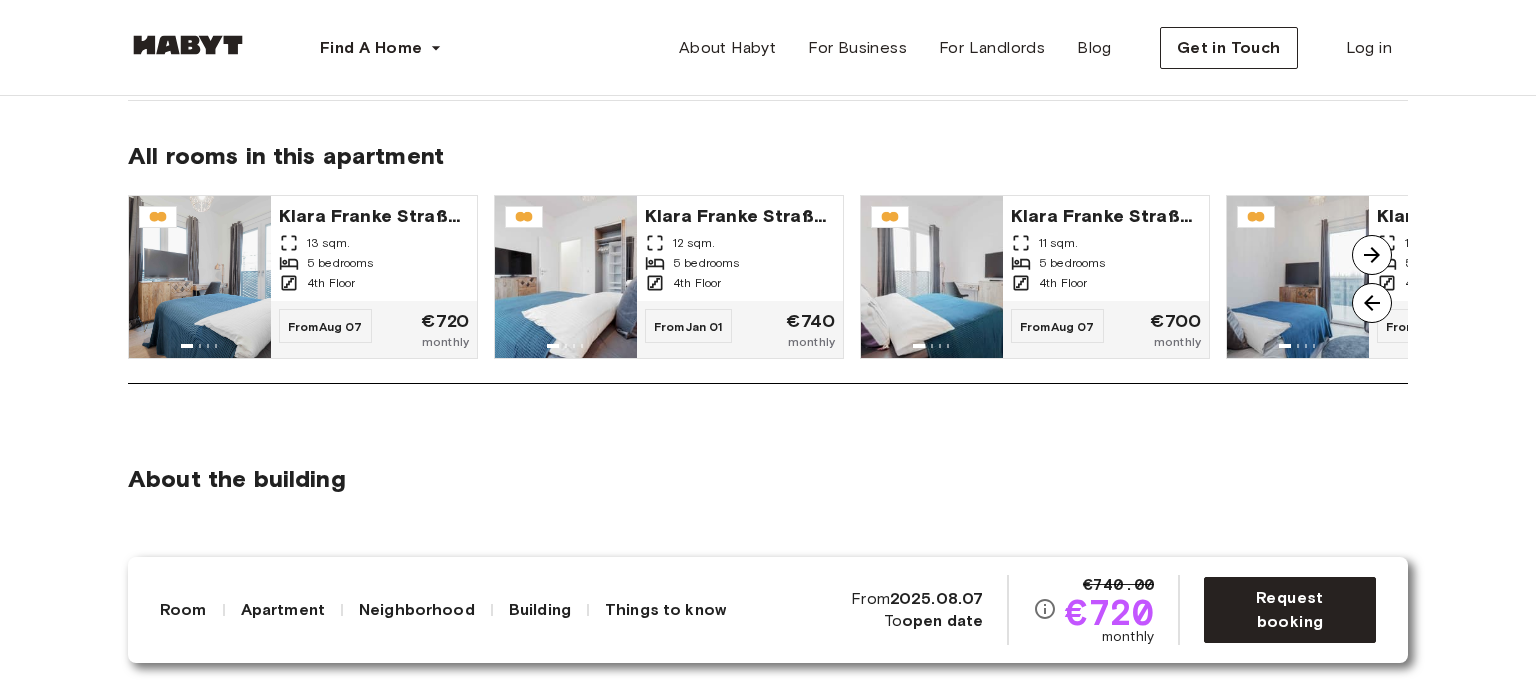 click at bounding box center (1372, 255) 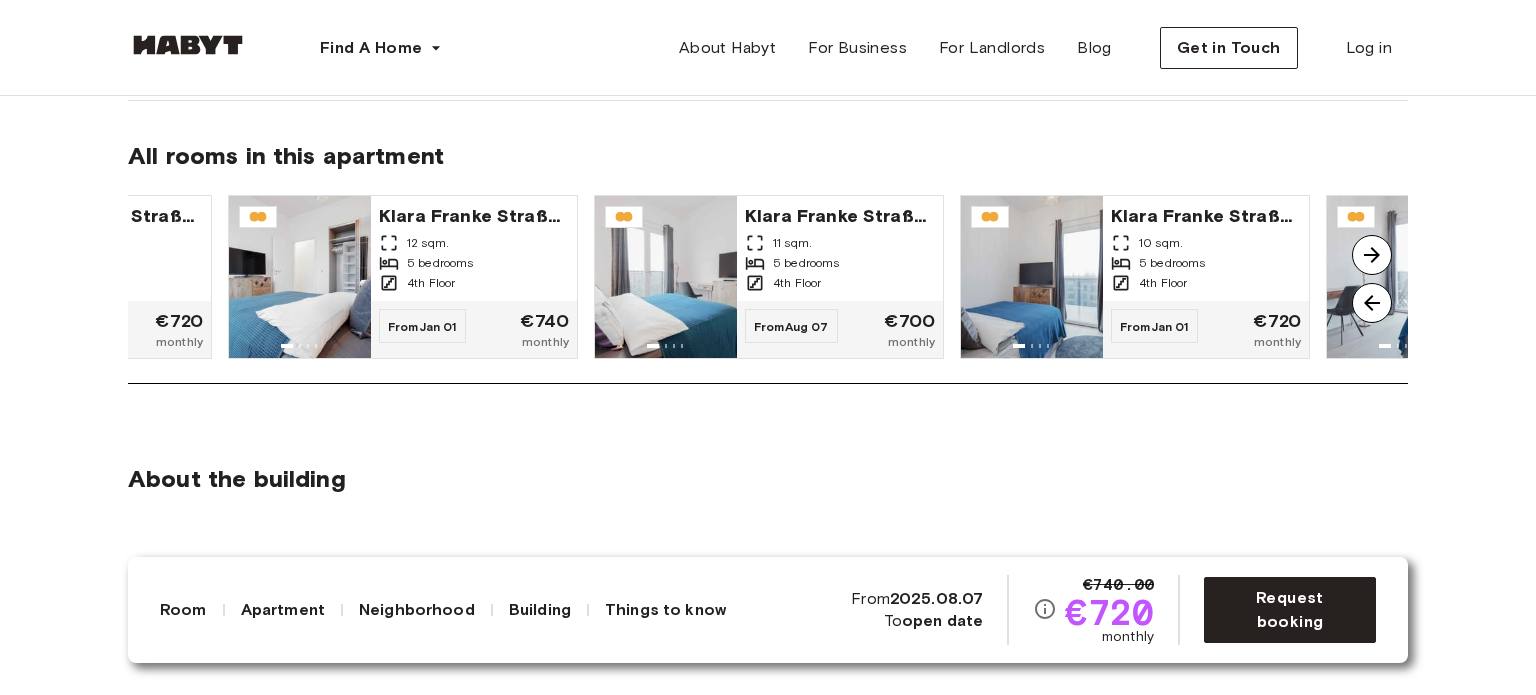 click at bounding box center (1372, 255) 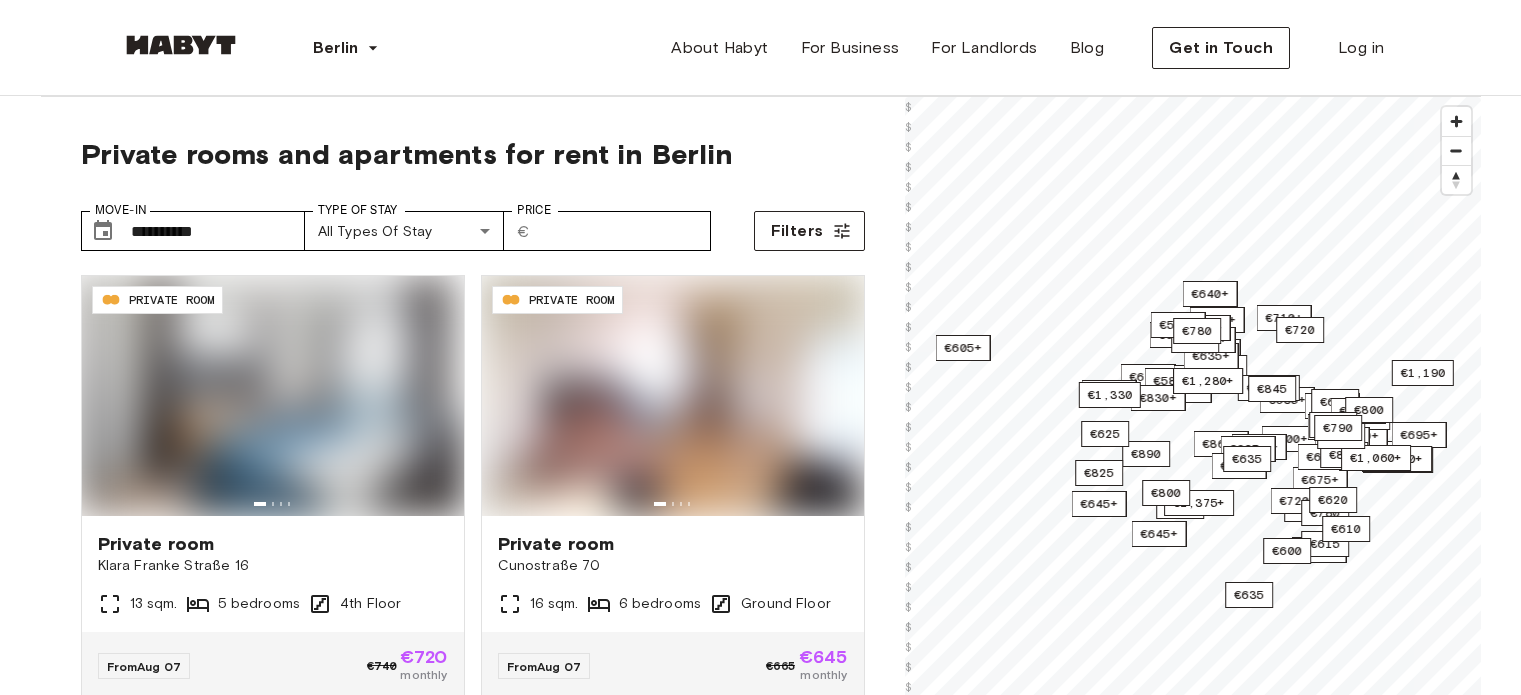 type on "**********" 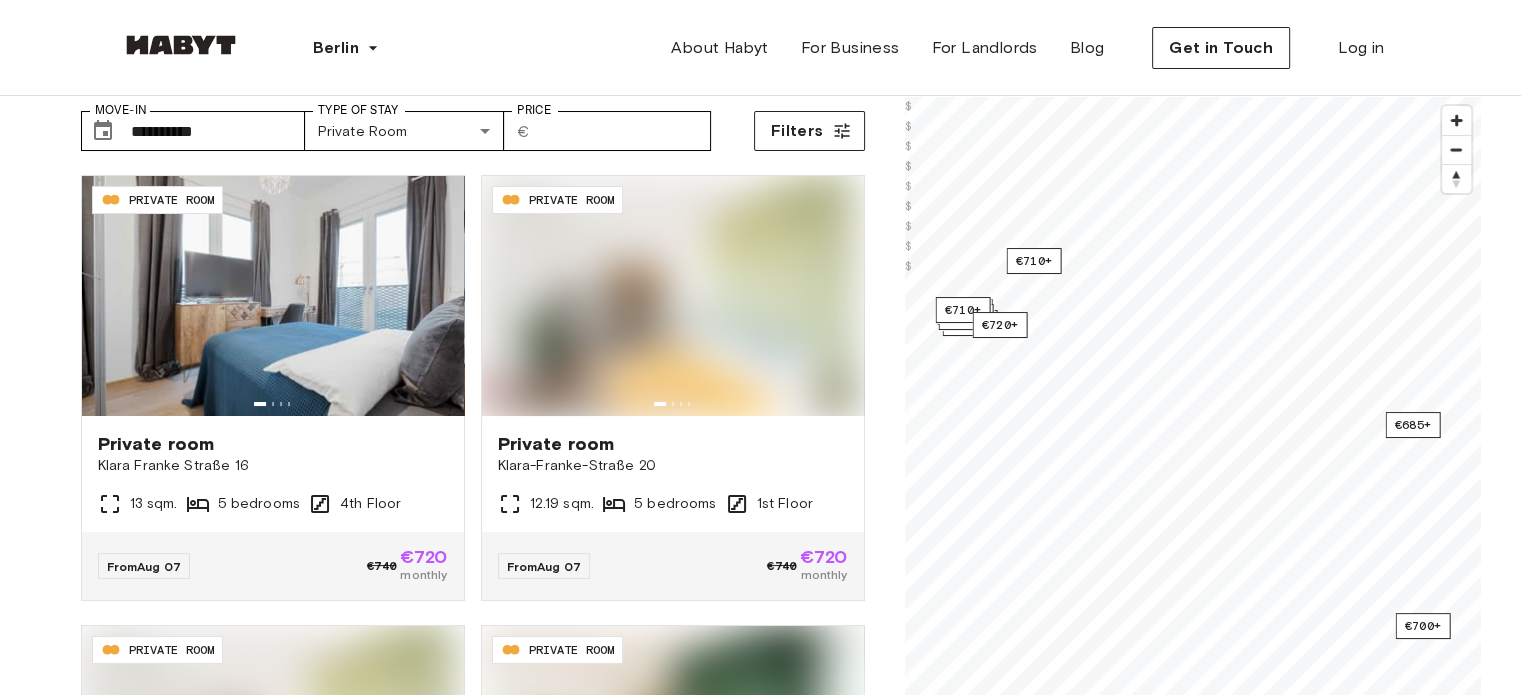 scroll, scrollTop: 100, scrollLeft: 0, axis: vertical 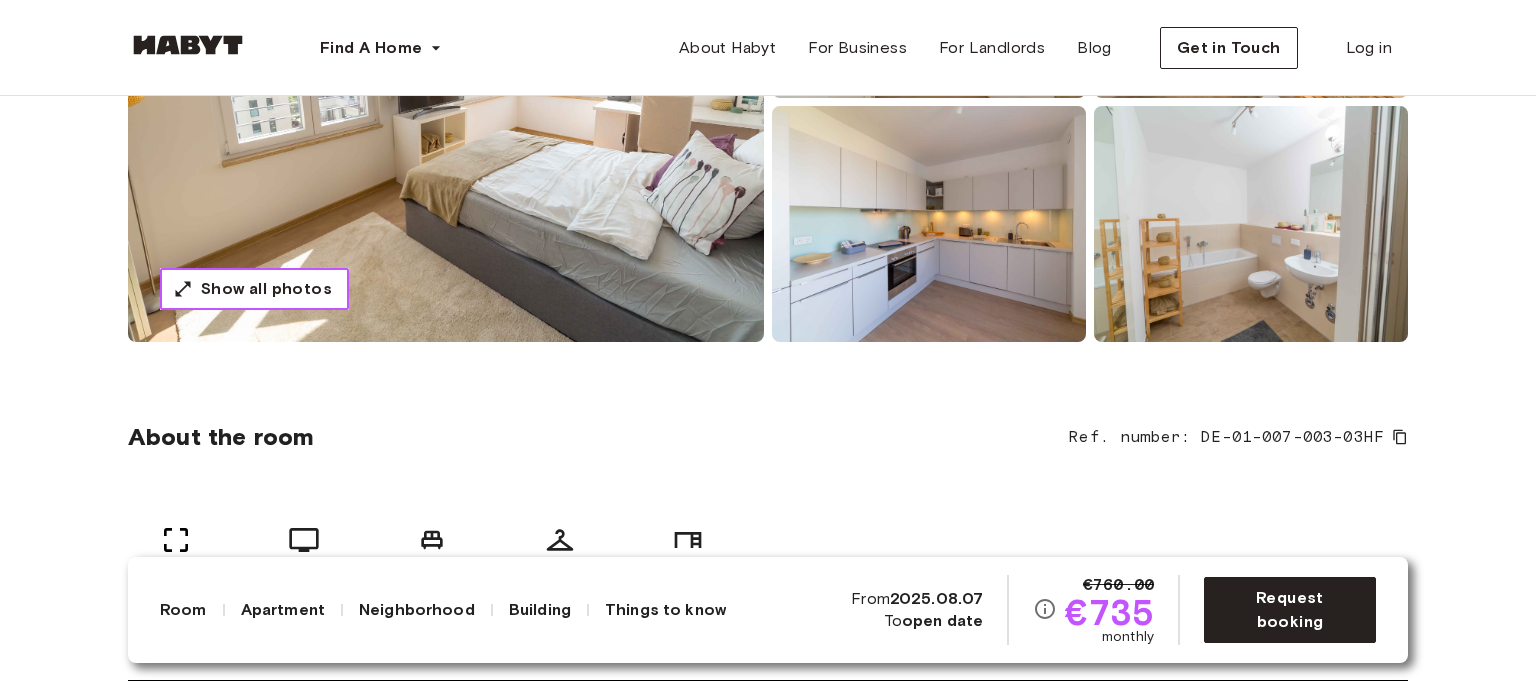 click on "Show all photos" at bounding box center (266, 289) 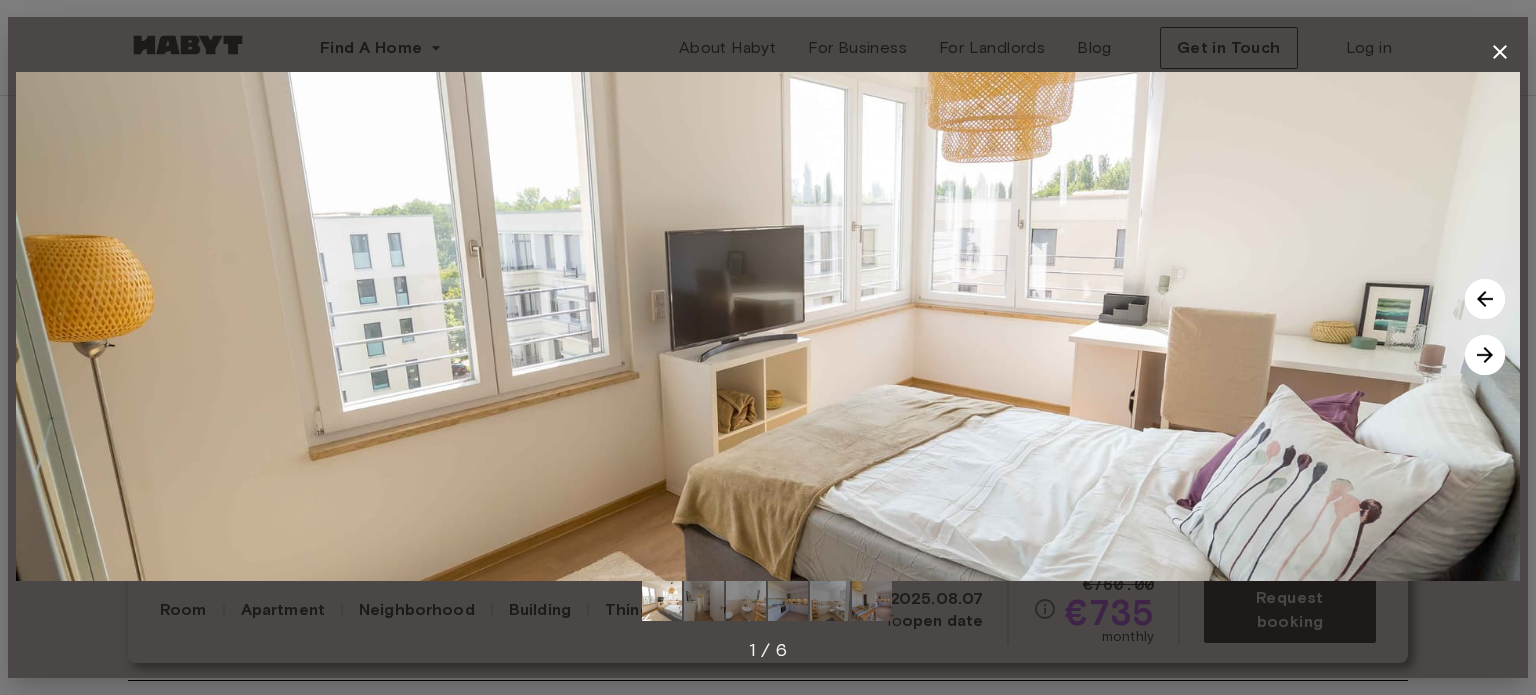 click at bounding box center [1485, 355] 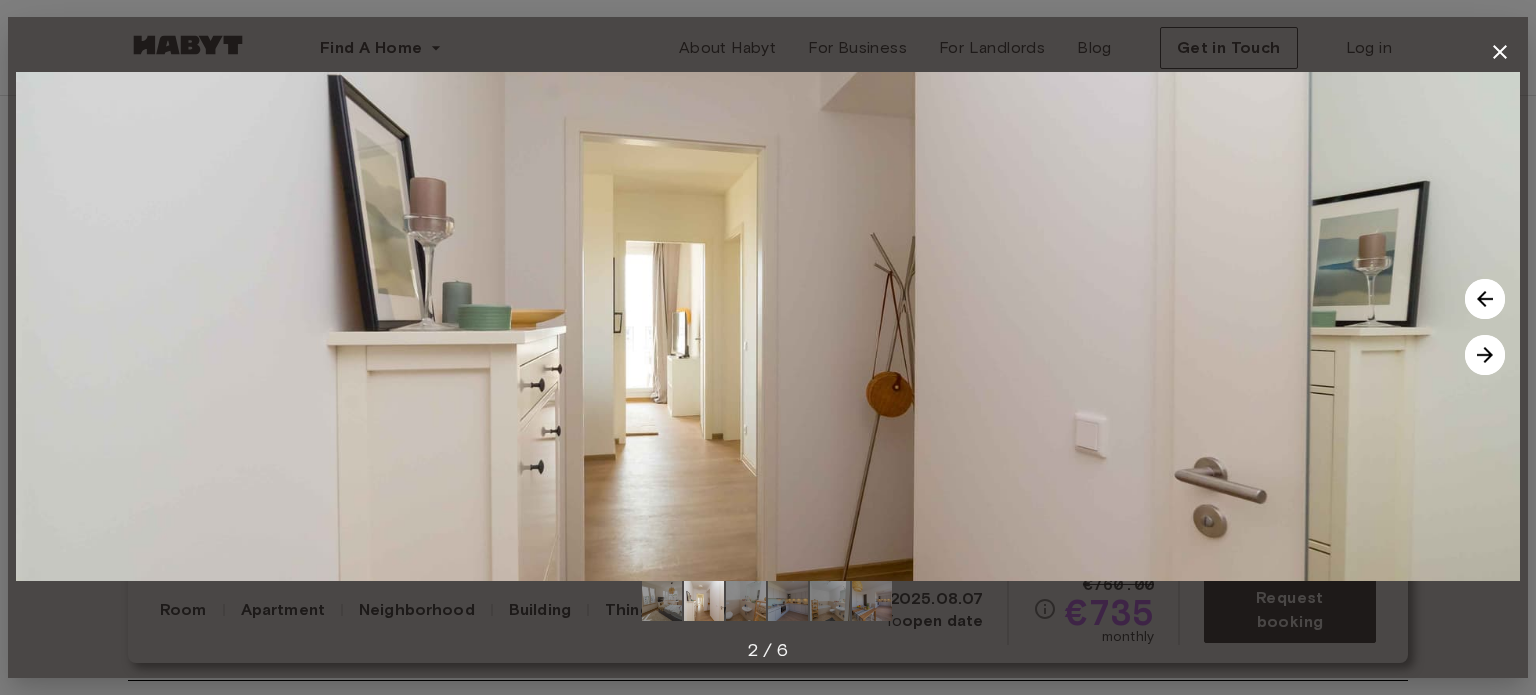 click at bounding box center (1485, 355) 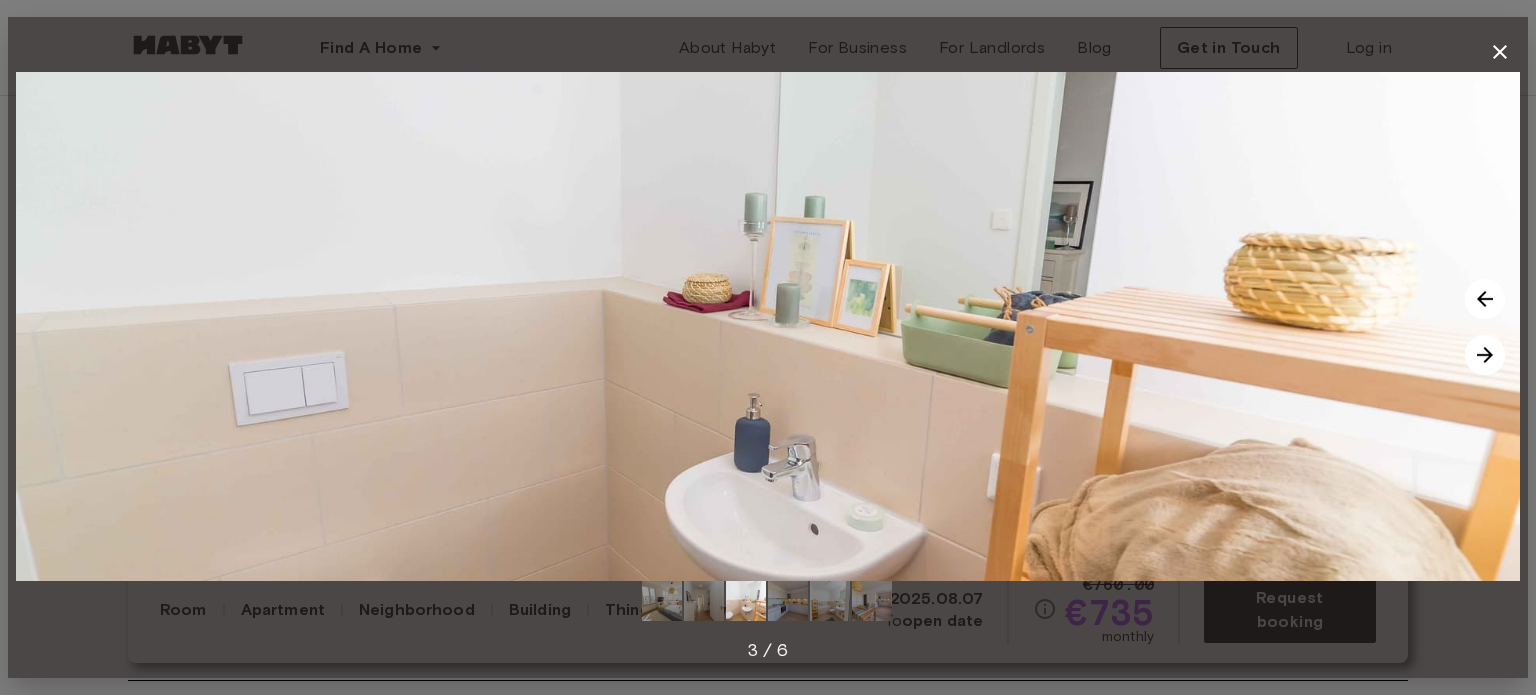 click at bounding box center [1485, 355] 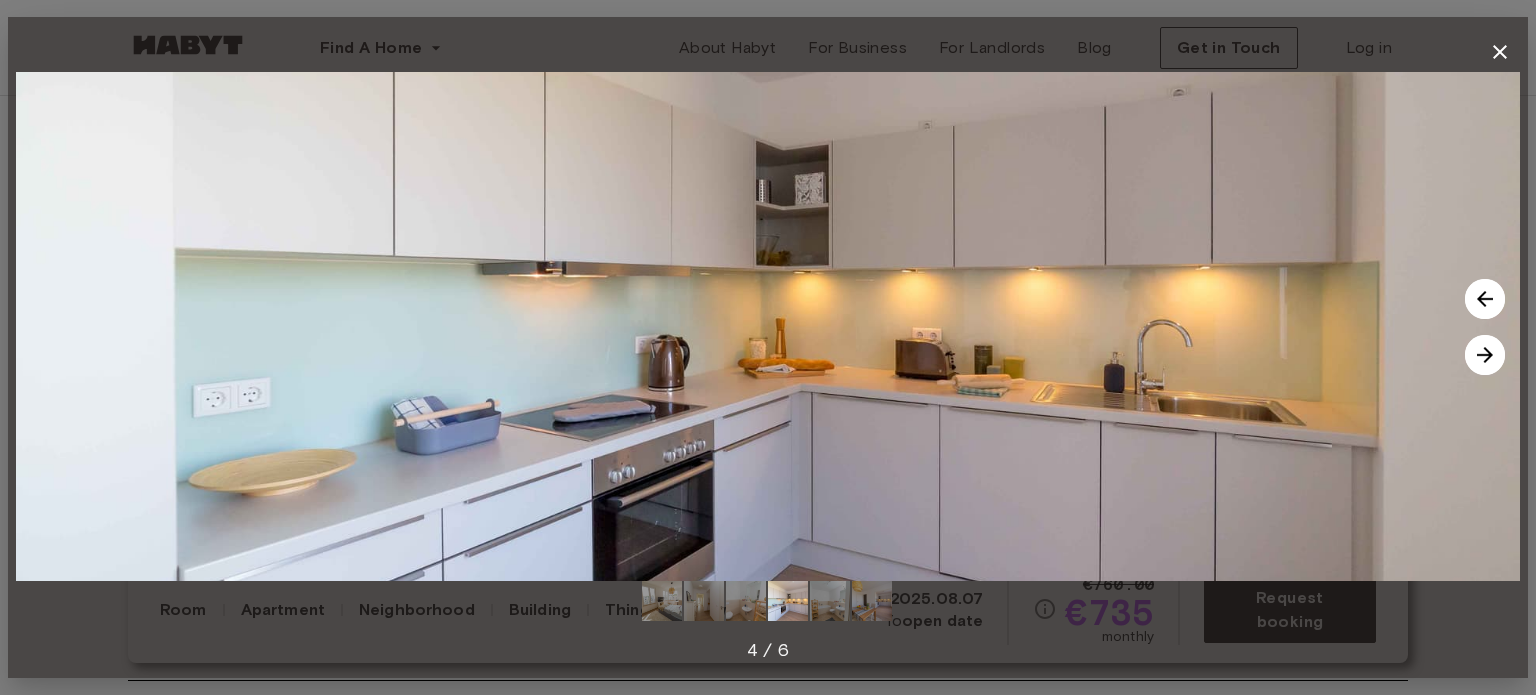 click at bounding box center (1485, 355) 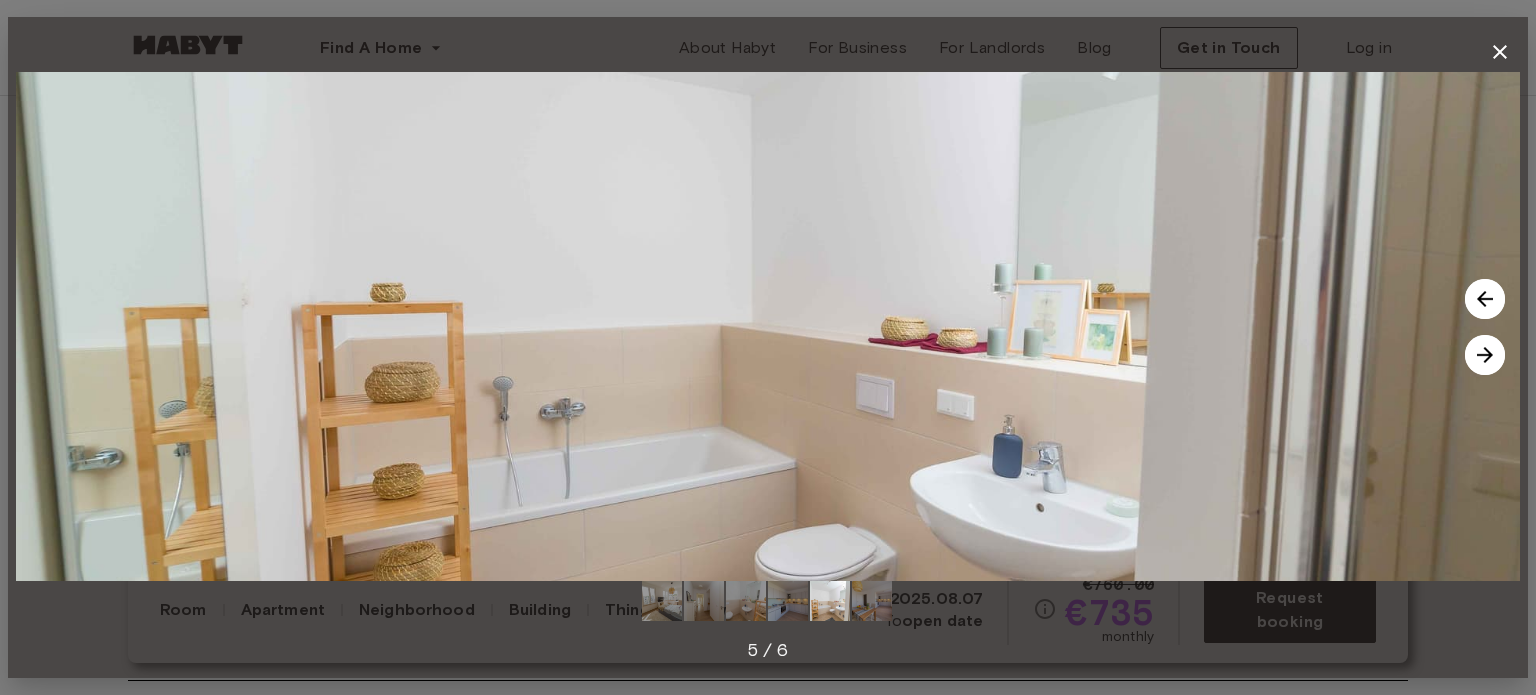click at bounding box center [1485, 355] 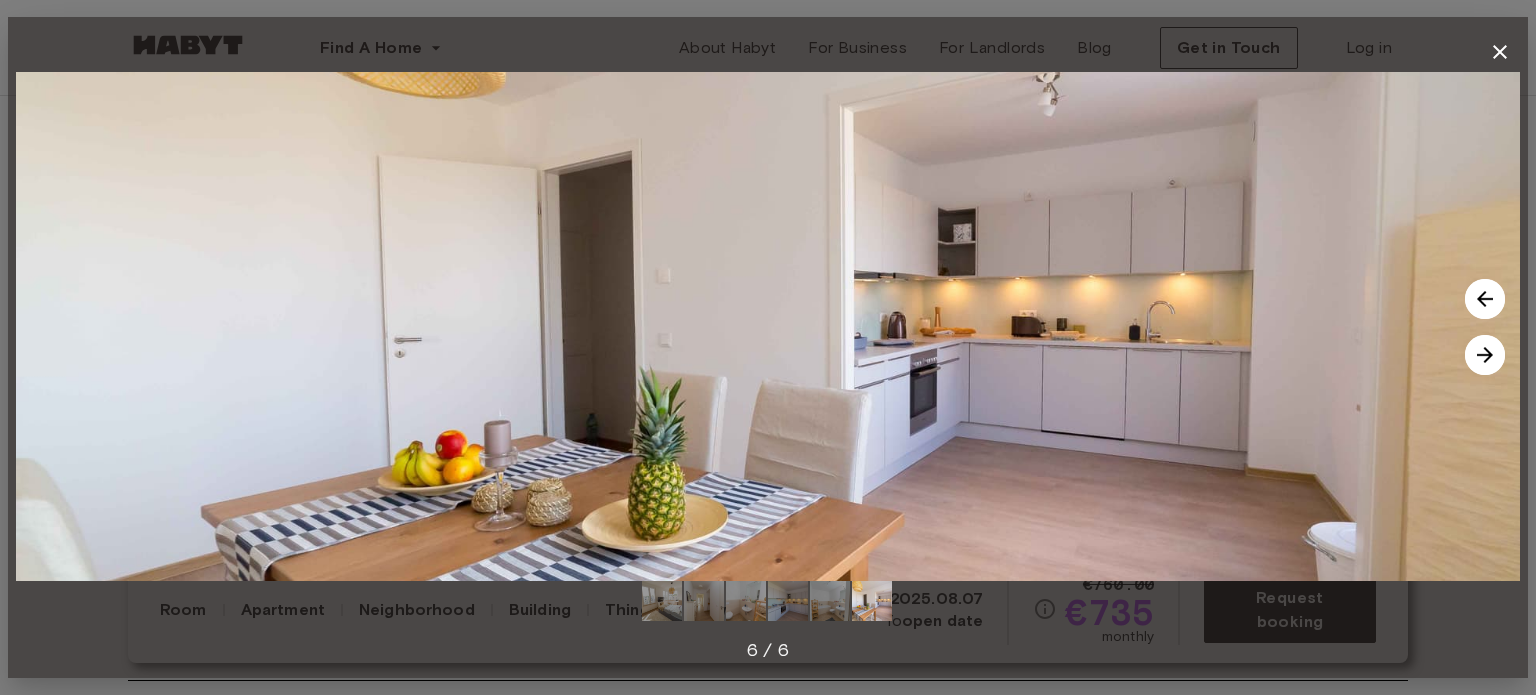 click at bounding box center (1485, 355) 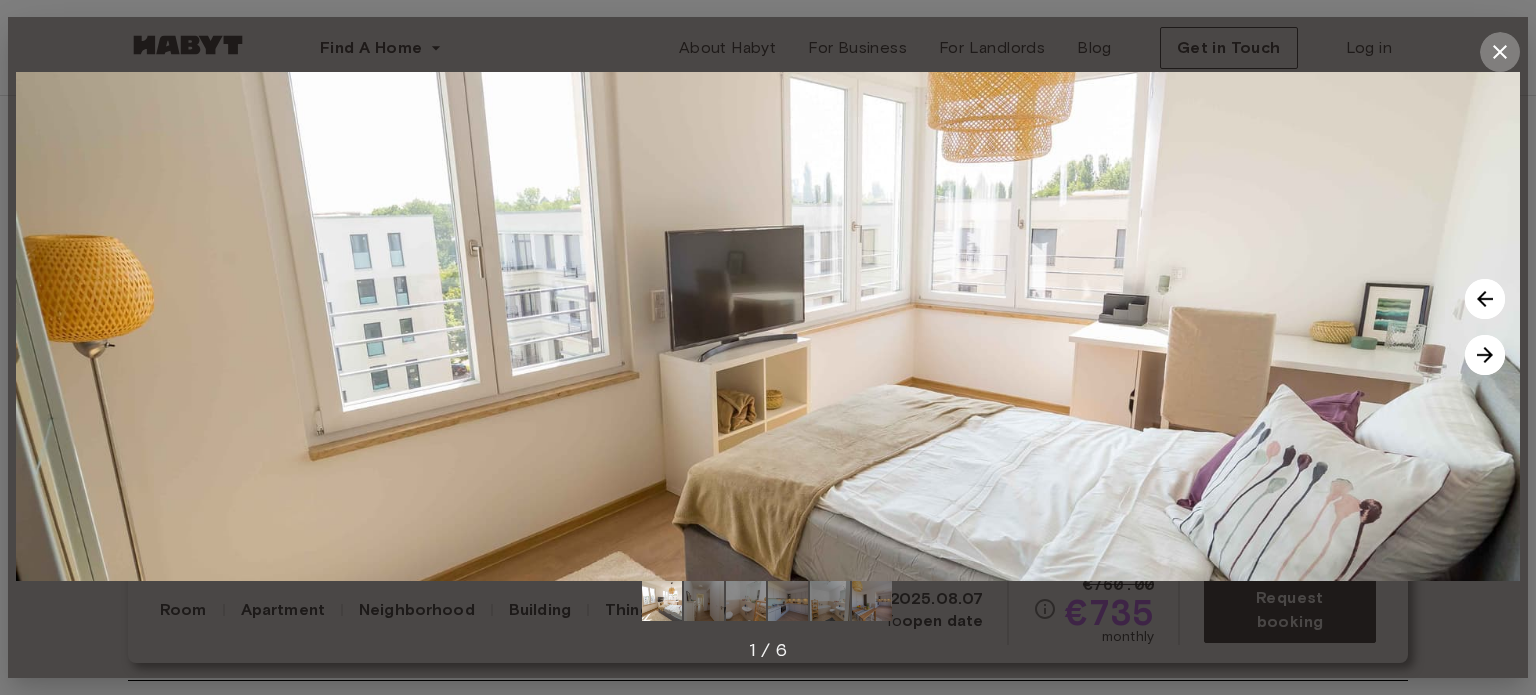 click 